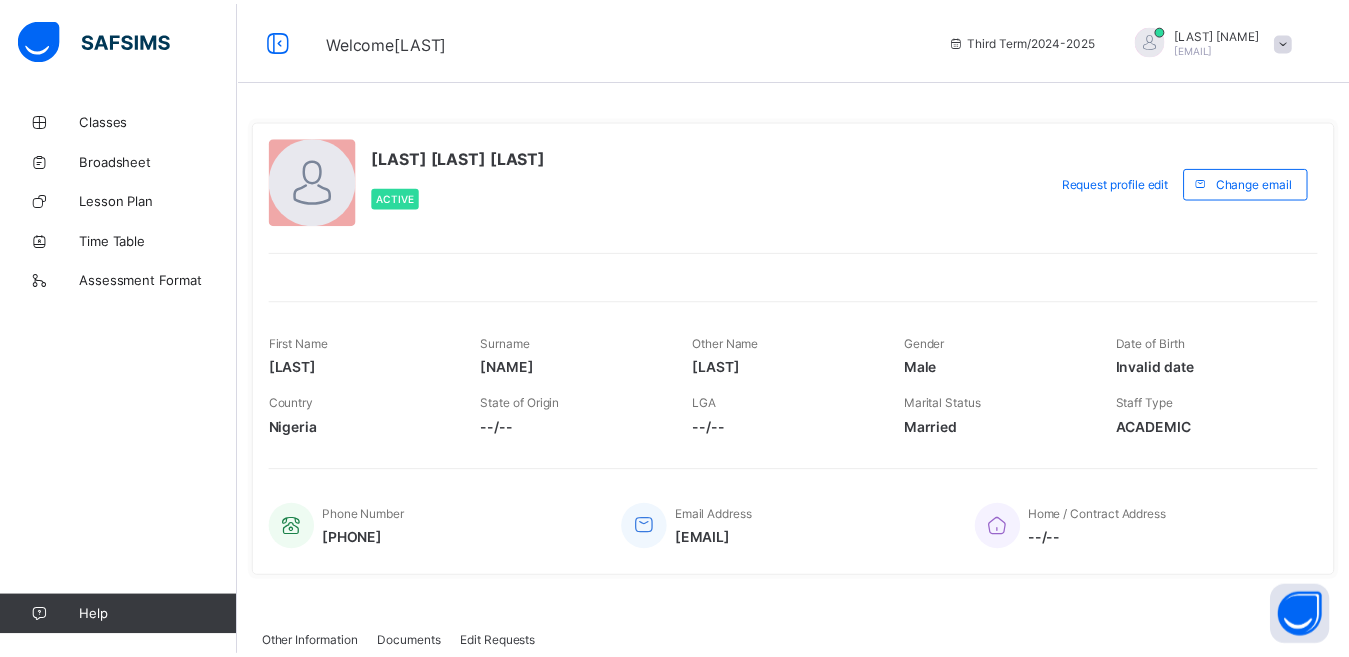 scroll, scrollTop: 0, scrollLeft: 0, axis: both 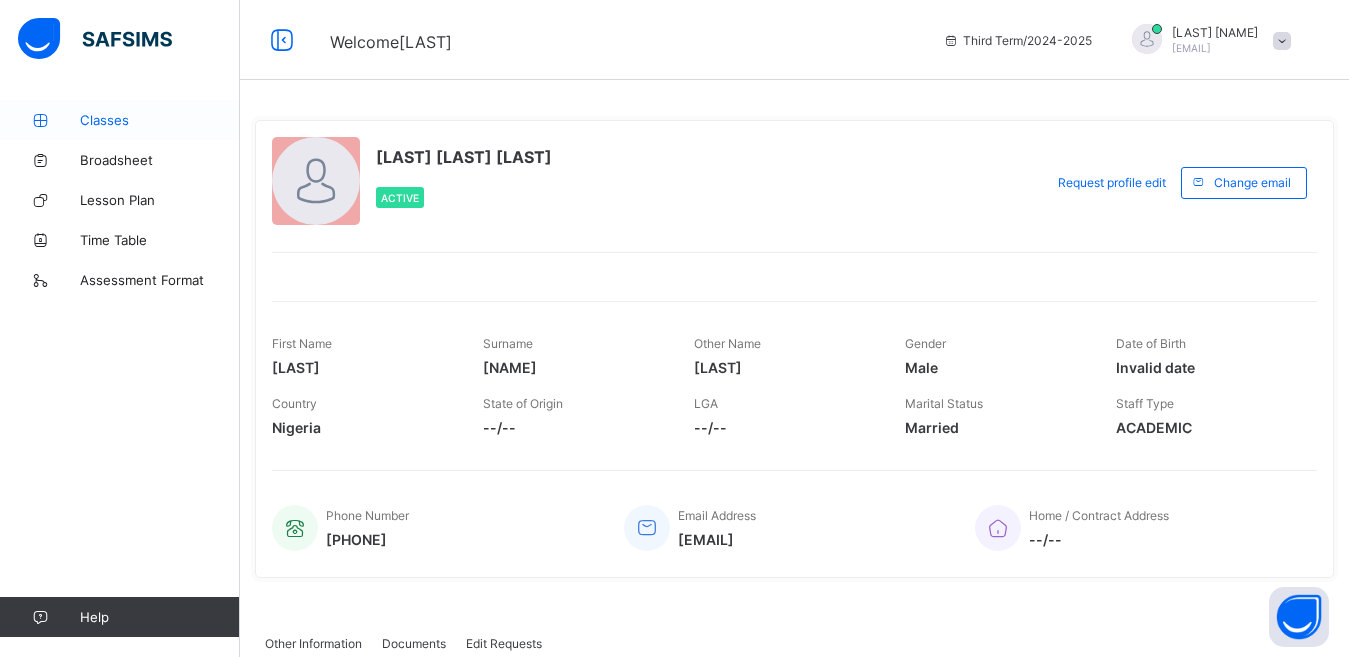 click on "Classes" at bounding box center [160, 120] 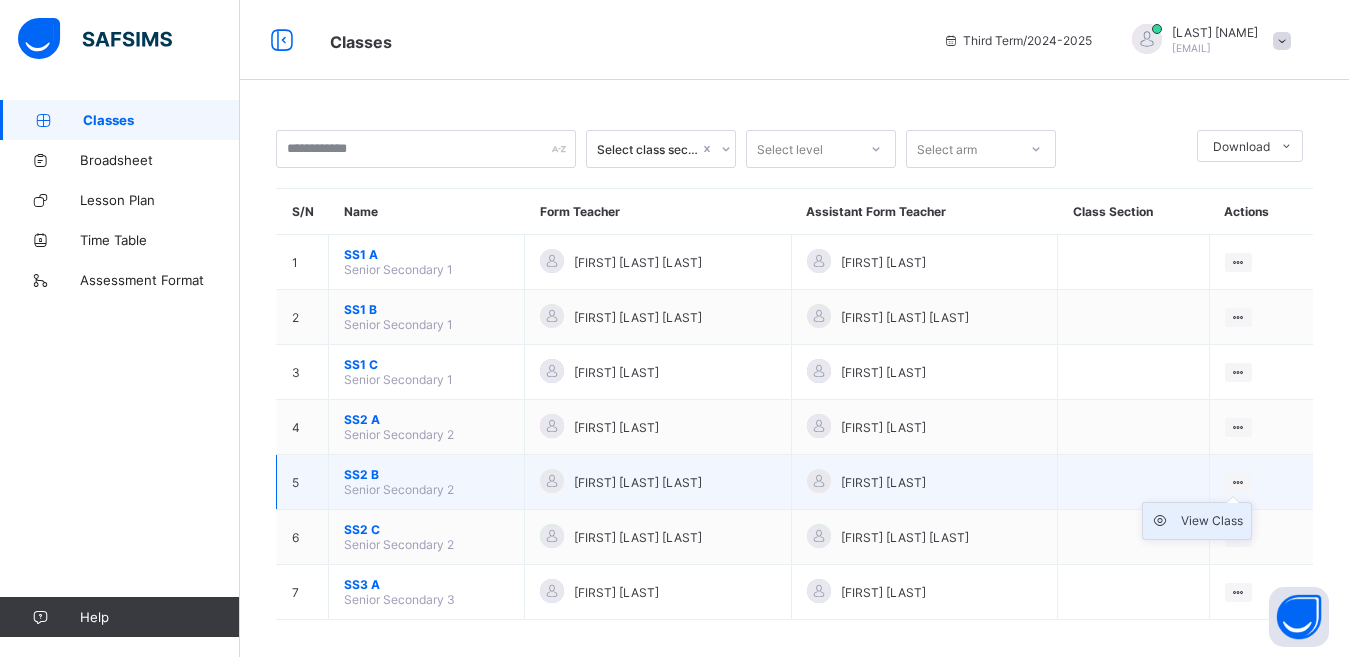 click on "View Class" at bounding box center (1212, 521) 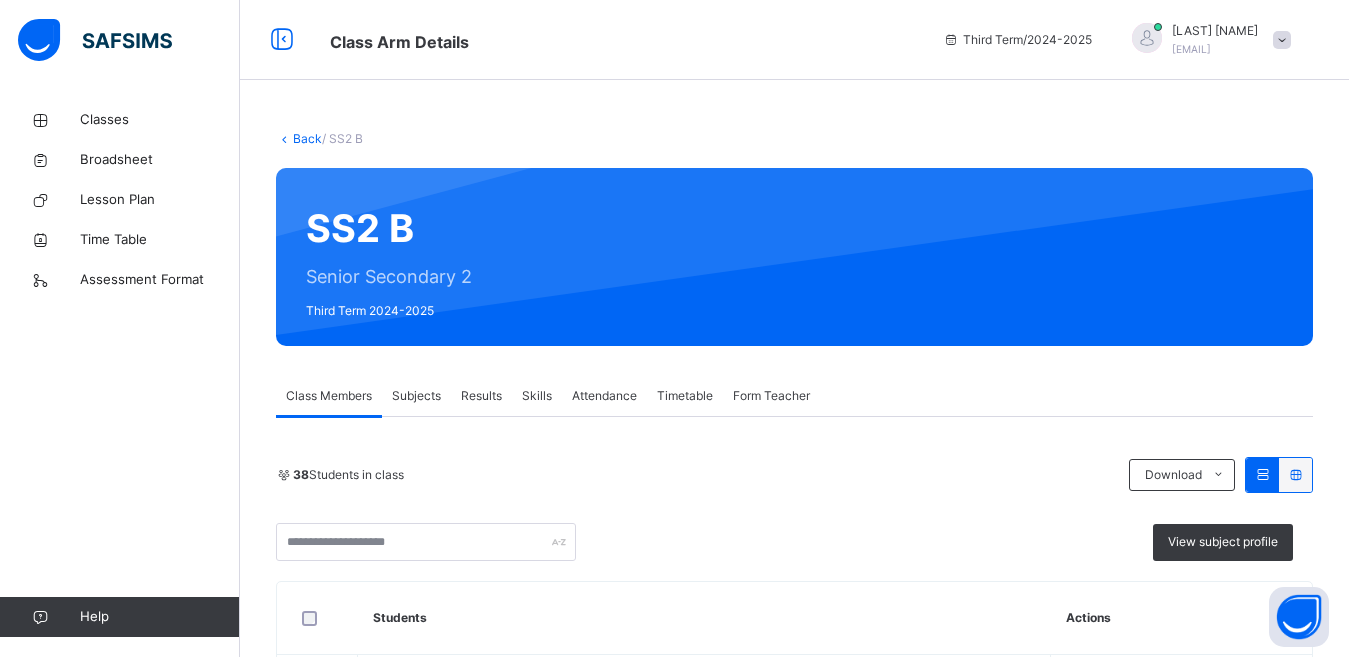 click on "Results" at bounding box center [481, 396] 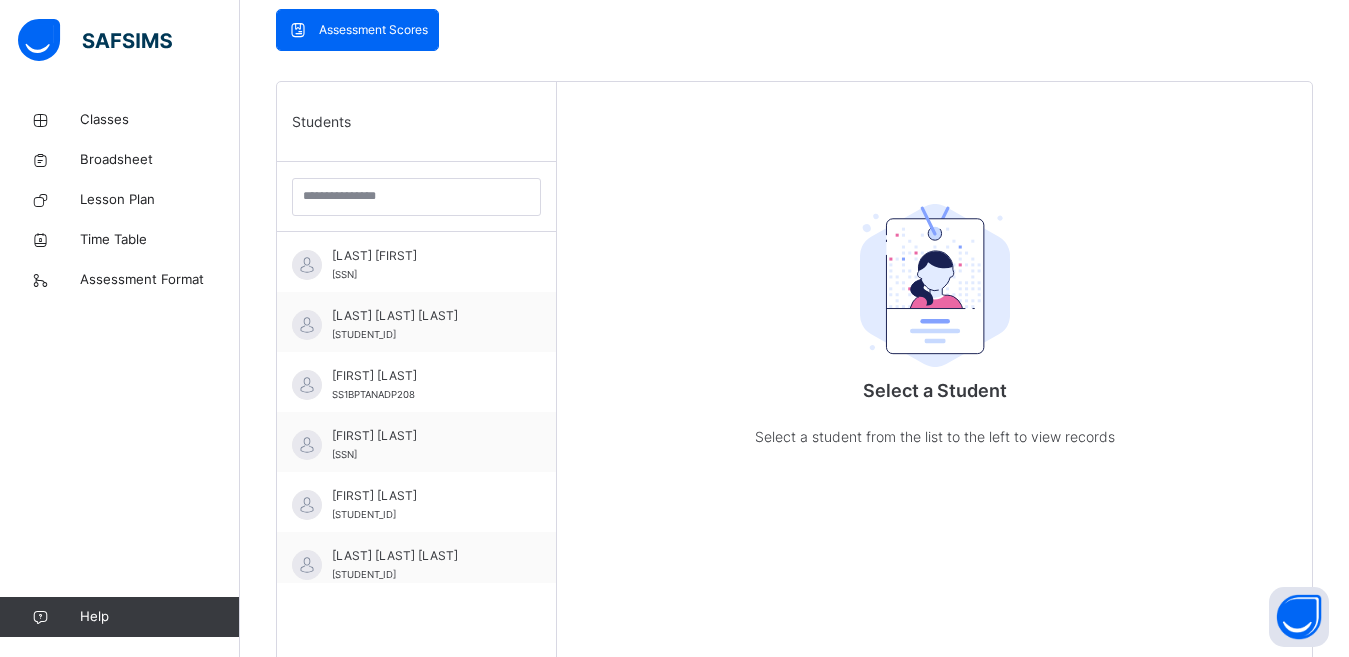 scroll, scrollTop: 440, scrollLeft: 0, axis: vertical 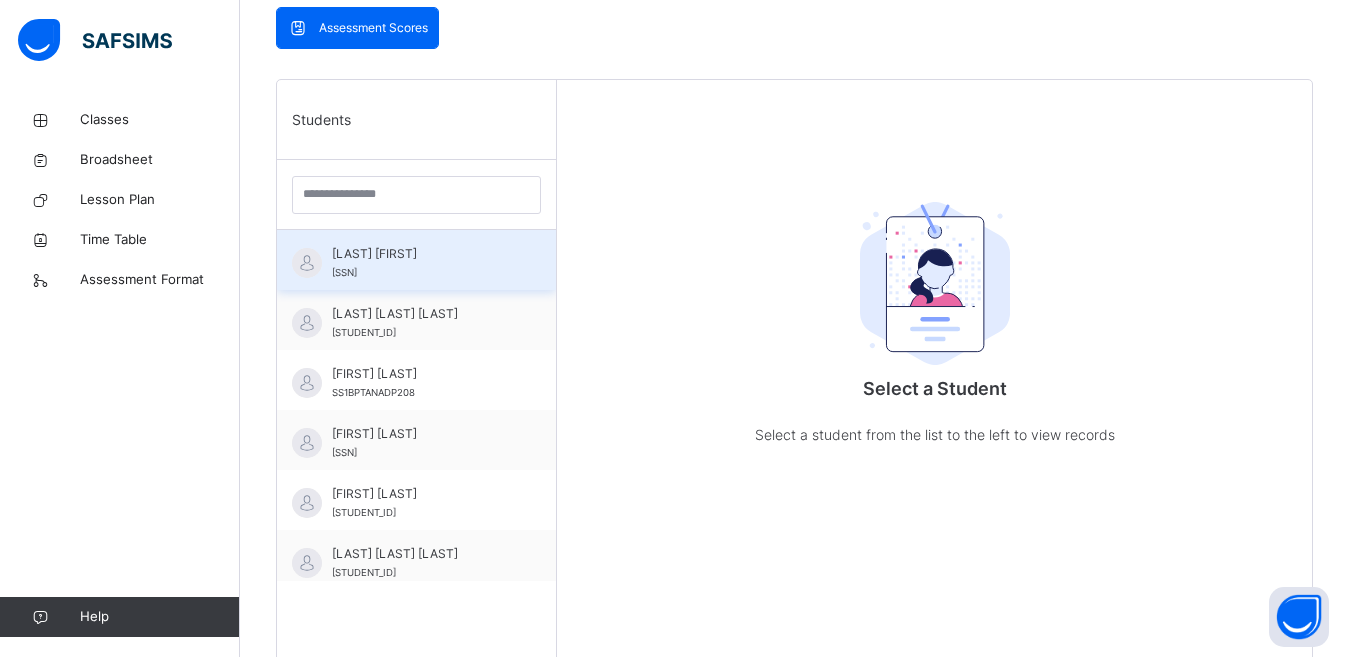 click on "[LAST] [FIRST]" at bounding box center (421, 254) 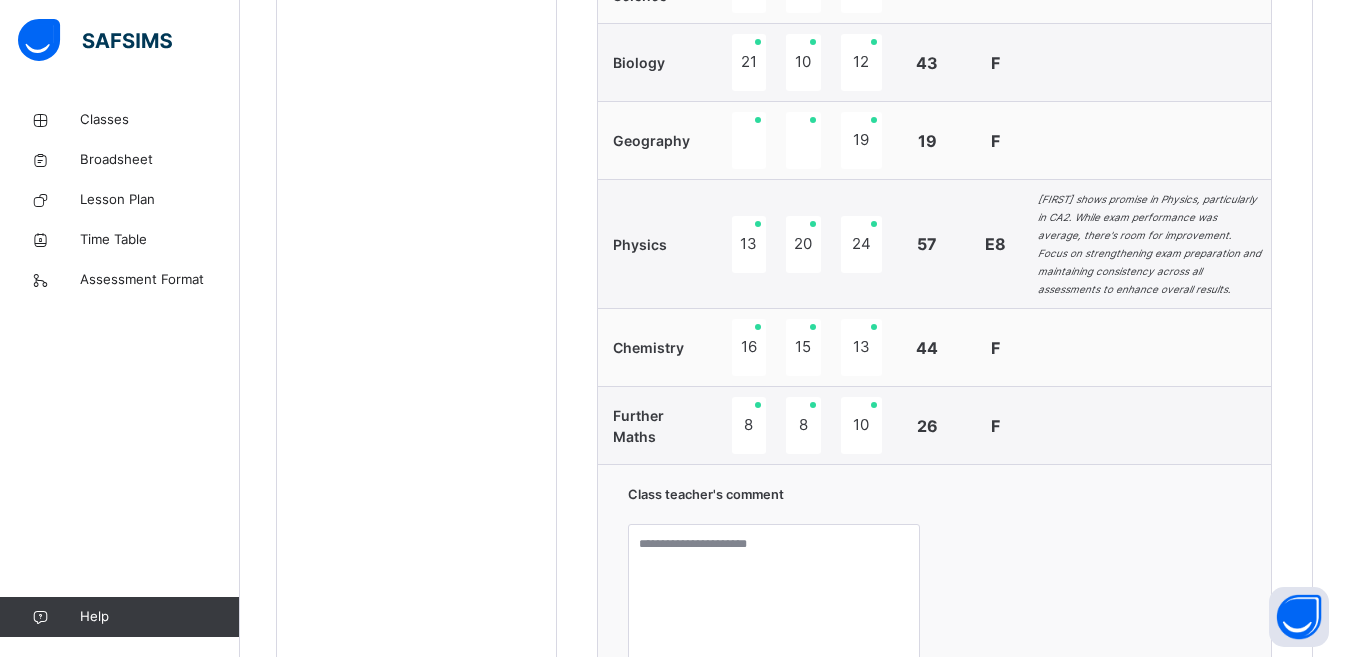 scroll, scrollTop: 1172, scrollLeft: 0, axis: vertical 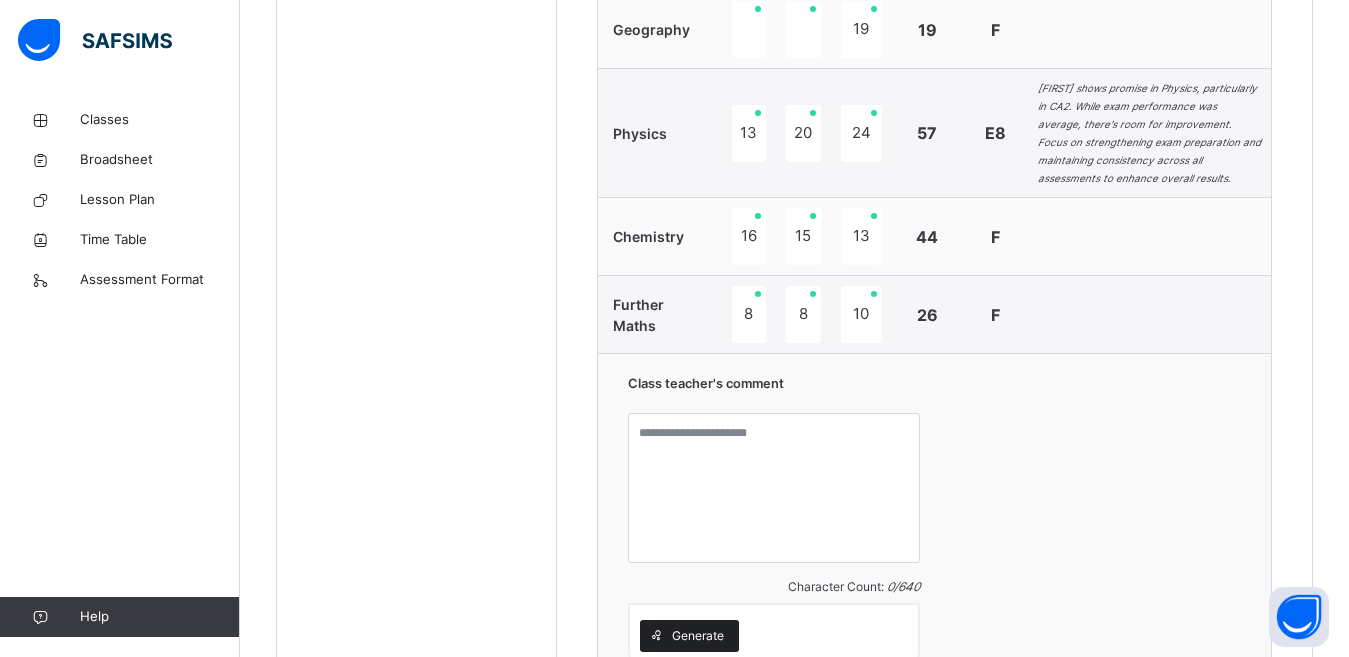 click on "Generate" at bounding box center (698, 636) 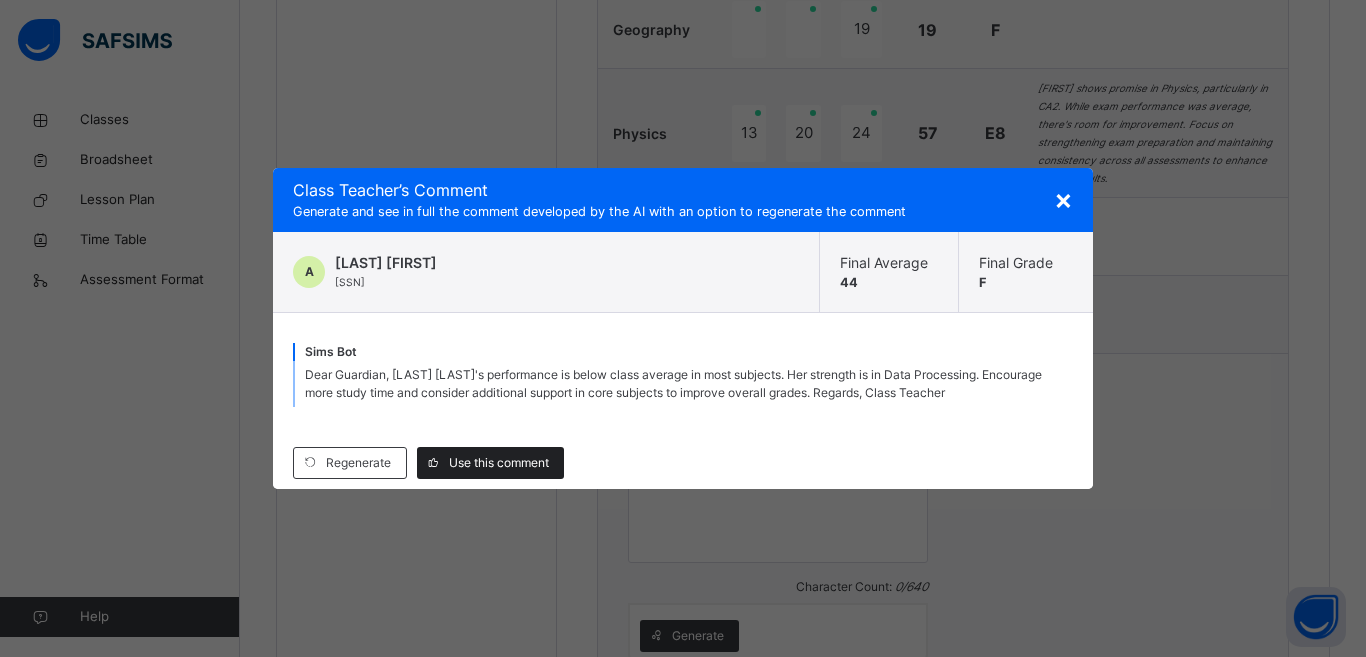 click on "Use this comment" at bounding box center (499, 463) 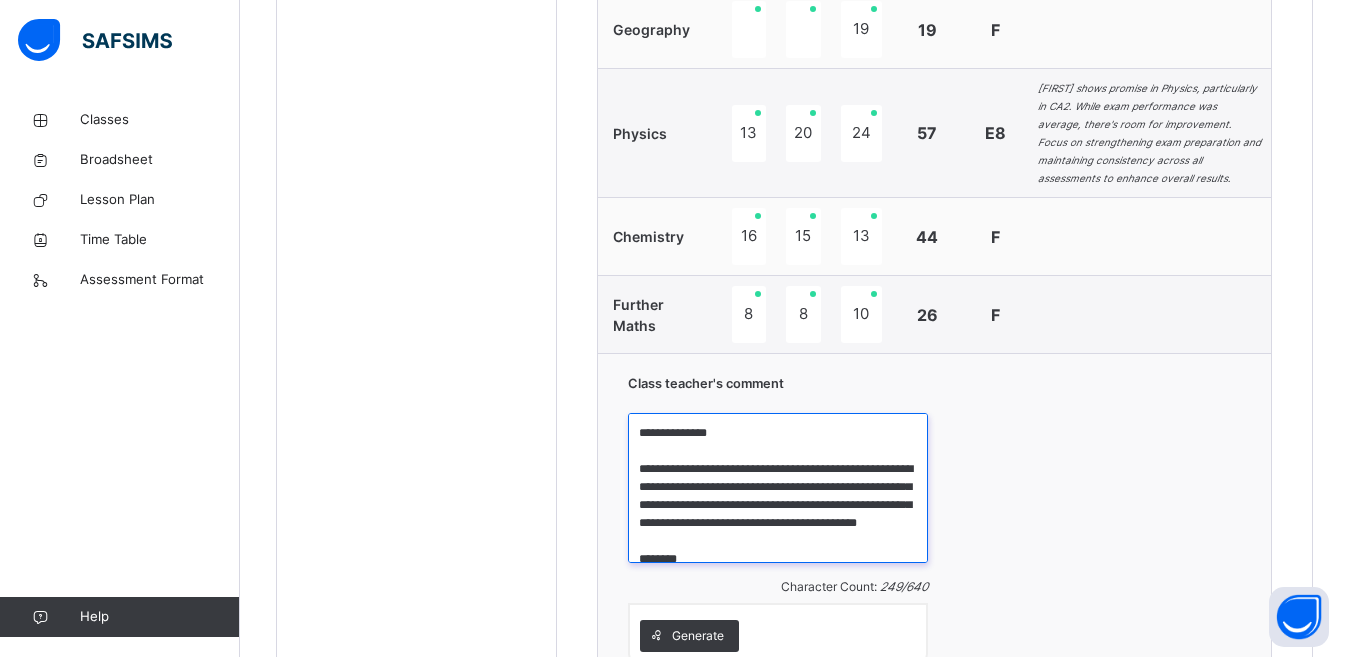 click on "**********" at bounding box center [778, 488] 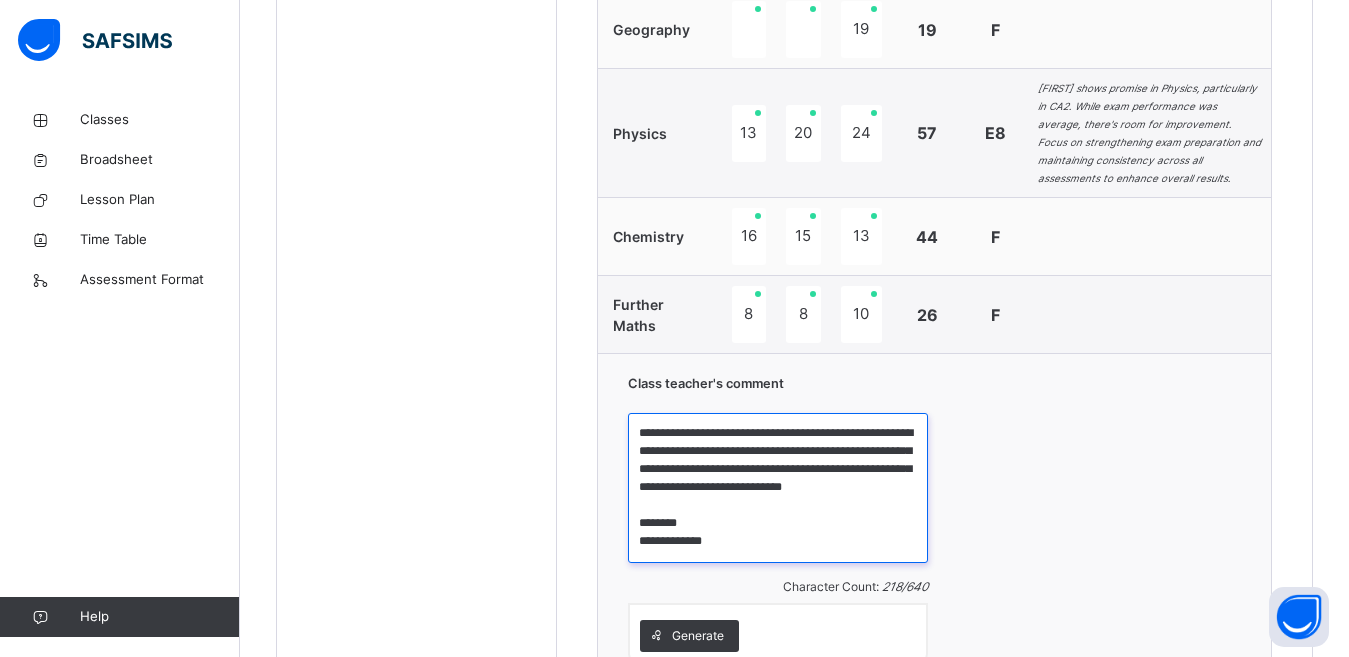 click on "**********" at bounding box center (778, 488) 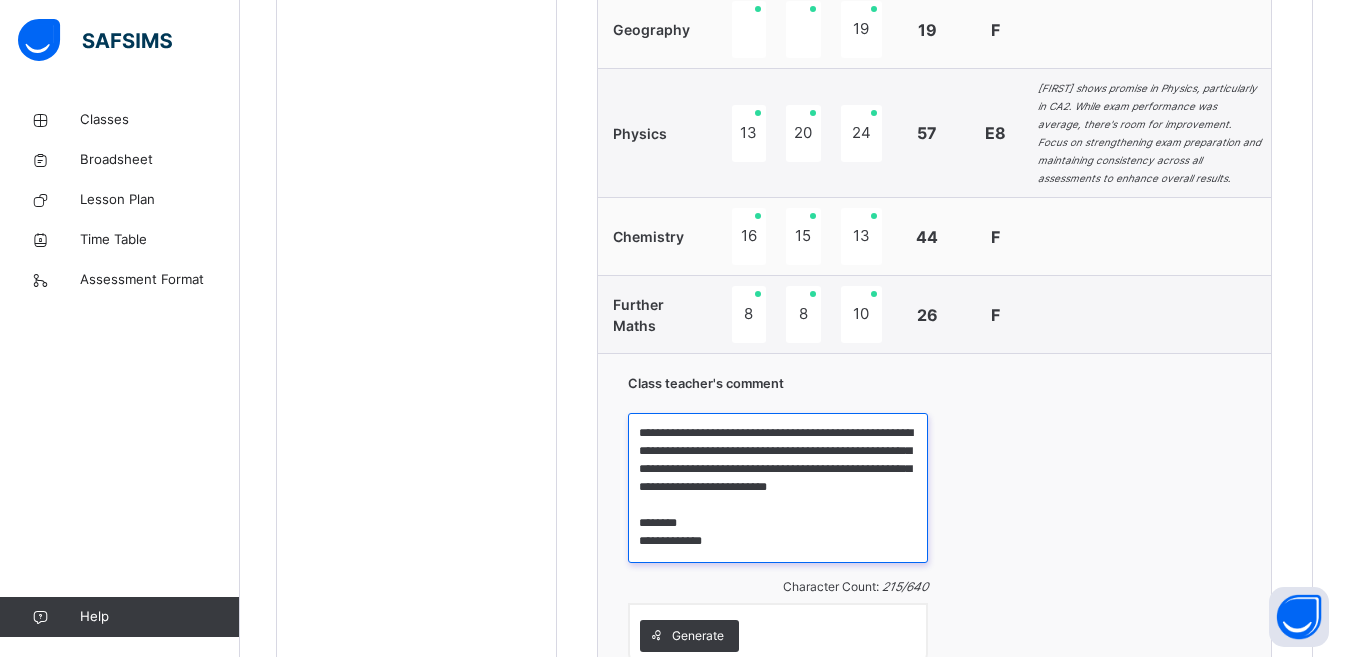 click on "**********" at bounding box center [778, 488] 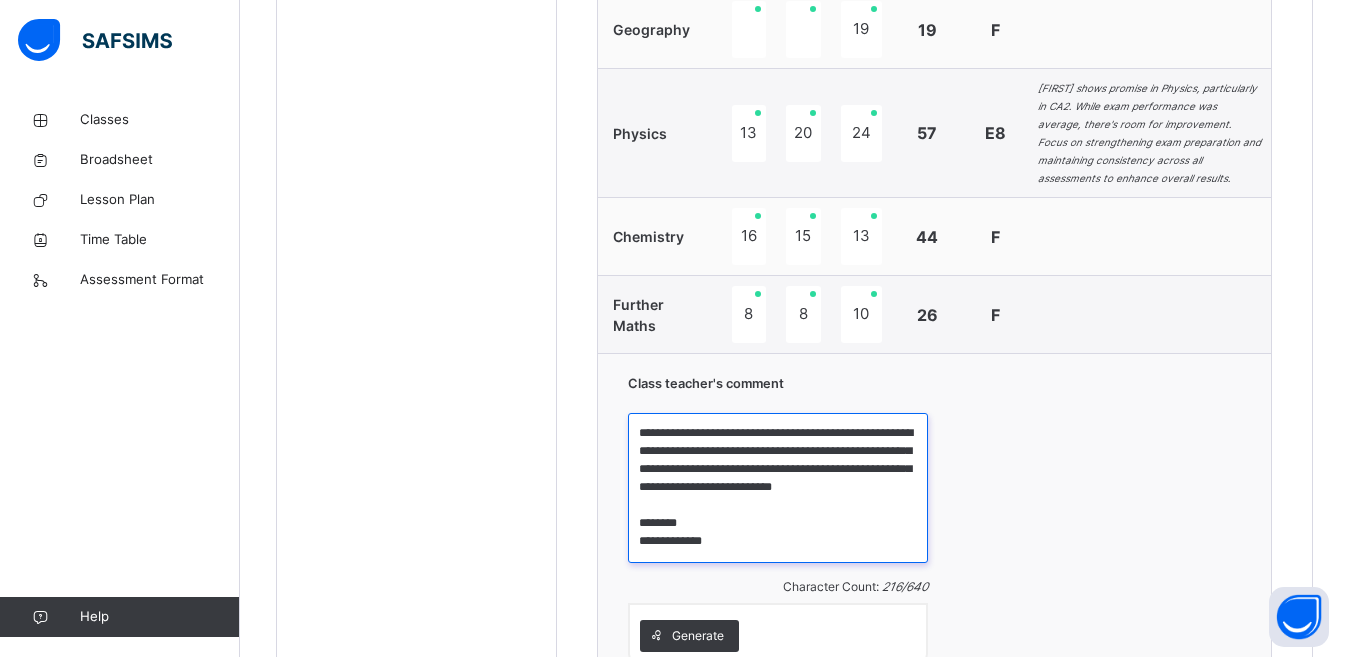 click on "**********" at bounding box center [778, 488] 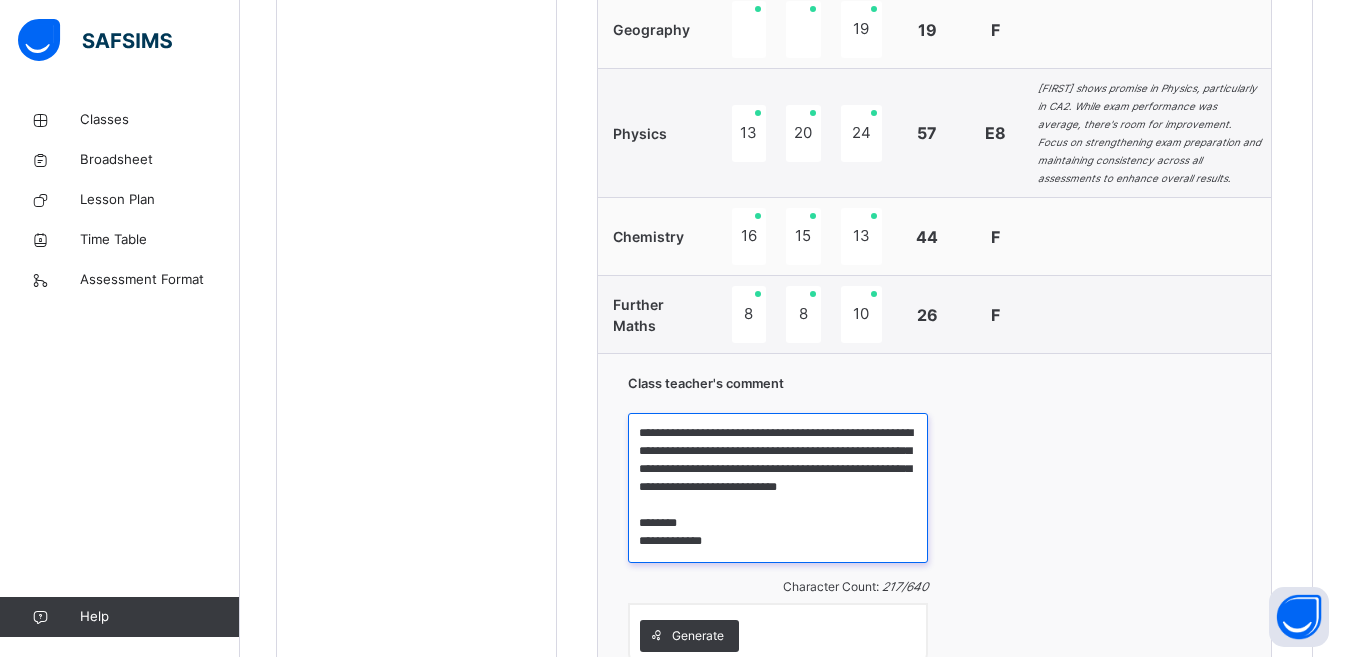 click on "**********" at bounding box center (778, 488) 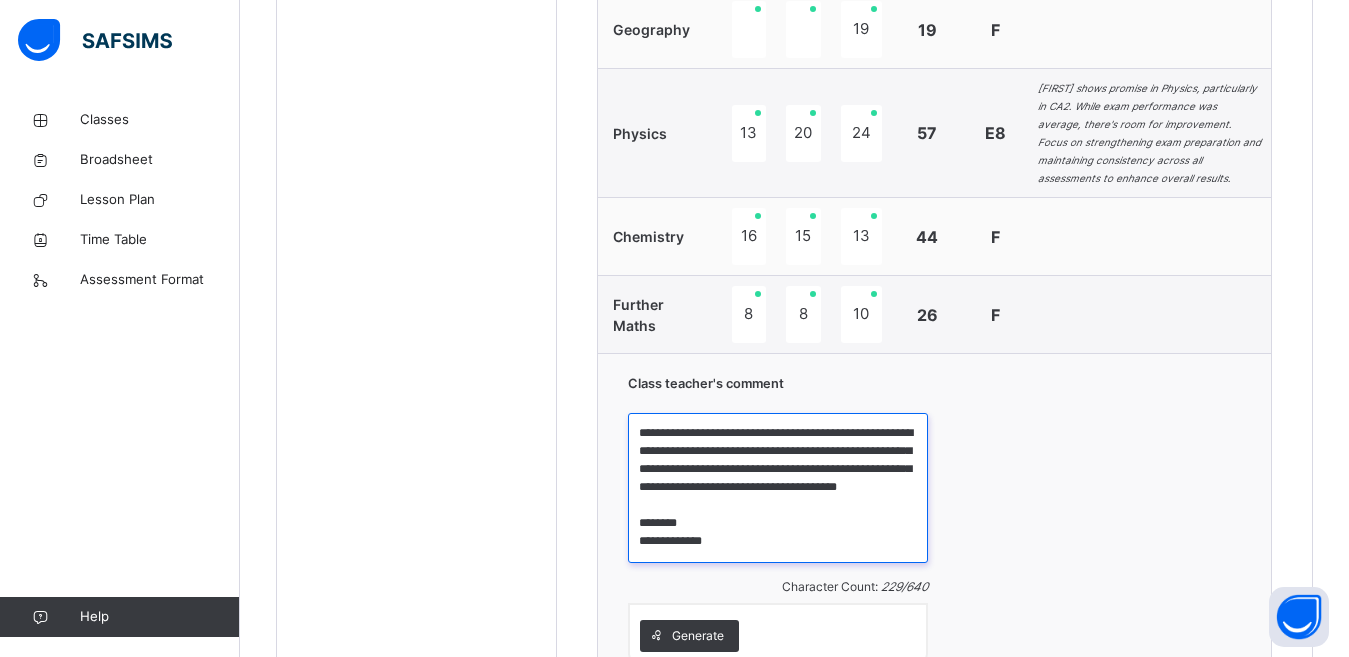 scroll, scrollTop: 16, scrollLeft: 0, axis: vertical 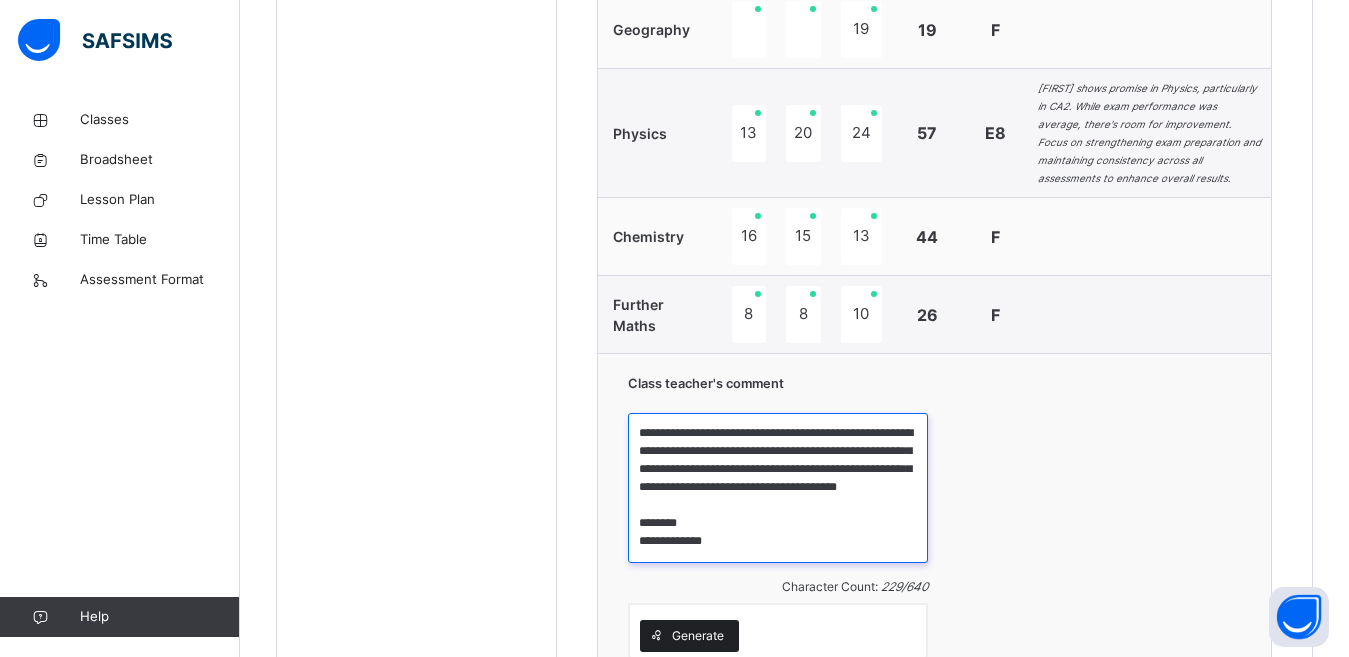 type on "**********" 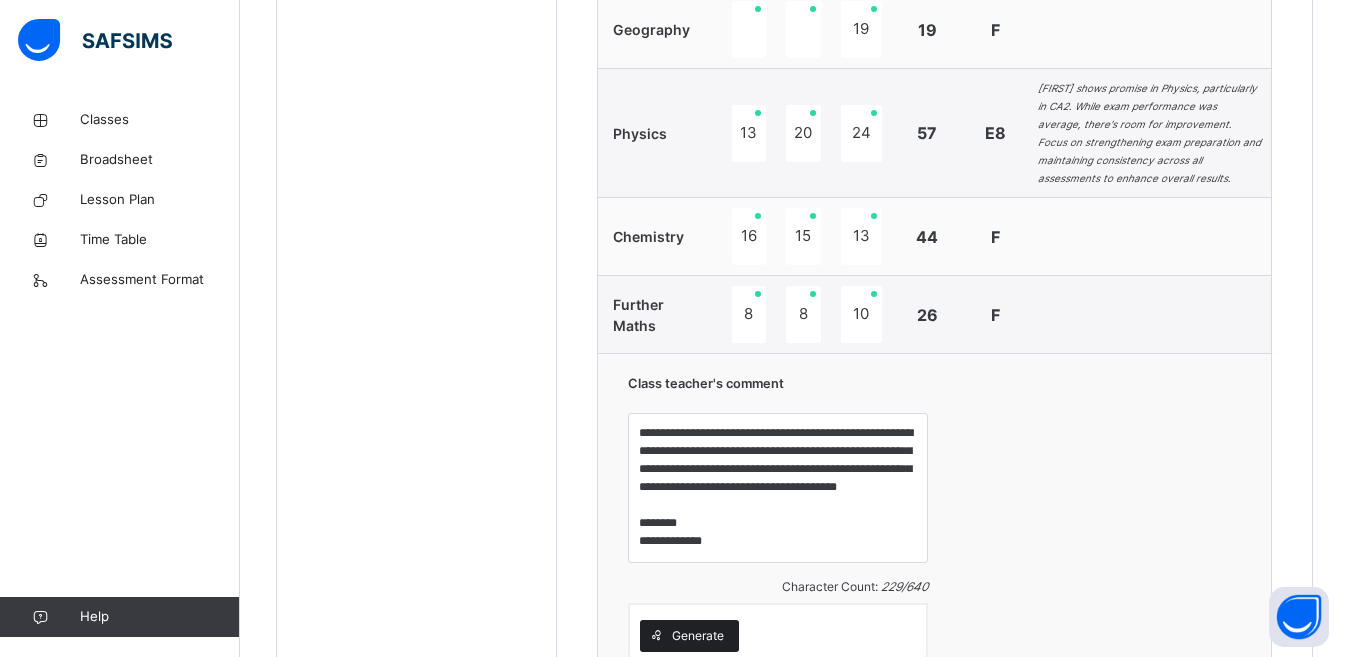 click on "Generate" at bounding box center (698, 636) 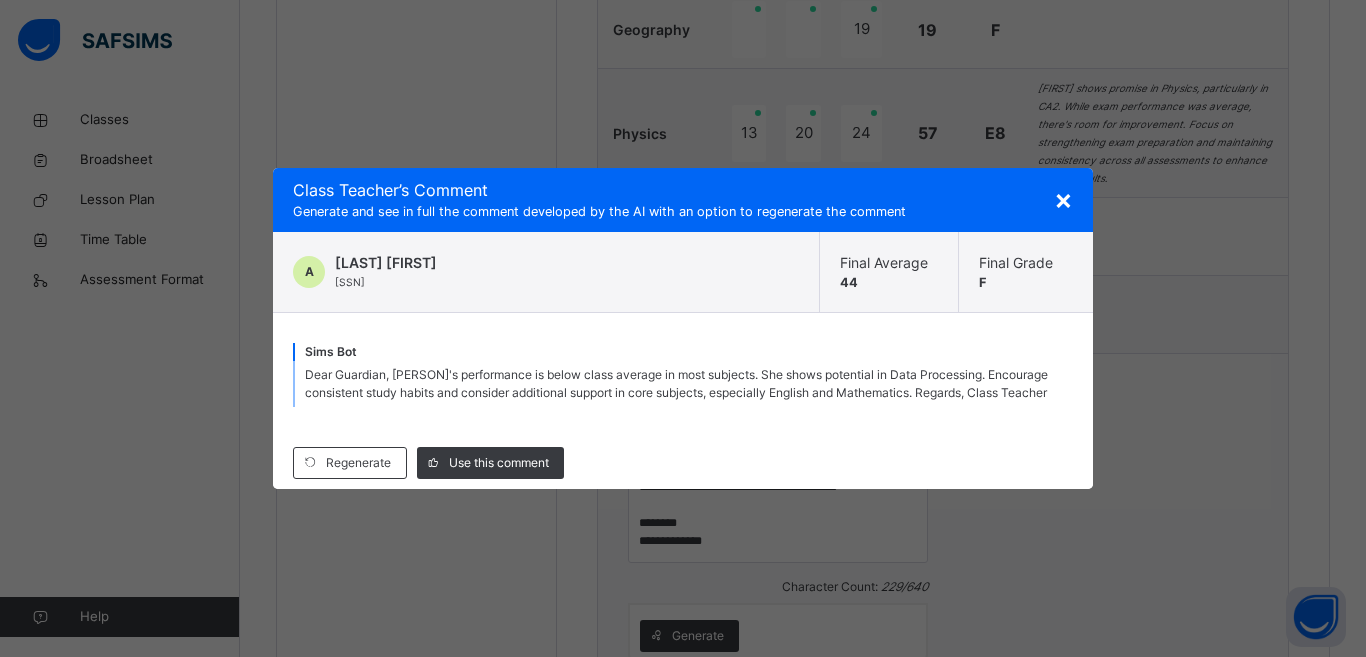 click on "×" at bounding box center [1063, 199] 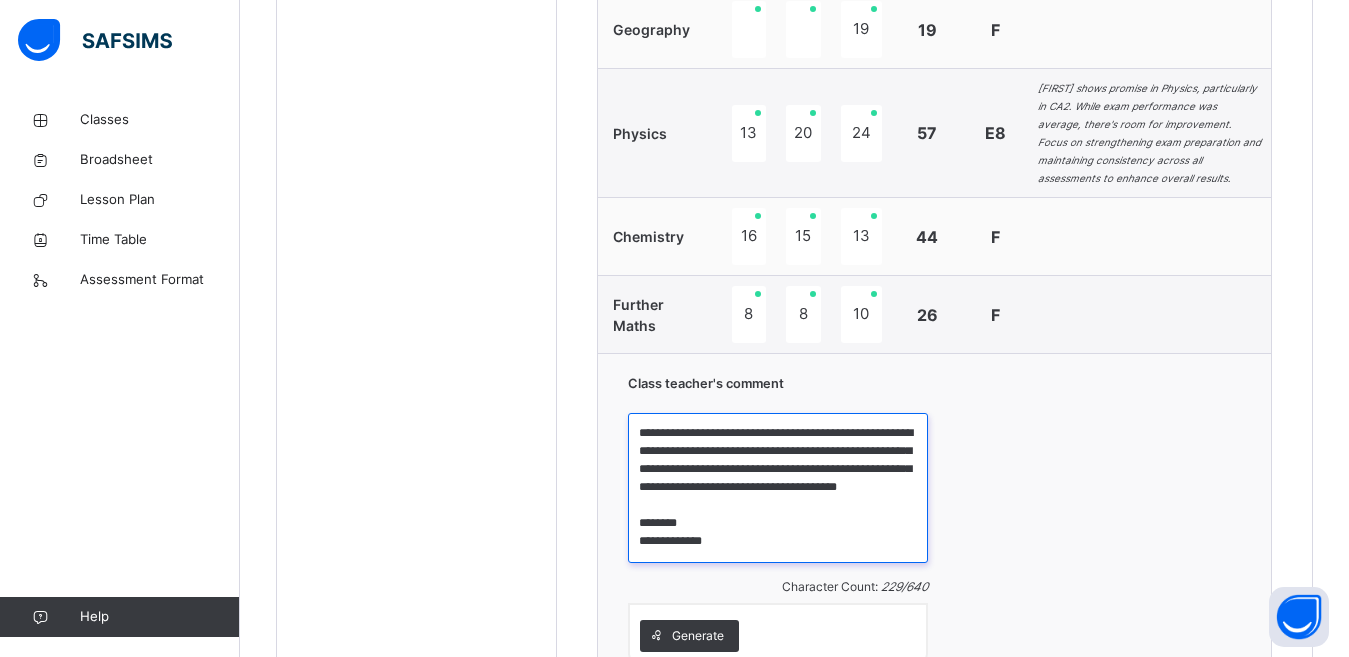 scroll, scrollTop: 16, scrollLeft: 0, axis: vertical 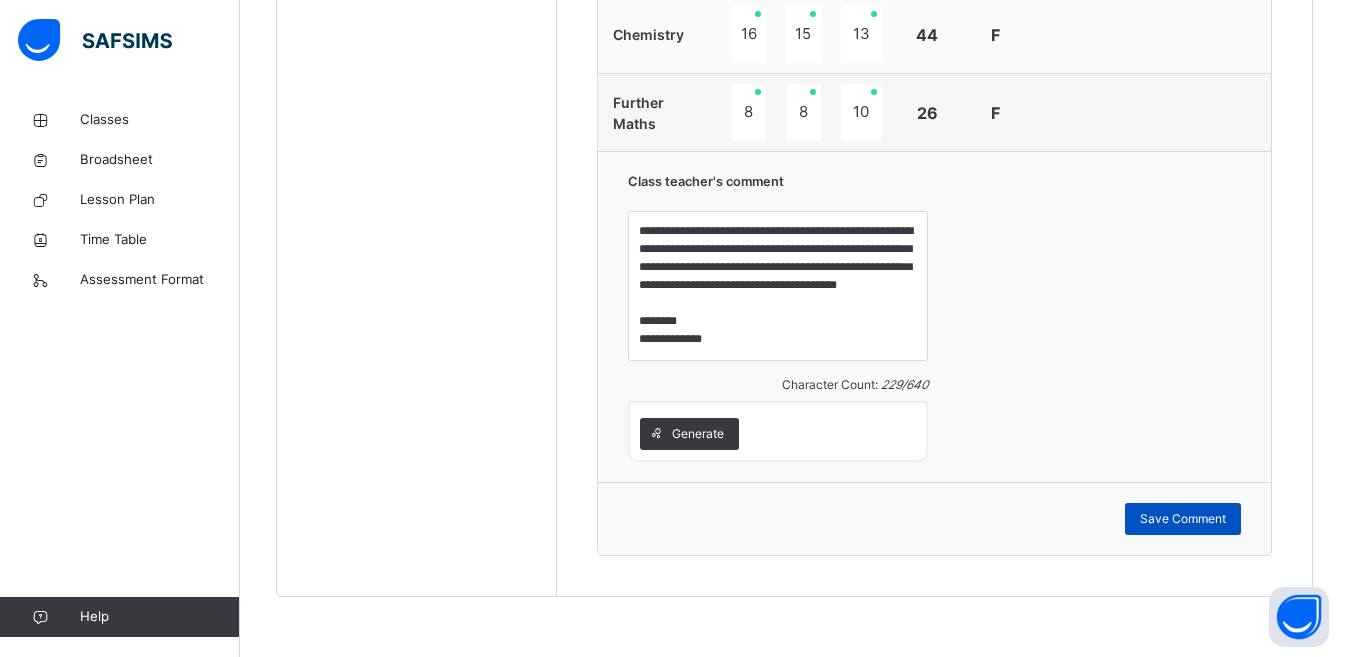 click on "Save Comment" at bounding box center (1183, 519) 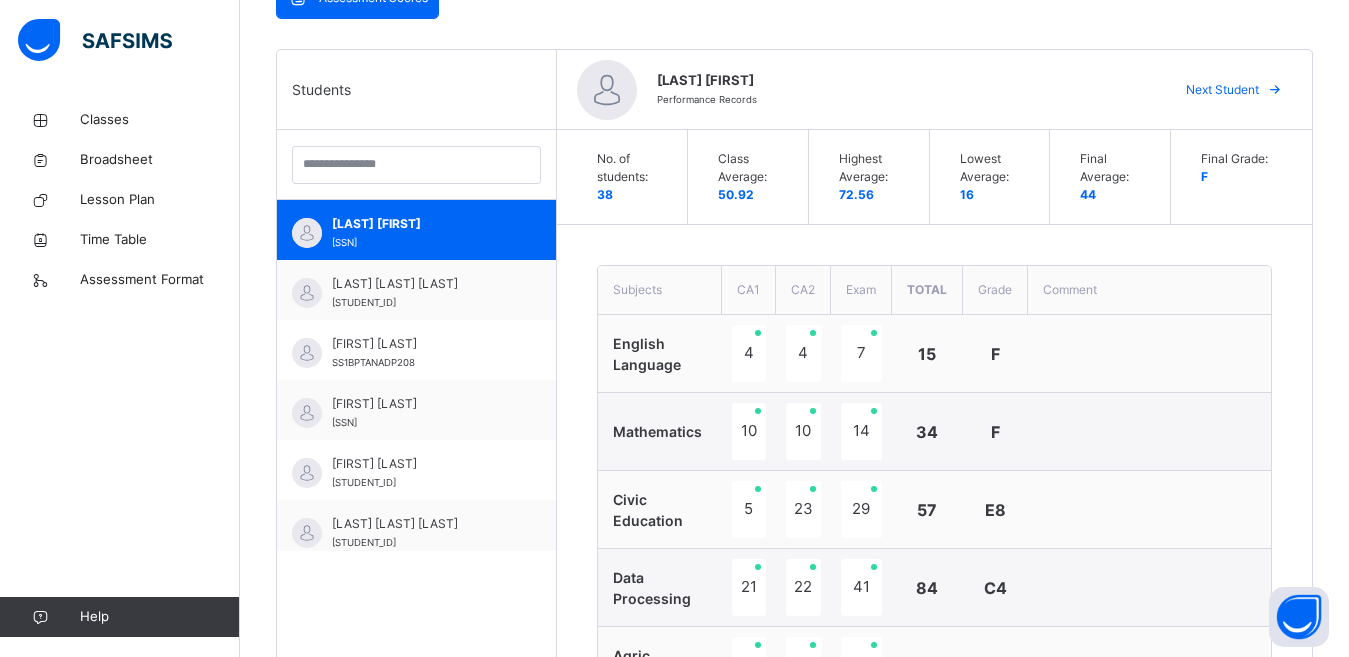 scroll, scrollTop: 466, scrollLeft: 0, axis: vertical 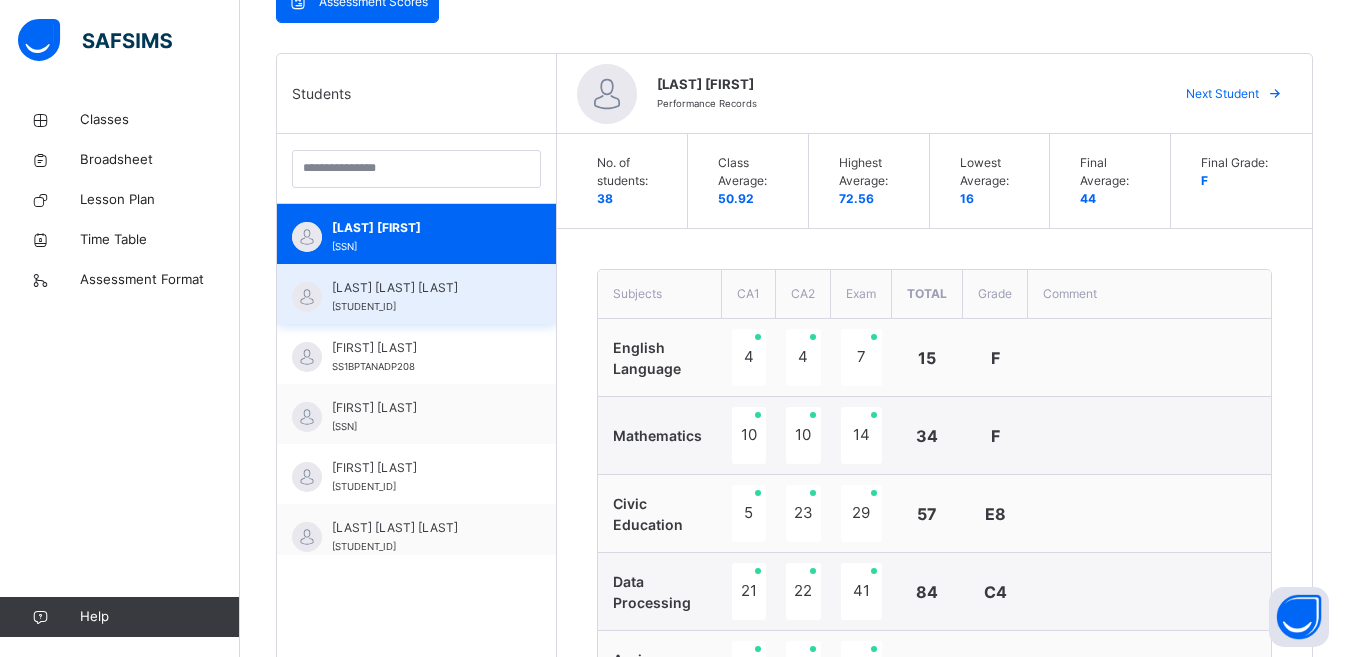 click on "[LAST] [LAST] [LAST]" at bounding box center [421, 288] 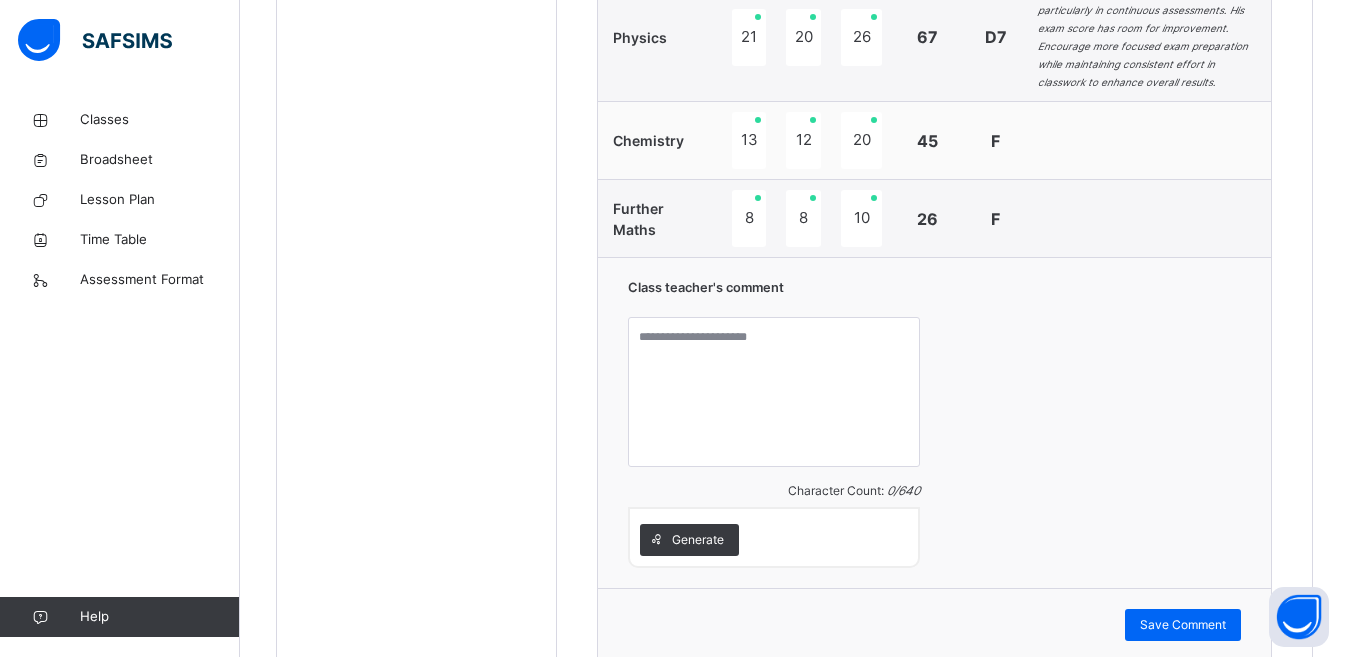 scroll, scrollTop: 1369, scrollLeft: 0, axis: vertical 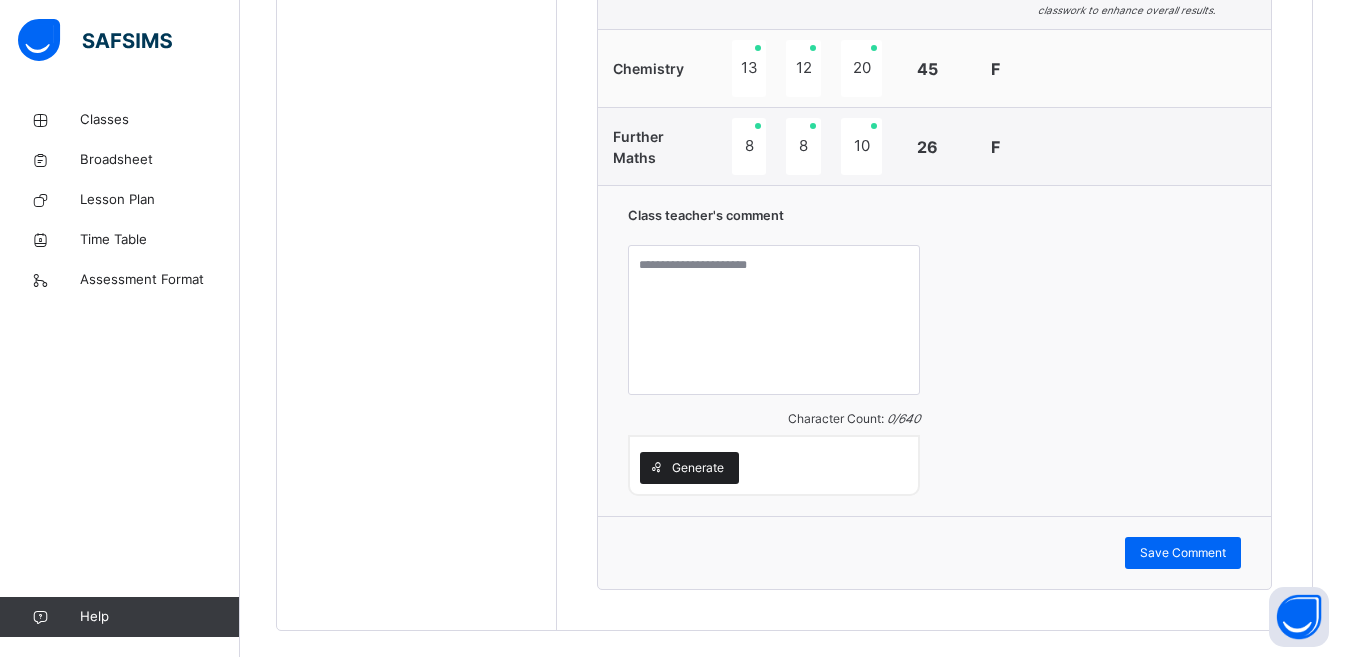 click on "Generate" at bounding box center [698, 468] 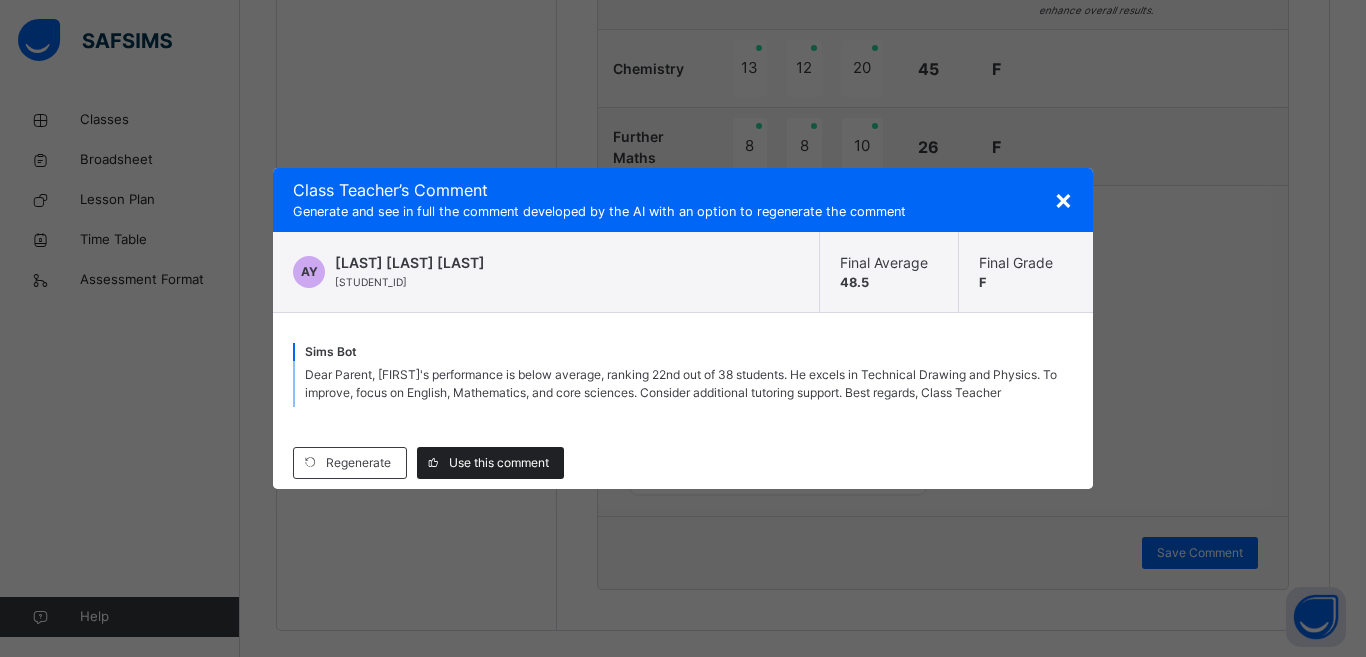 click on "Use this comment" at bounding box center (499, 463) 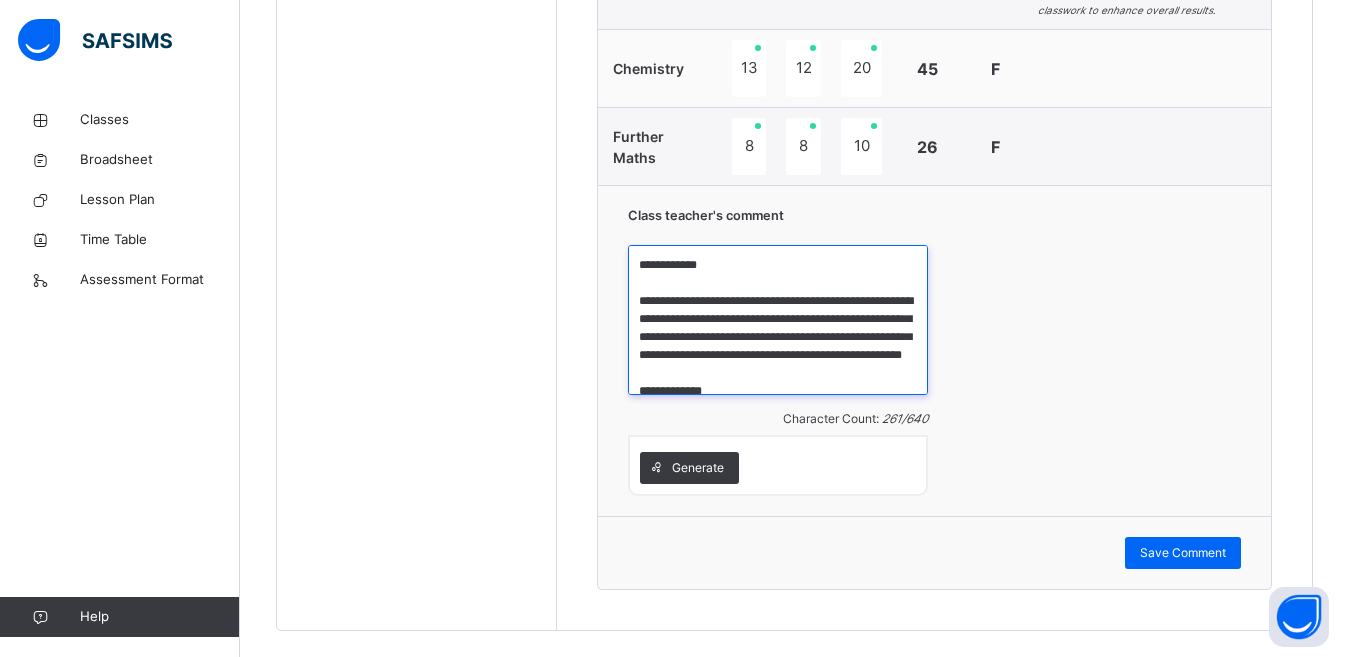 click on "**********" at bounding box center (778, 320) 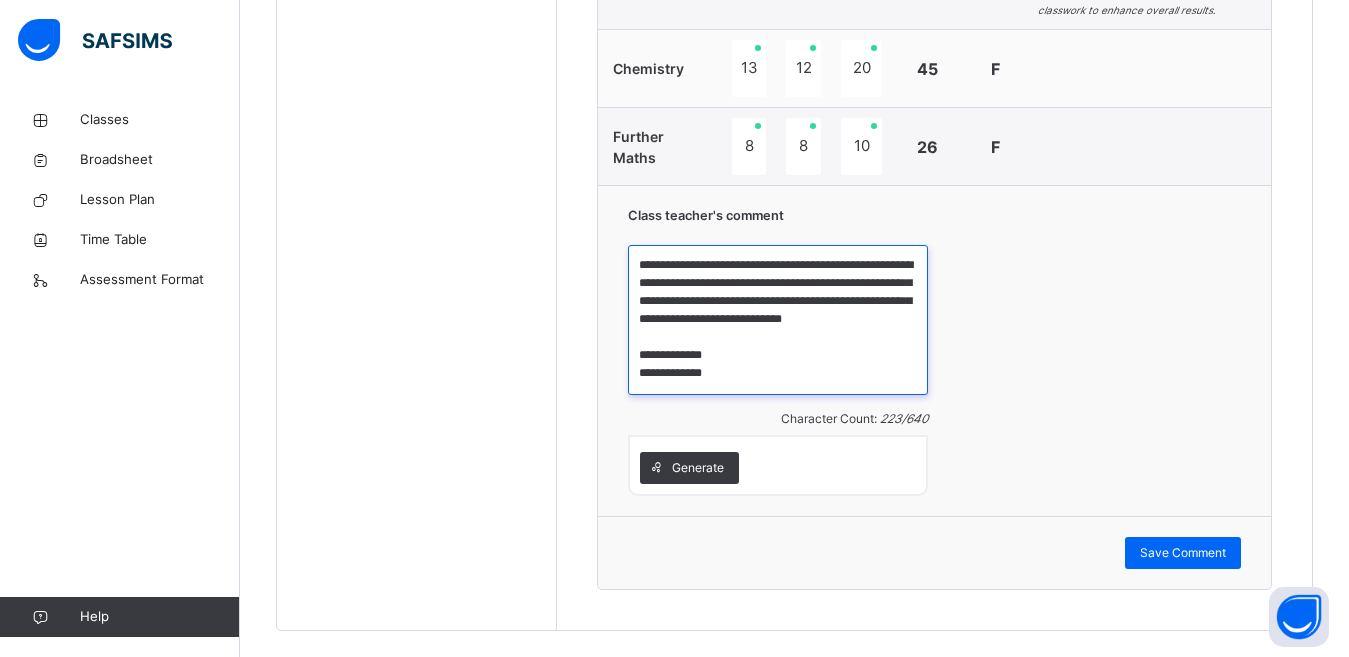 click on "**********" at bounding box center [778, 320] 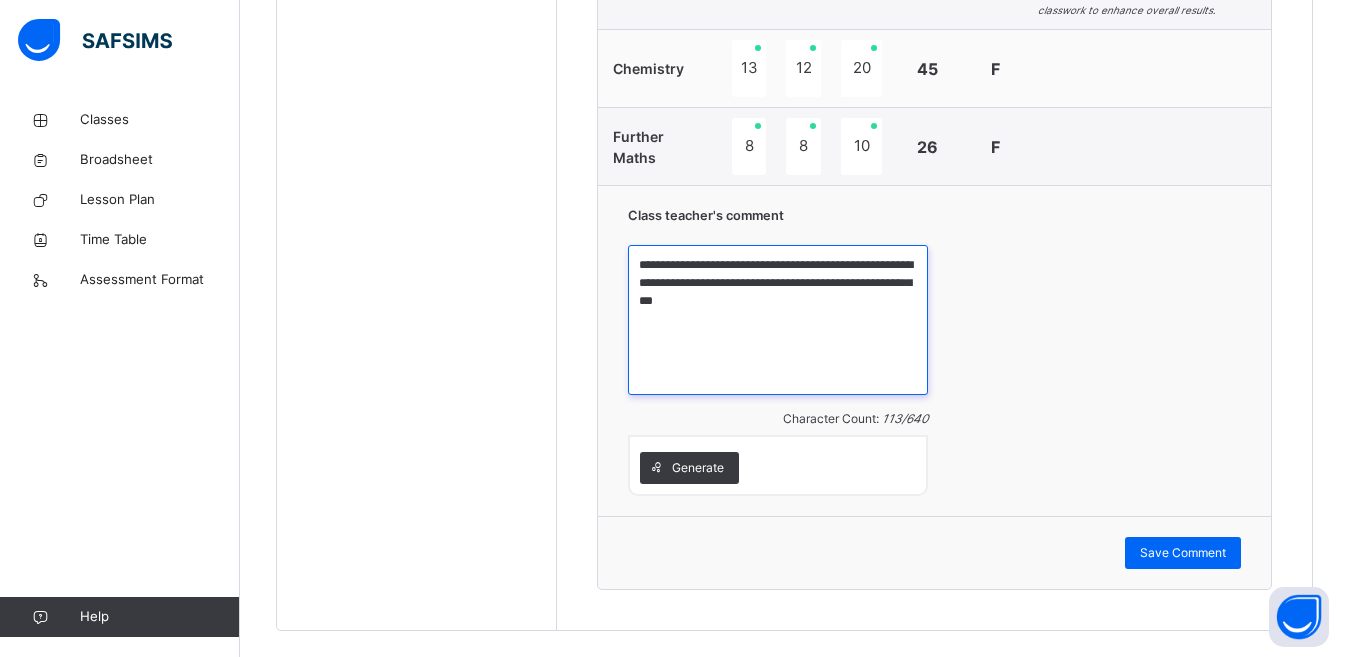 scroll, scrollTop: 0, scrollLeft: 0, axis: both 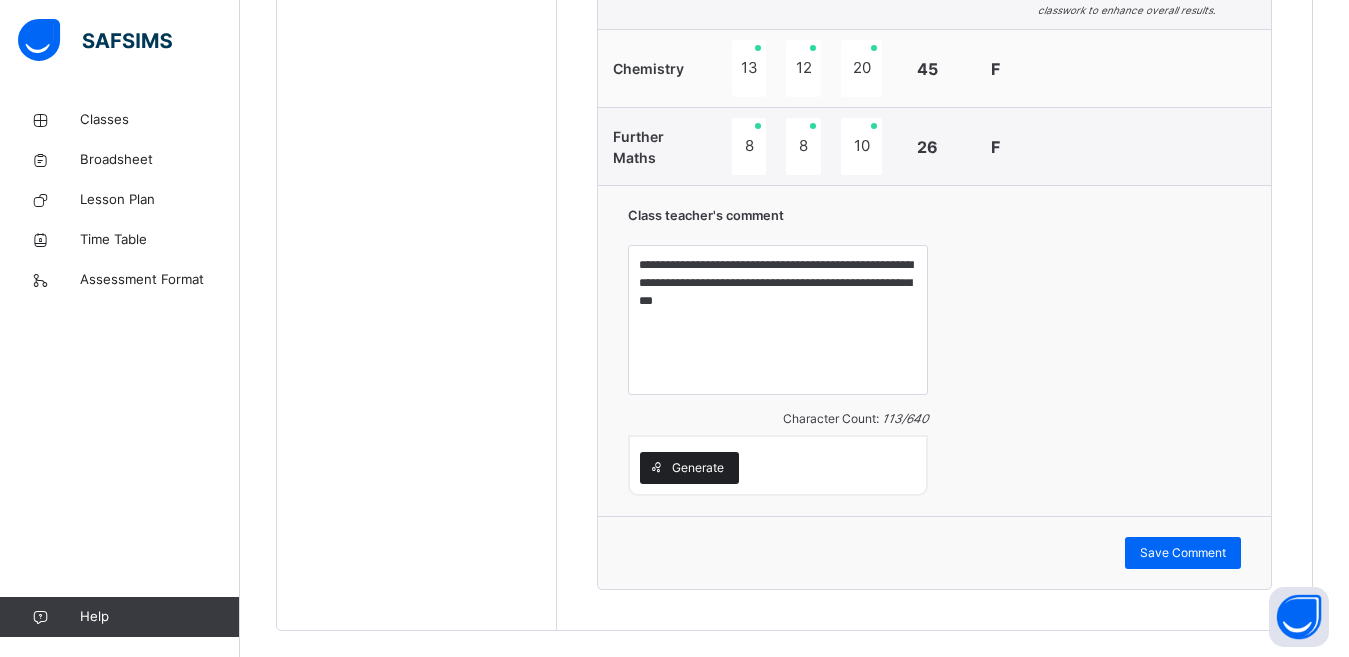 click on "Generate" at bounding box center [698, 468] 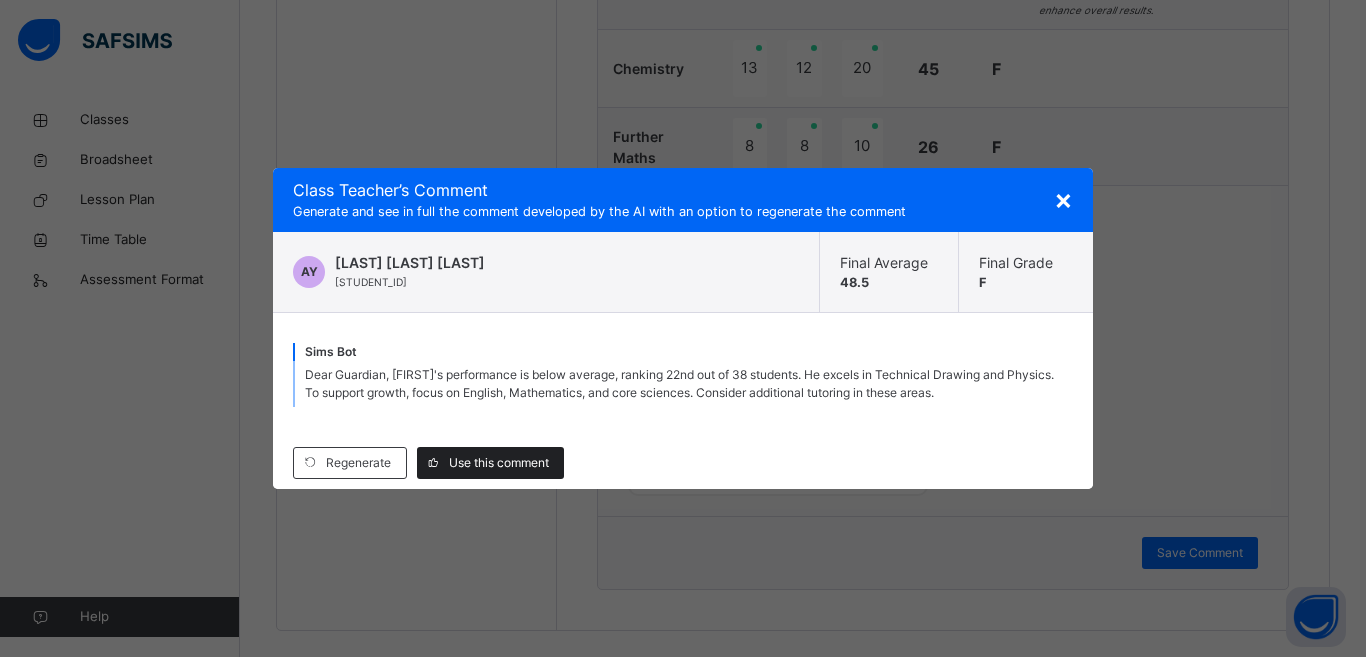 click on "Use this comment" at bounding box center [499, 463] 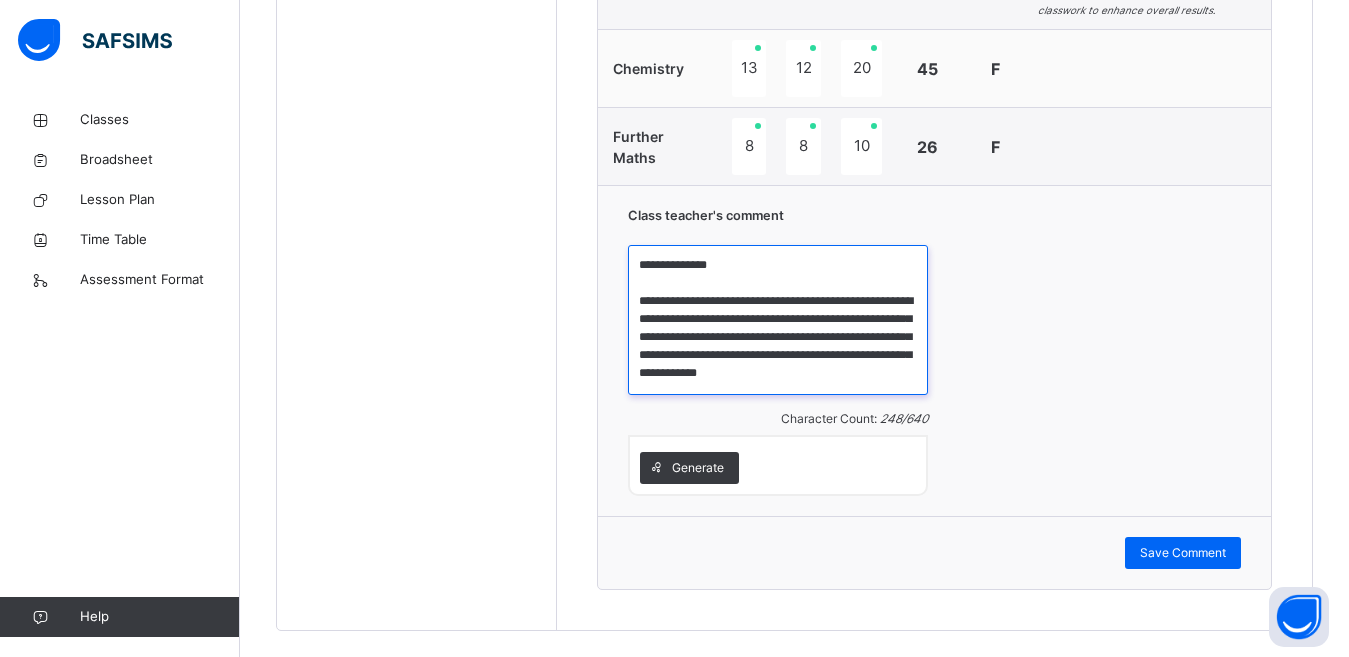 click on "**********" at bounding box center (778, 320) 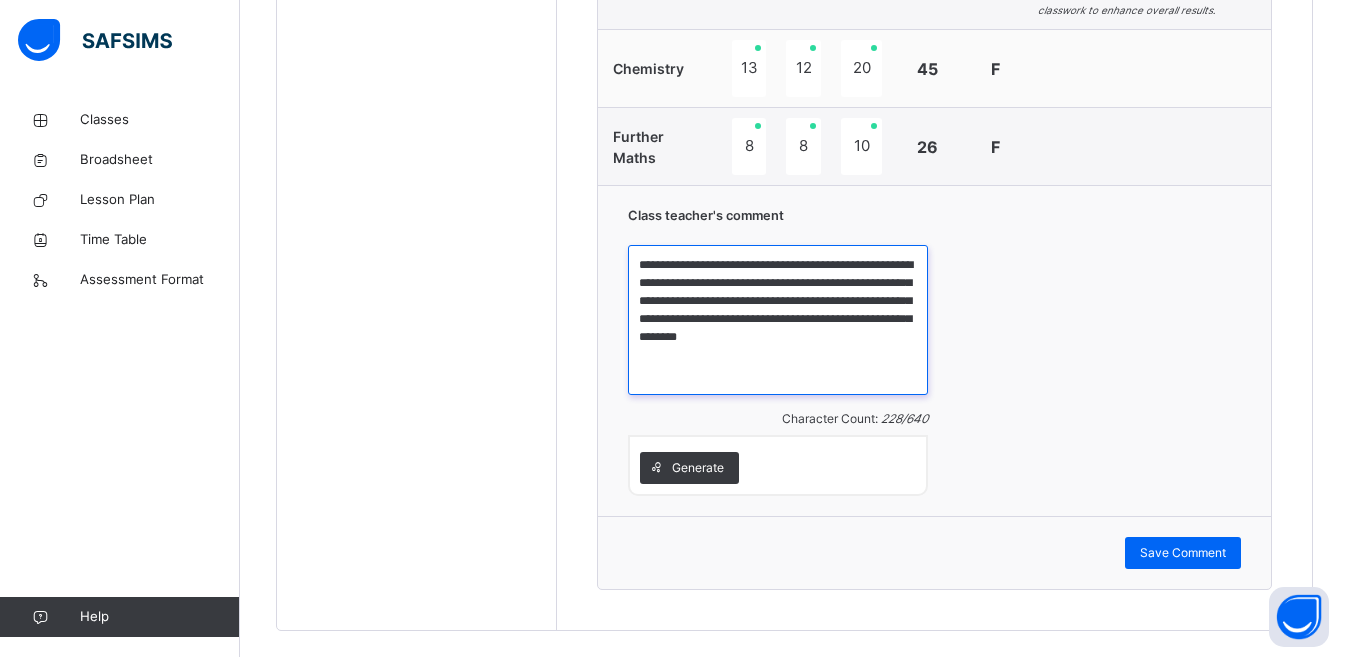 click on "**********" at bounding box center (778, 320) 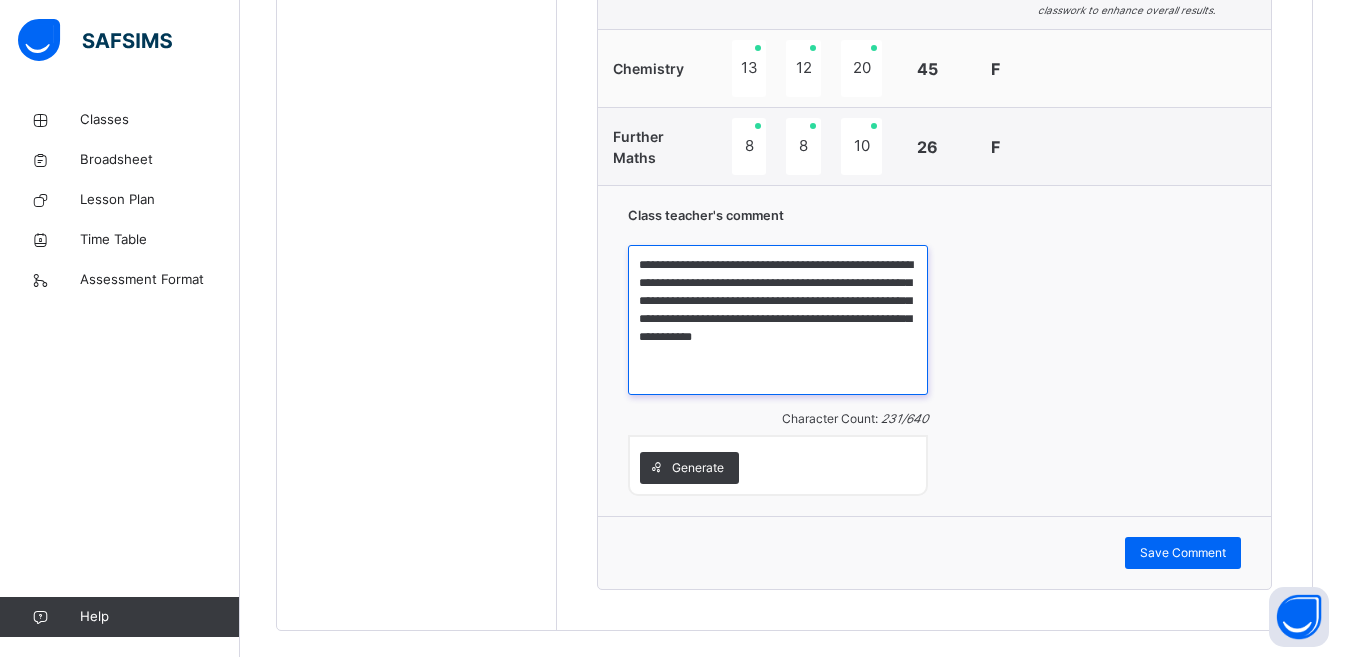 click on "**********" at bounding box center (778, 320) 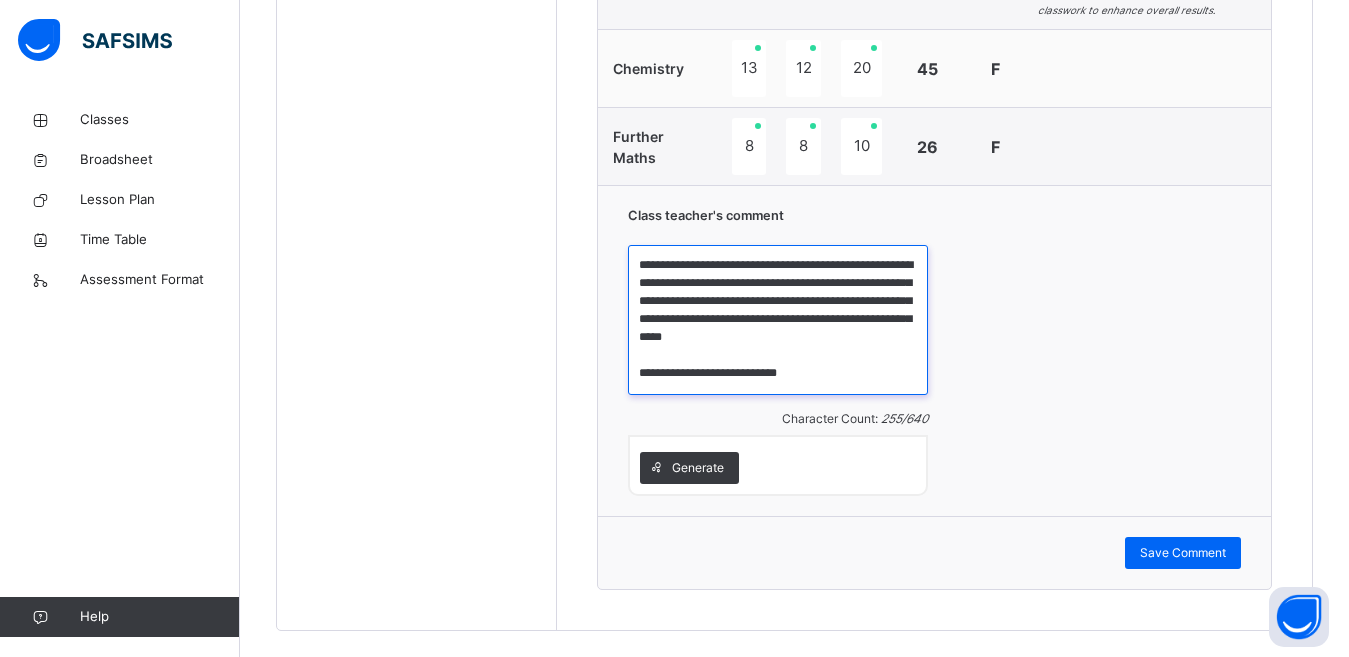 click on "**********" at bounding box center (778, 320) 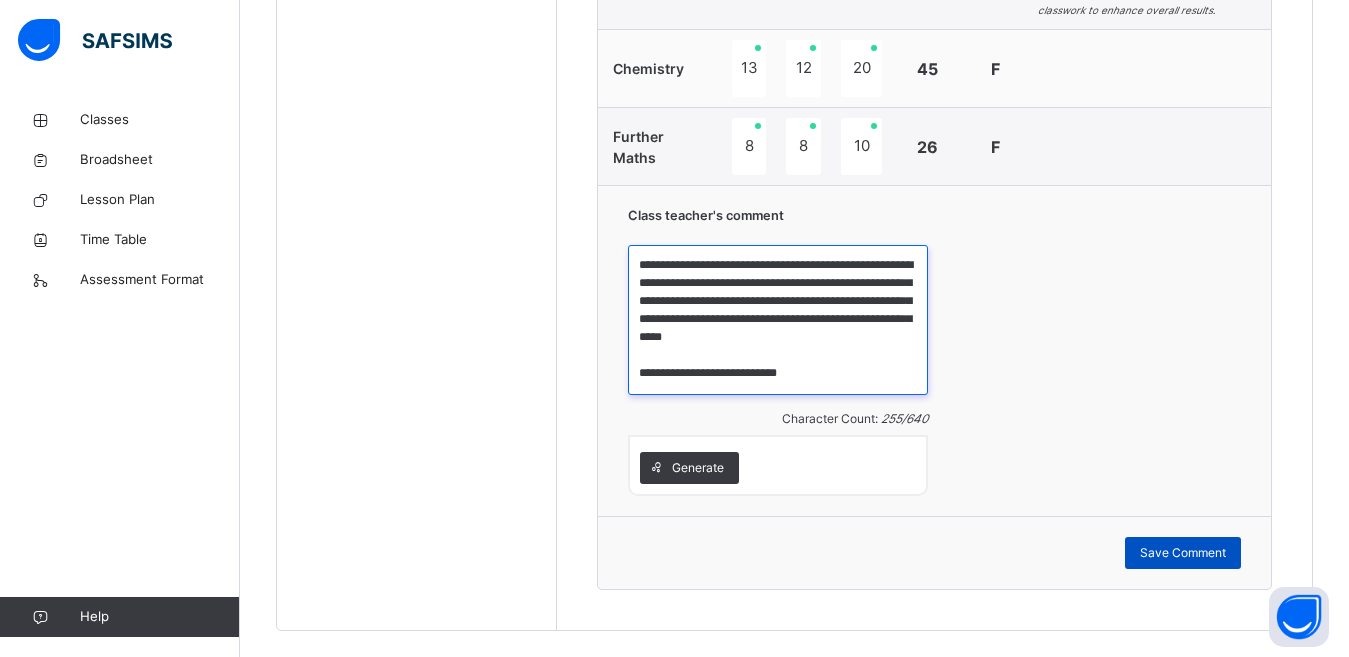 type on "**********" 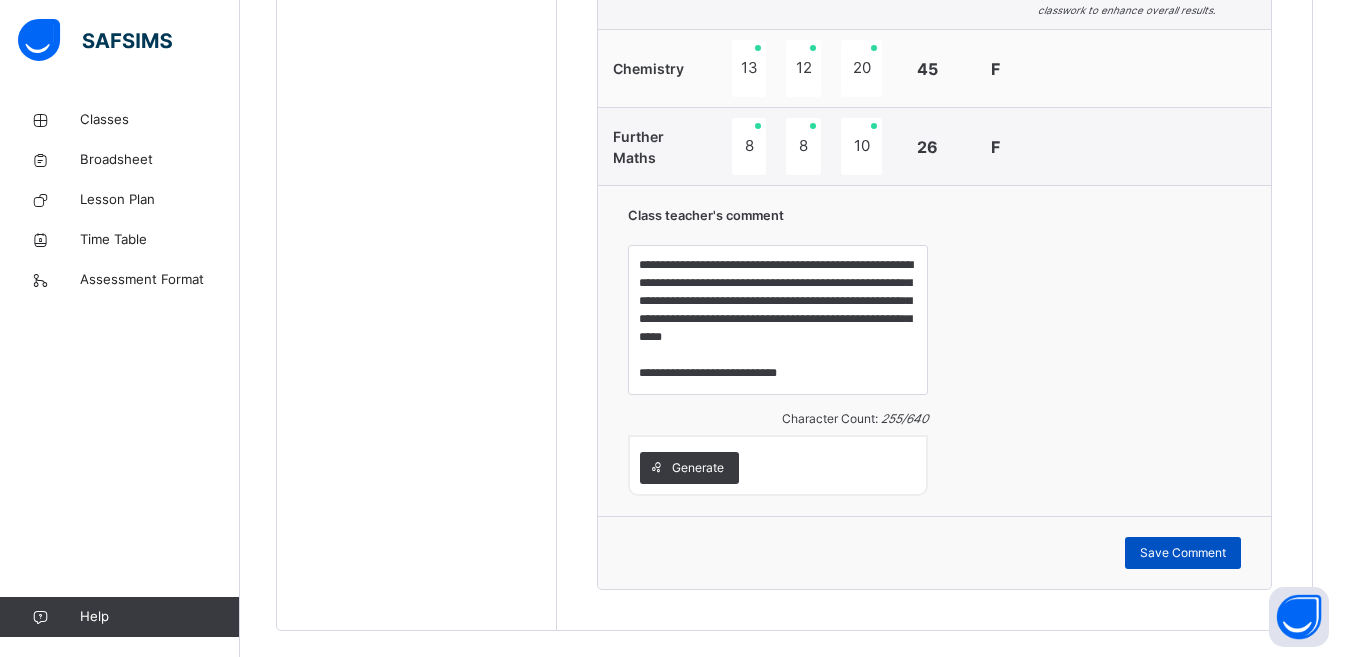 click on "Save Comment" at bounding box center [1183, 553] 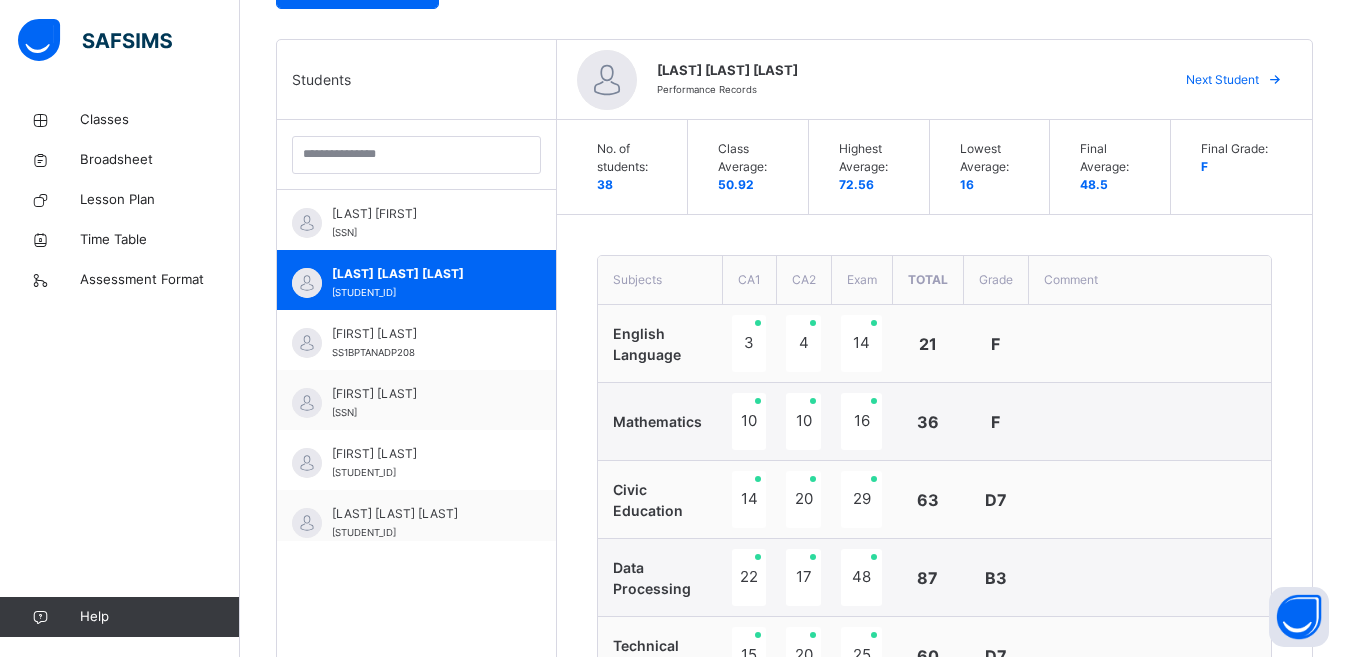 scroll, scrollTop: 477, scrollLeft: 0, axis: vertical 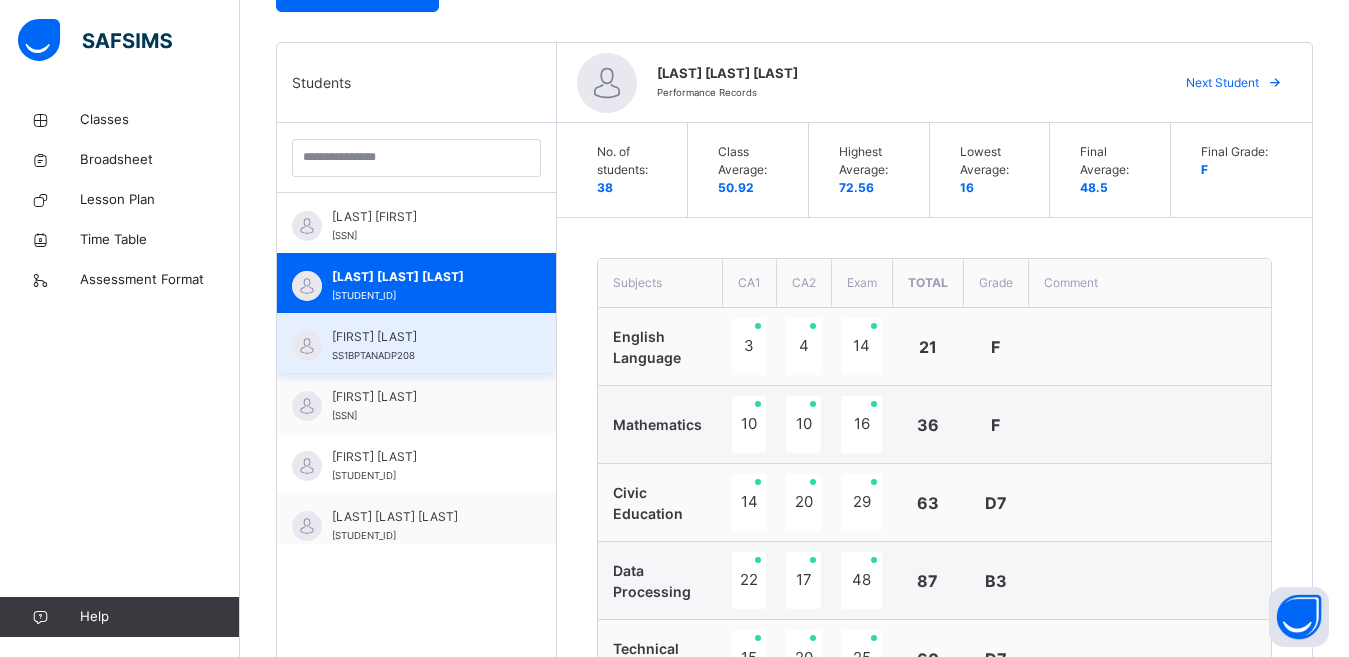 click on "[FIRST] [LAST]" at bounding box center (421, 337) 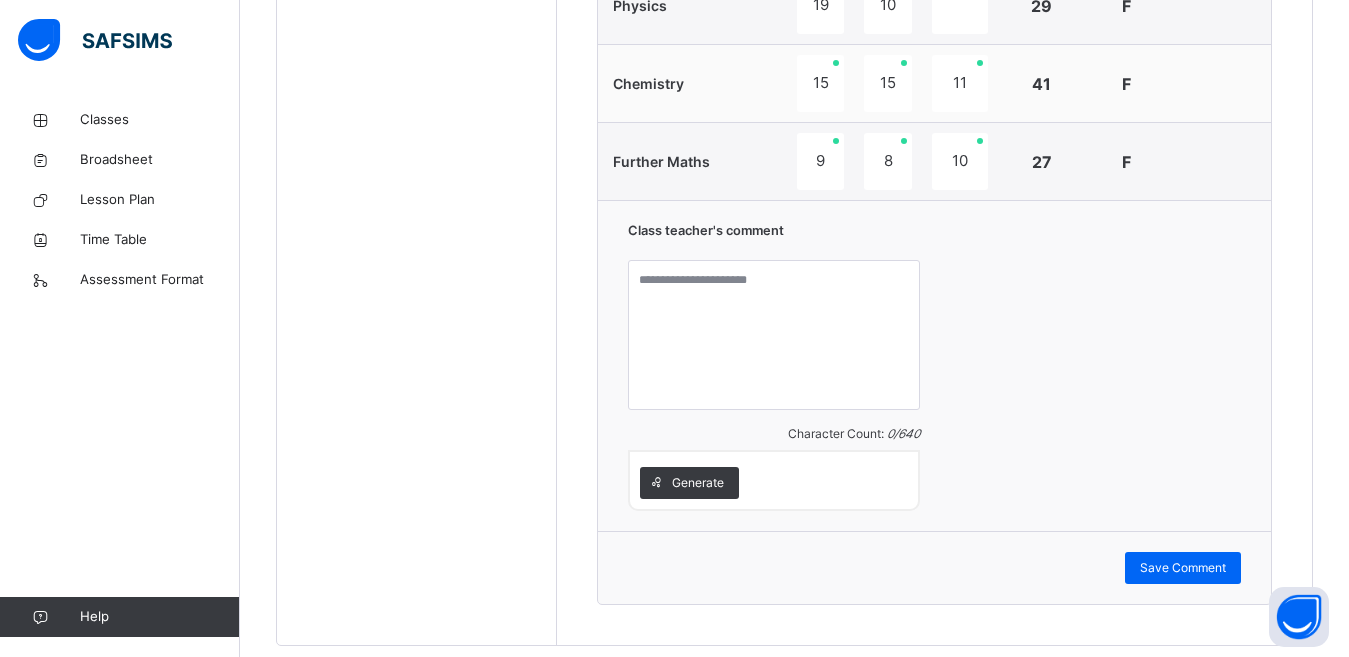 scroll, scrollTop: 1413, scrollLeft: 0, axis: vertical 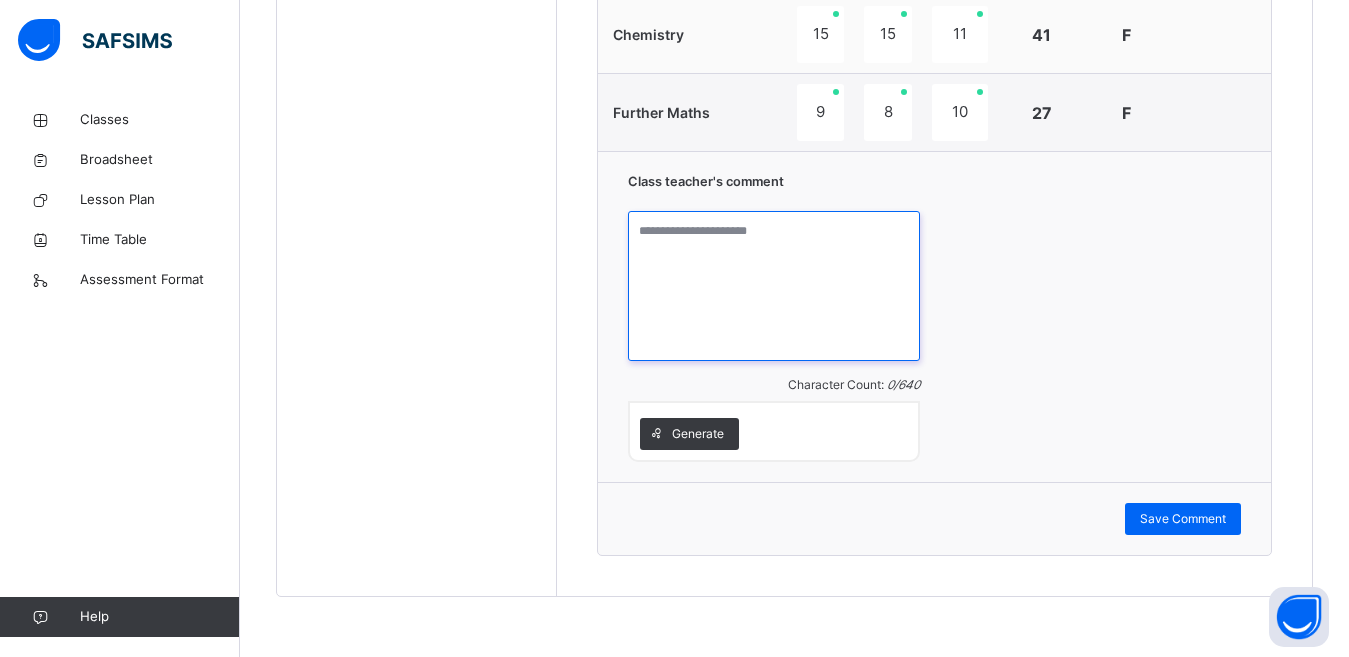 click at bounding box center [774, 286] 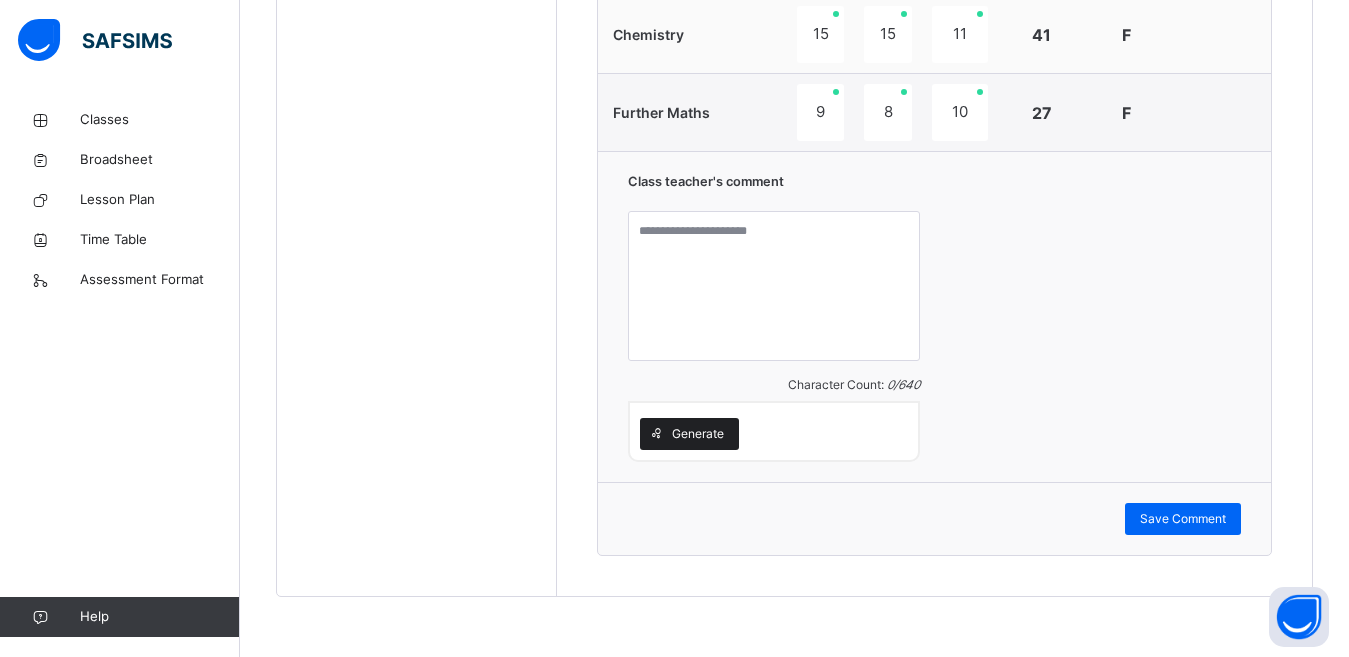 click on "Generate" at bounding box center (698, 434) 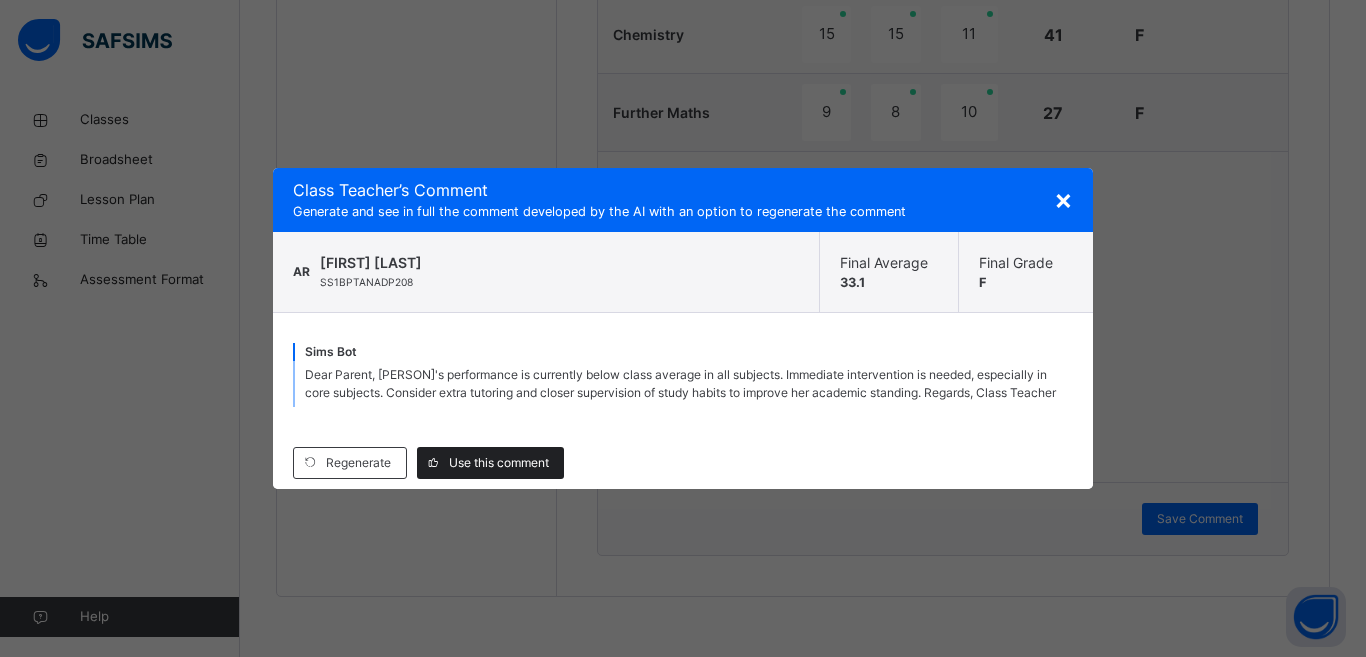 click on "Use this comment" at bounding box center (499, 463) 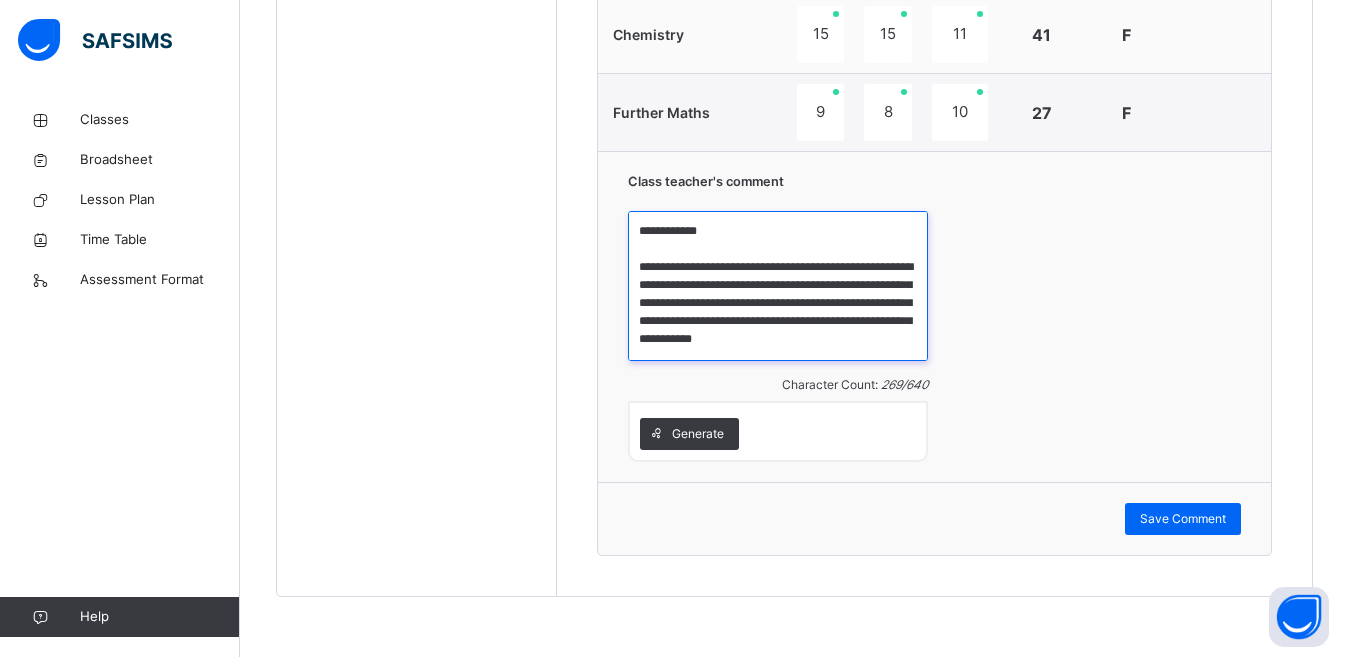 click on "**********" at bounding box center [778, 286] 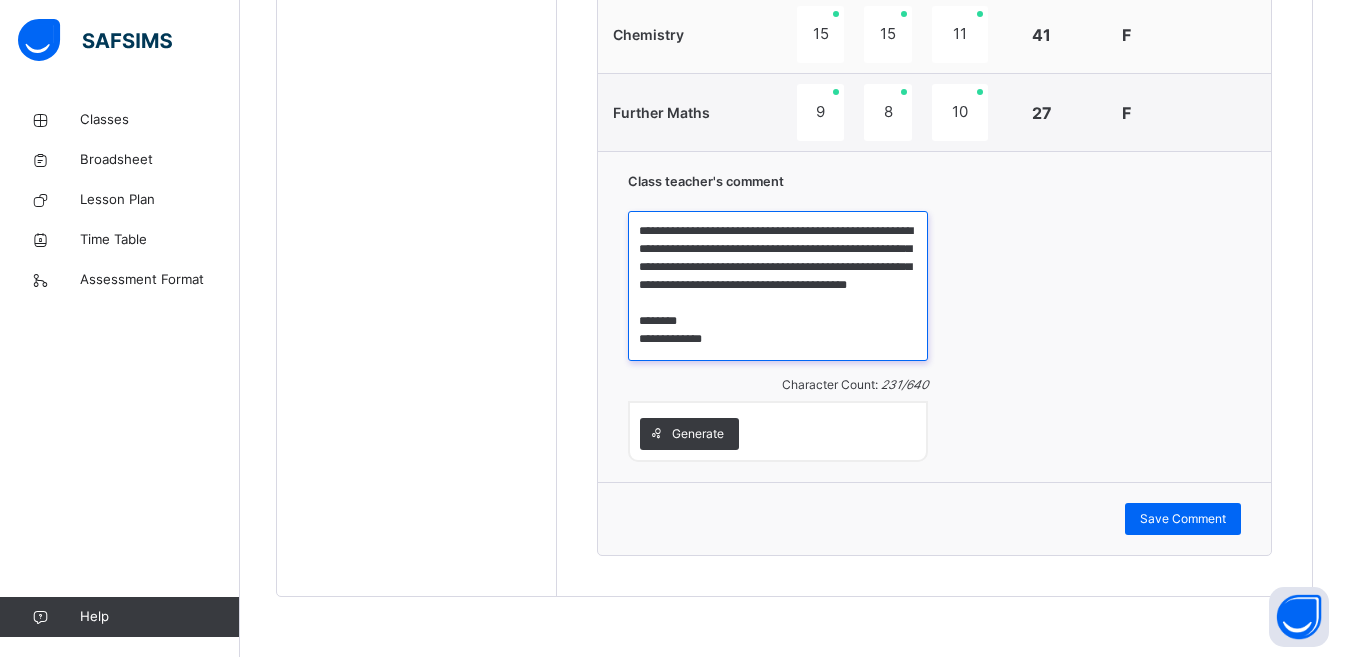 click on "**********" at bounding box center (778, 286) 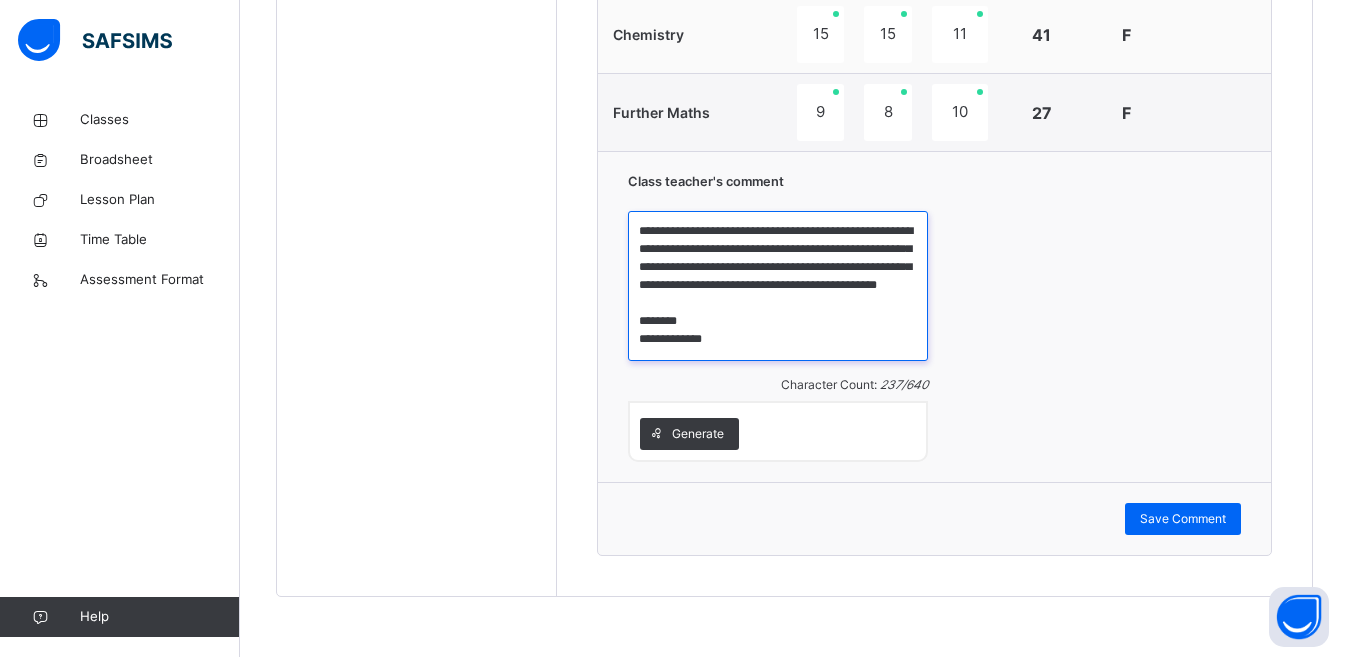 click on "**********" at bounding box center (778, 286) 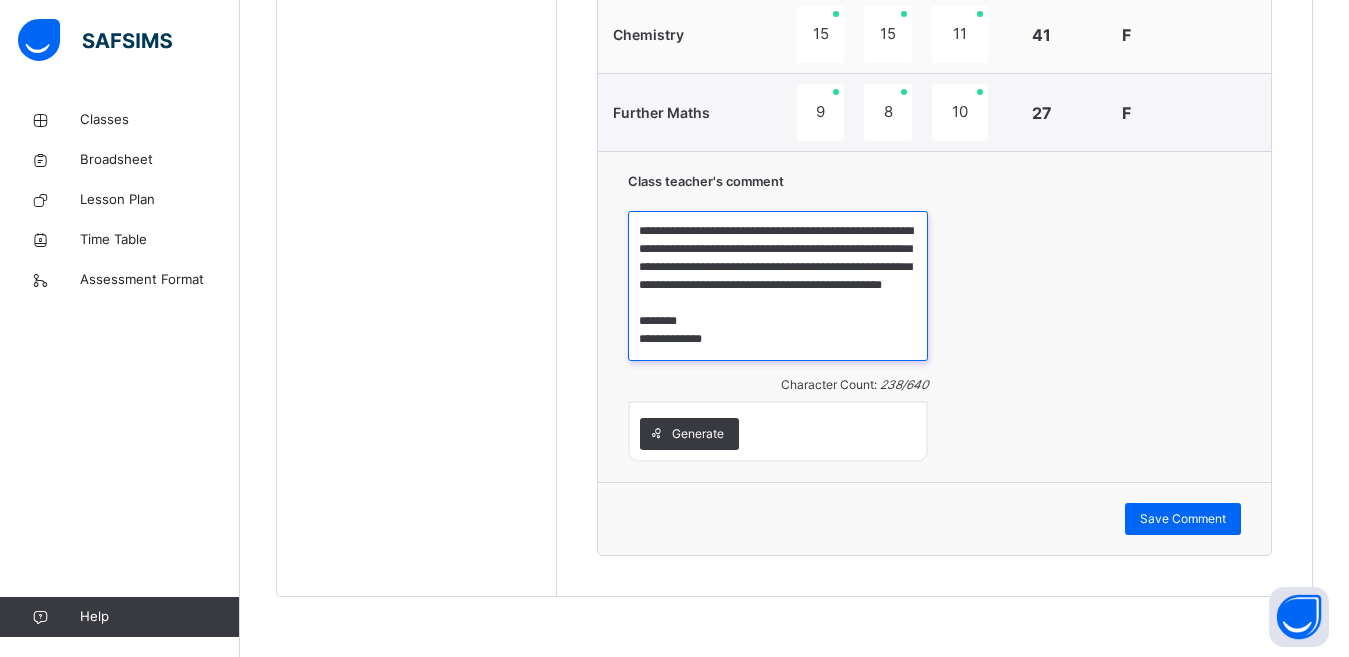 click on "**********" at bounding box center [778, 286] 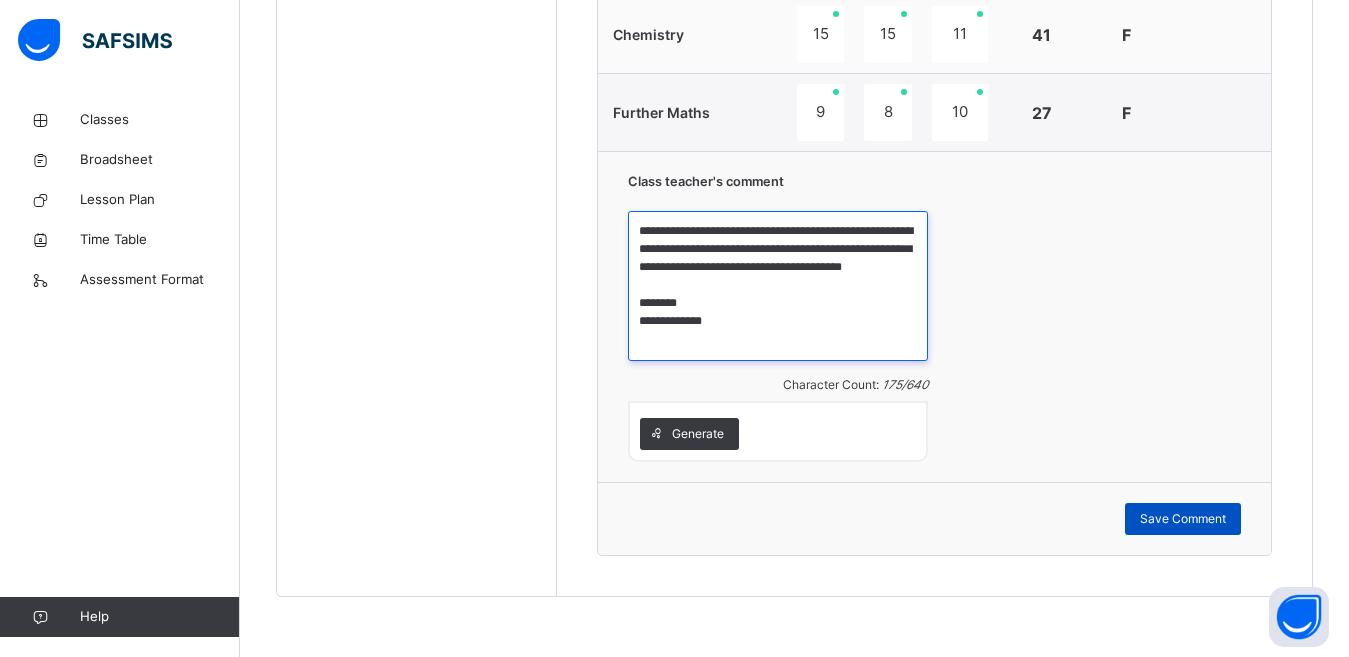 type on "**********" 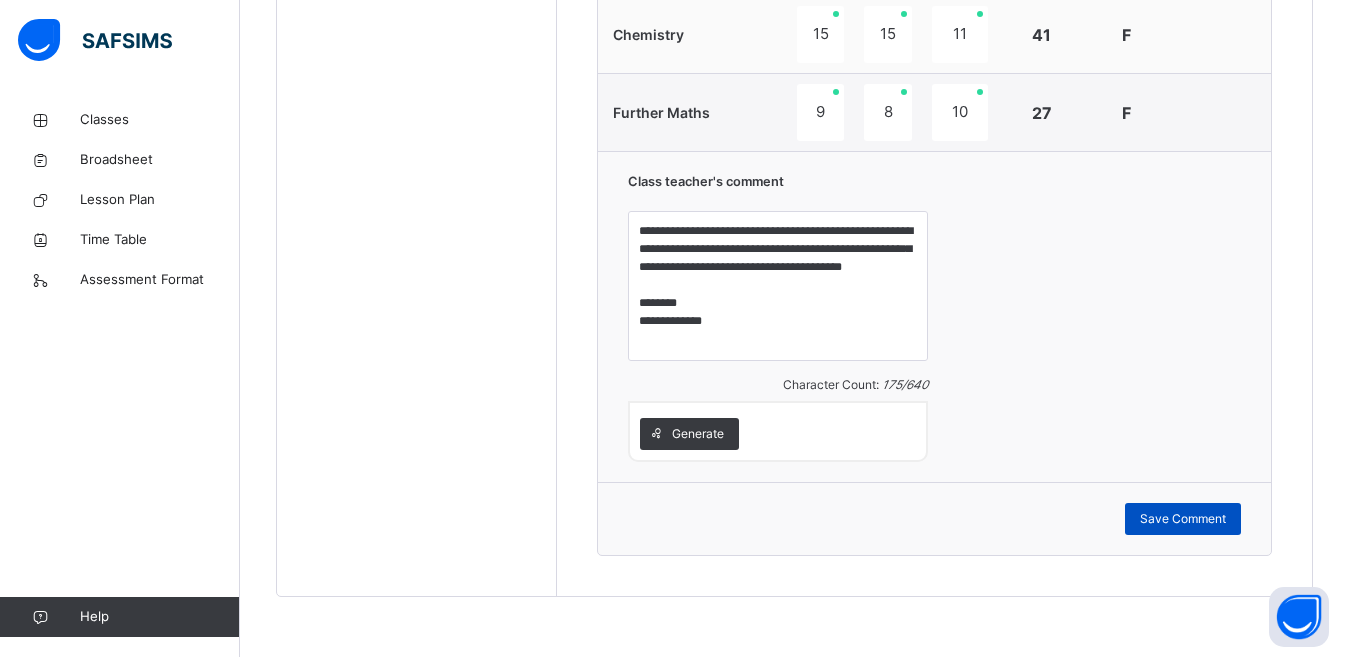 click on "Save Comment" at bounding box center [1183, 519] 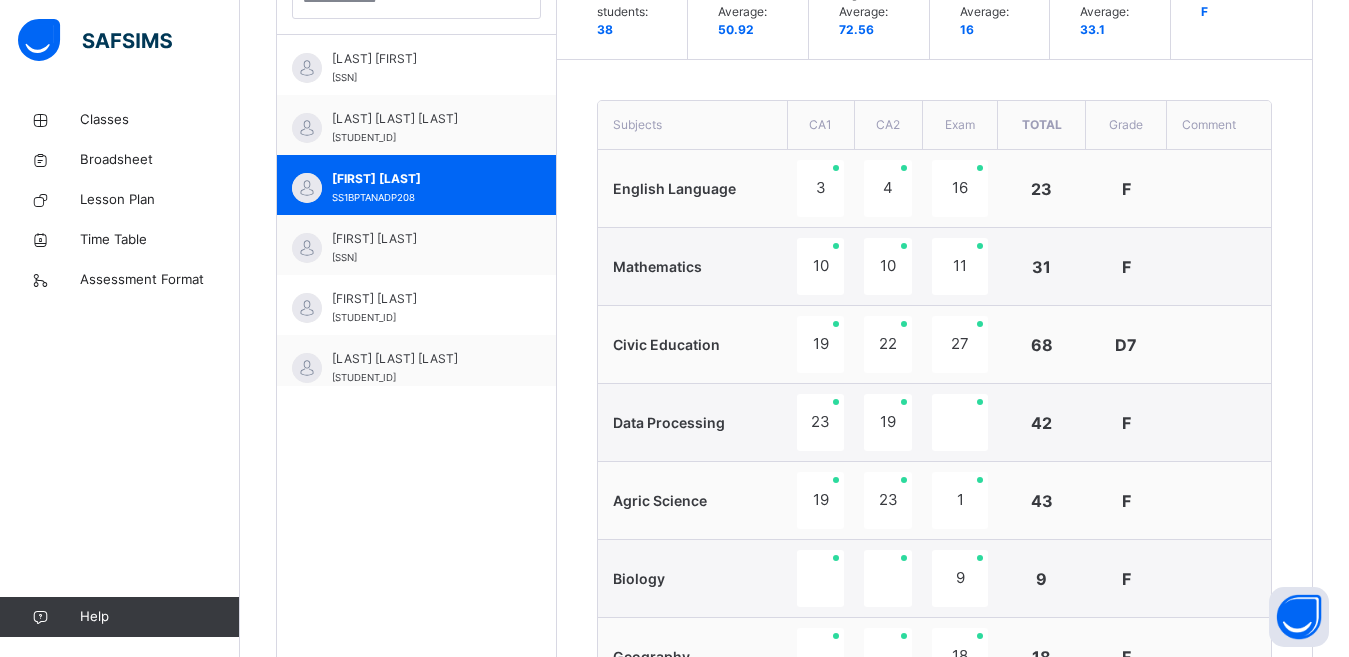 scroll, scrollTop: 625, scrollLeft: 0, axis: vertical 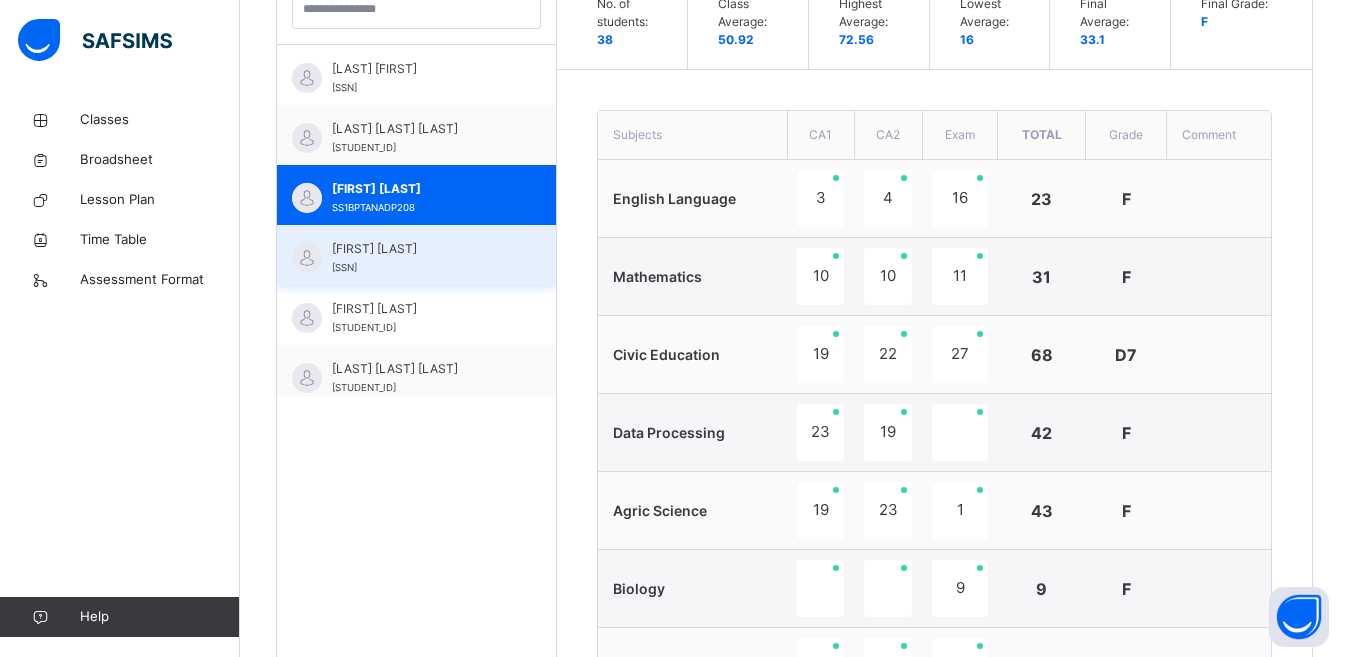 click on "[FIRST] [LAST] [SSN]" at bounding box center (421, 258) 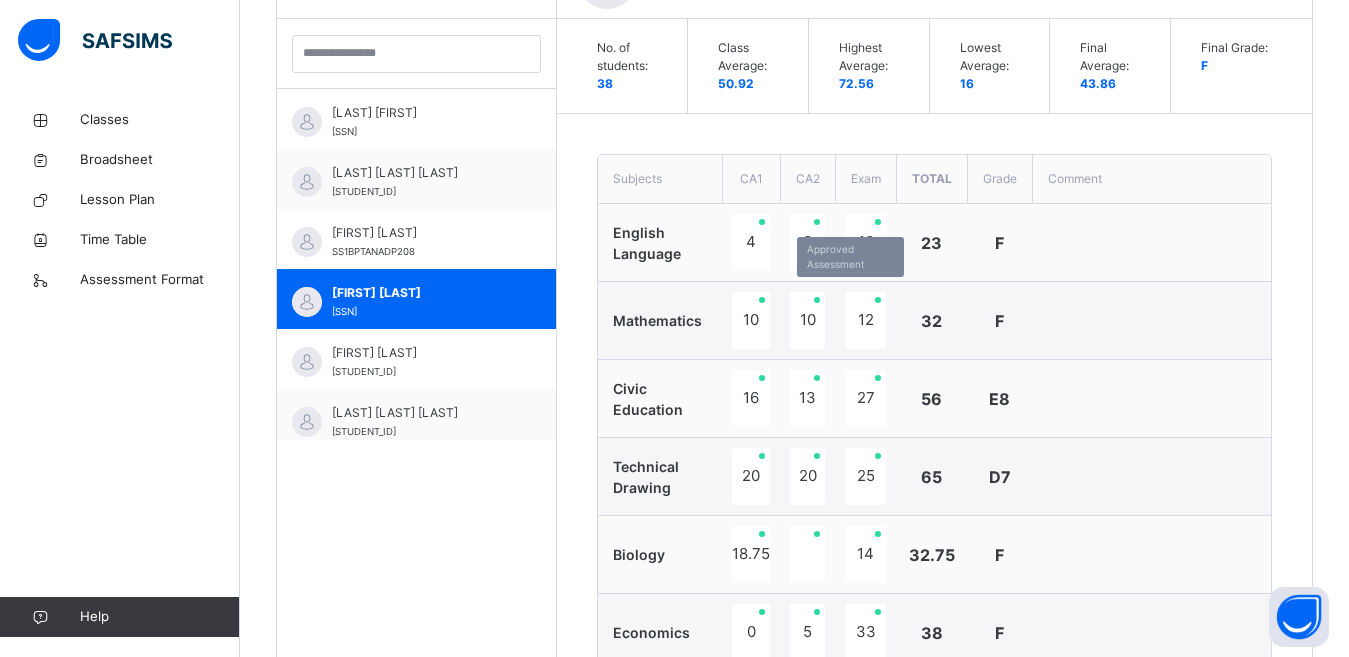 scroll, scrollTop: 625, scrollLeft: 0, axis: vertical 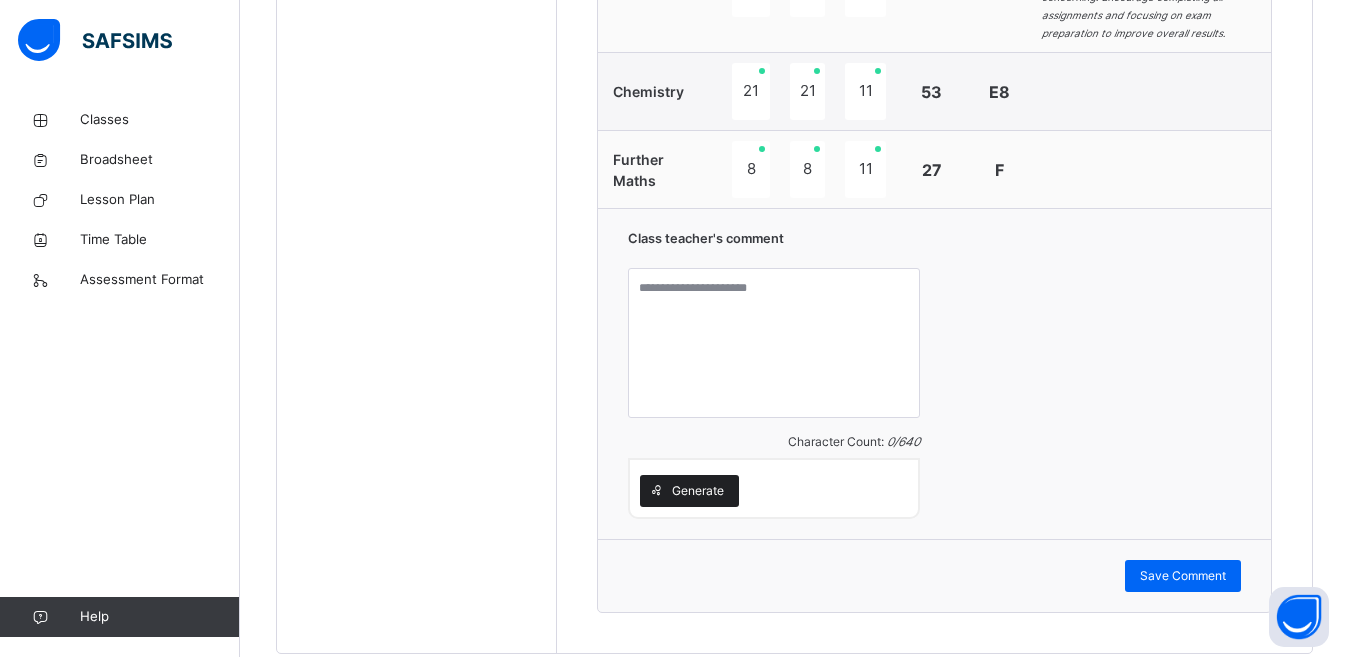 click on "Generate" at bounding box center (698, 491) 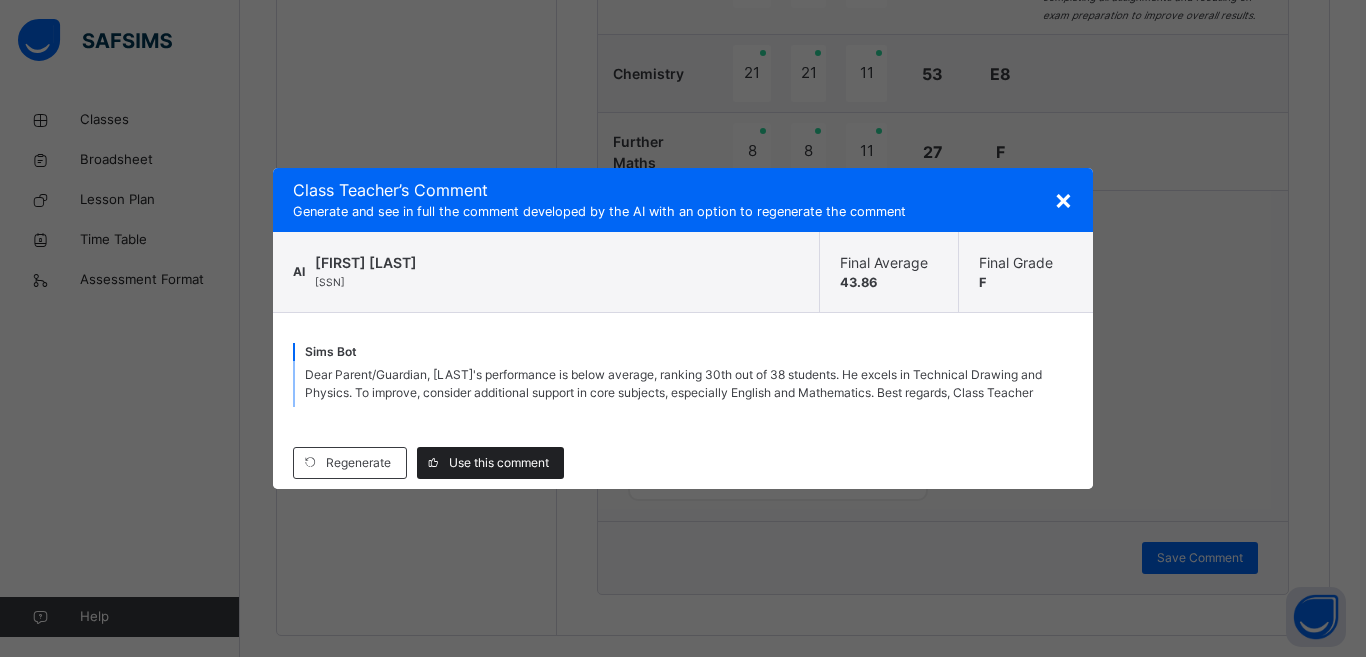 click on "Use this comment" at bounding box center (499, 463) 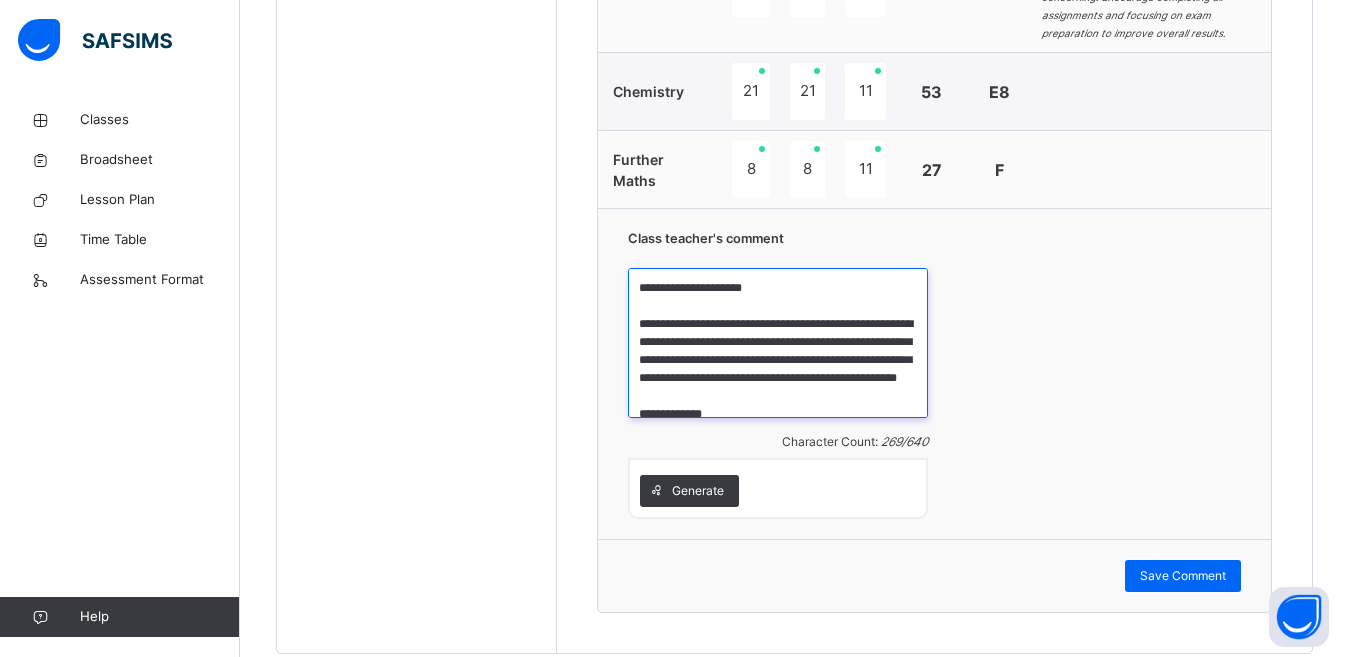 click on "**********" at bounding box center [778, 343] 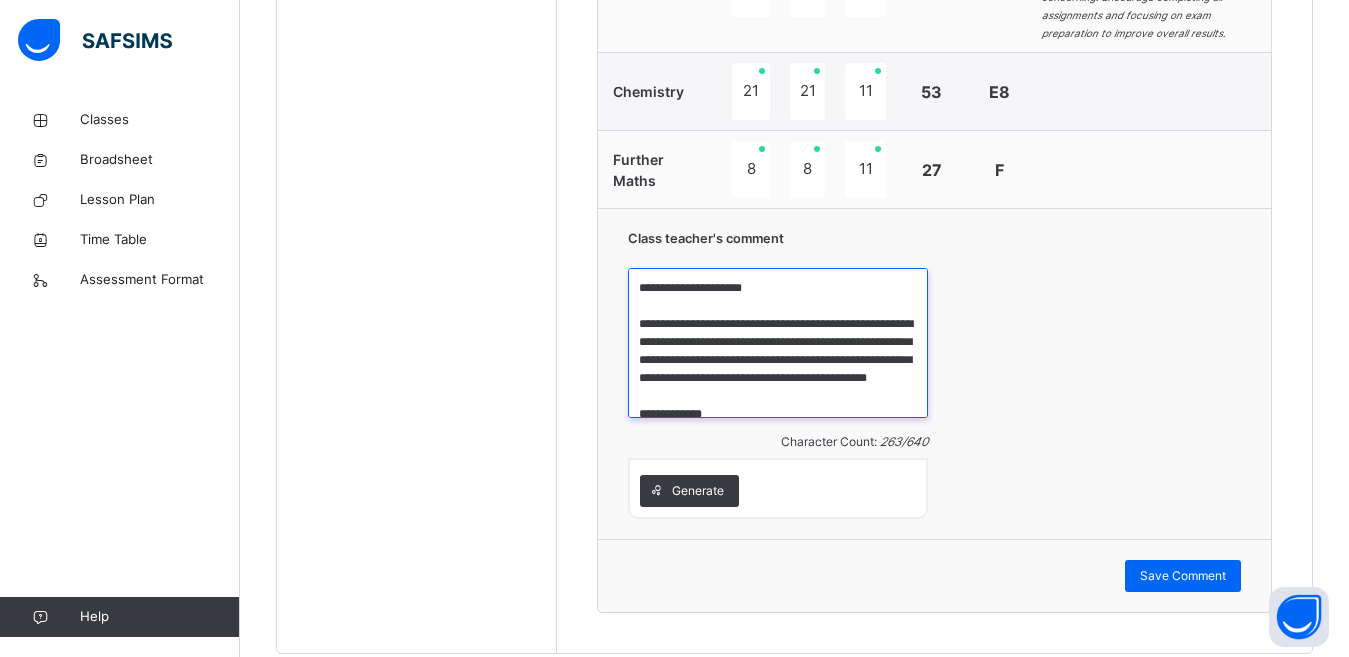 click on "**********" at bounding box center [778, 343] 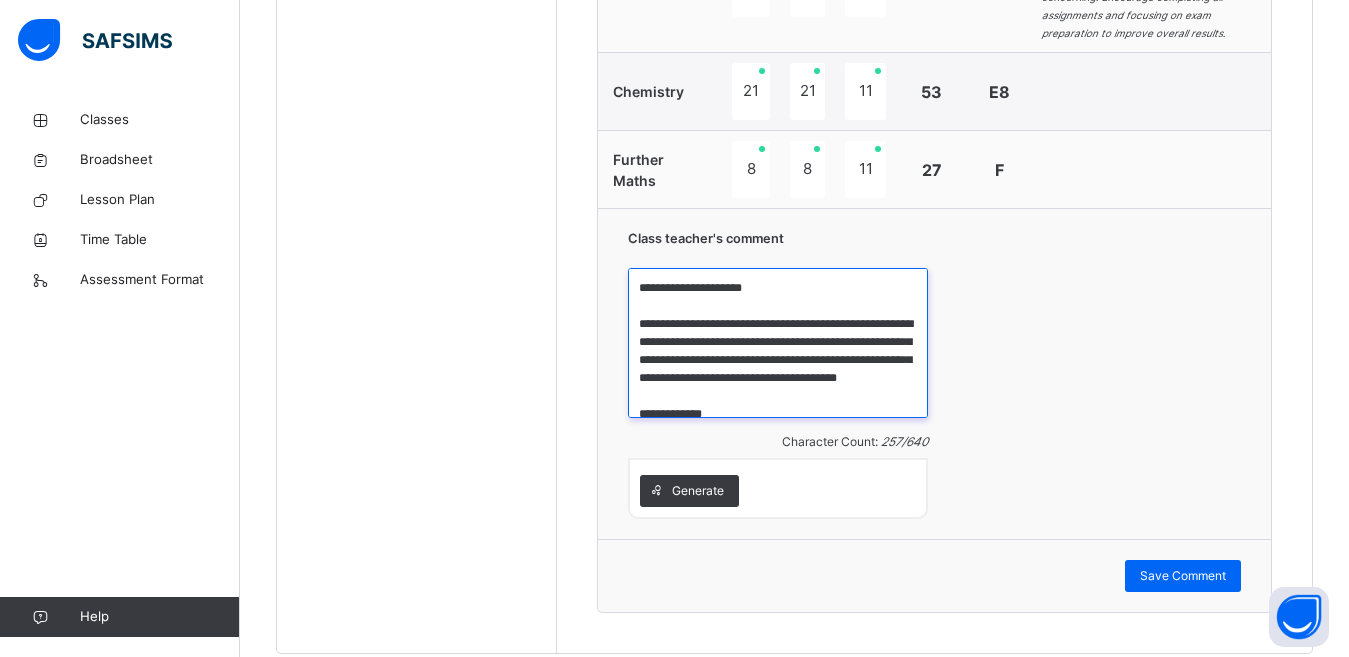 click on "**********" at bounding box center (778, 343) 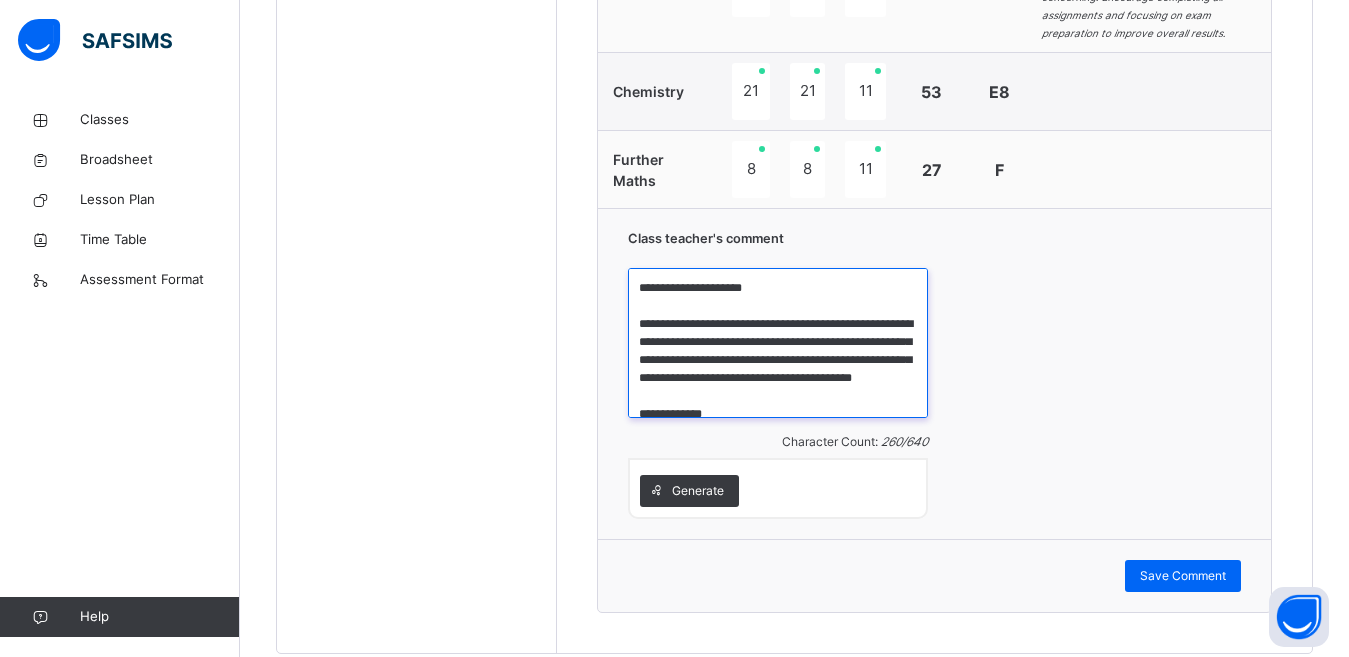 click on "**********" at bounding box center (778, 343) 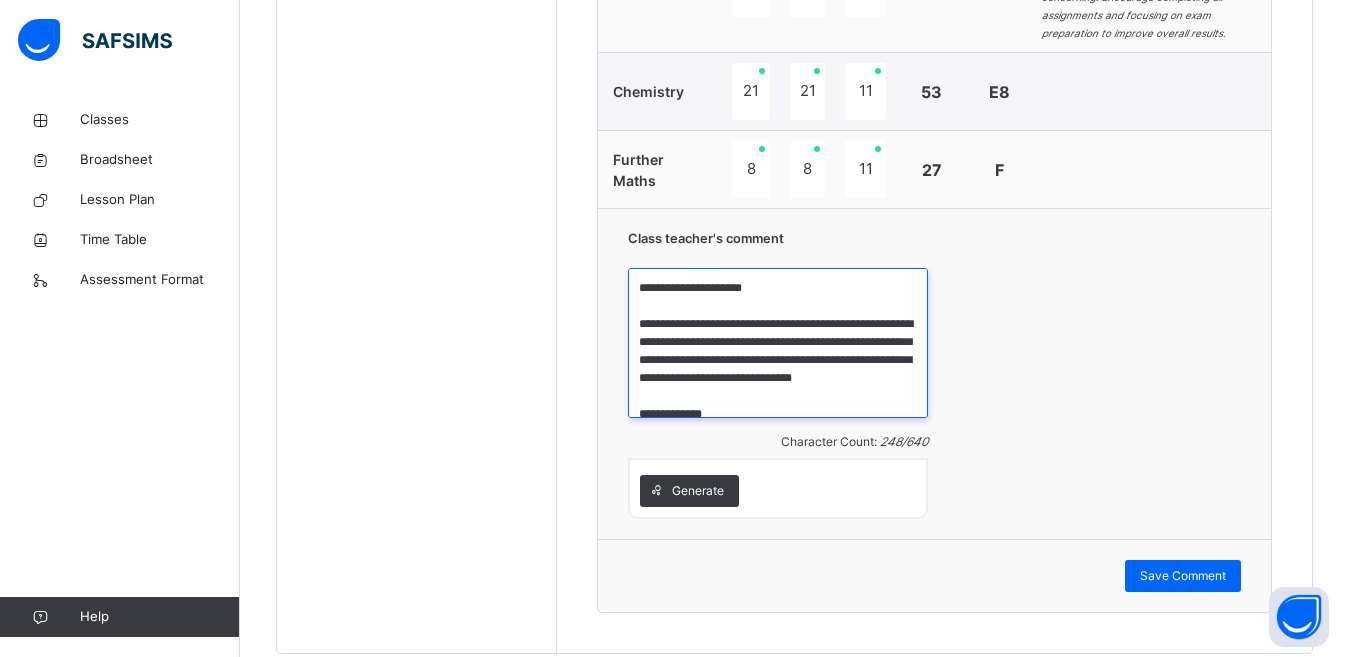 scroll, scrollTop: 52, scrollLeft: 0, axis: vertical 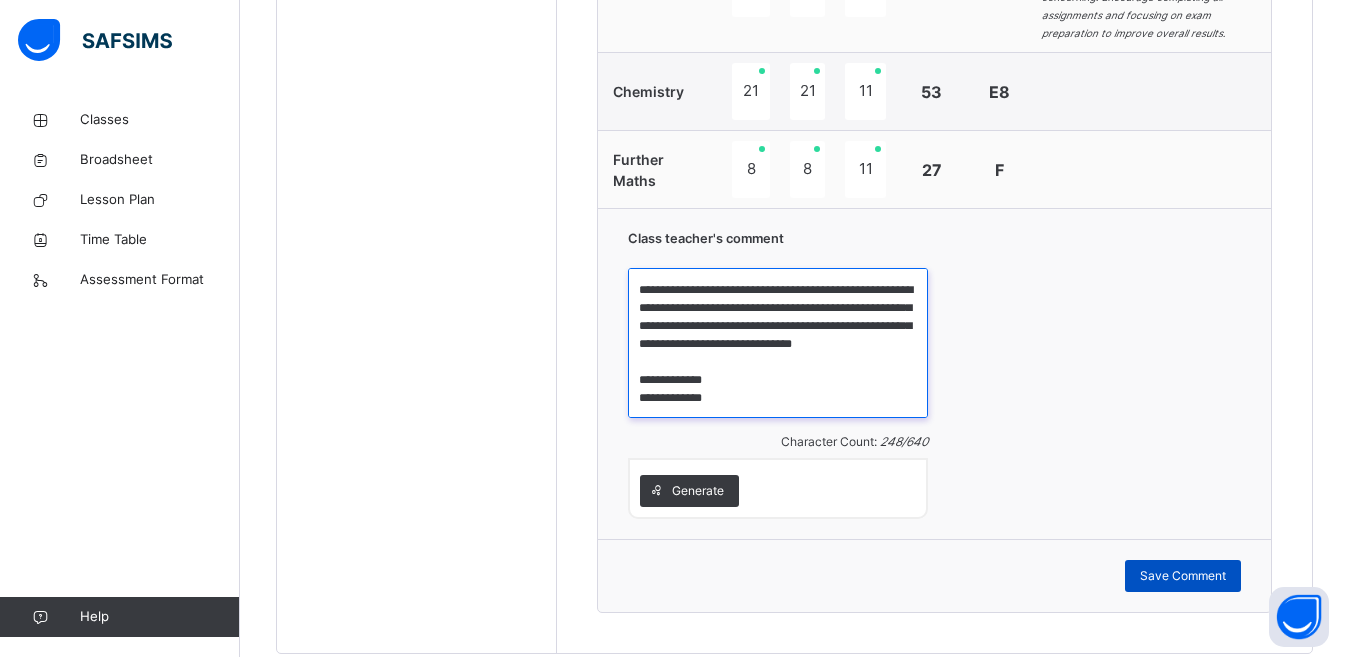 type on "**********" 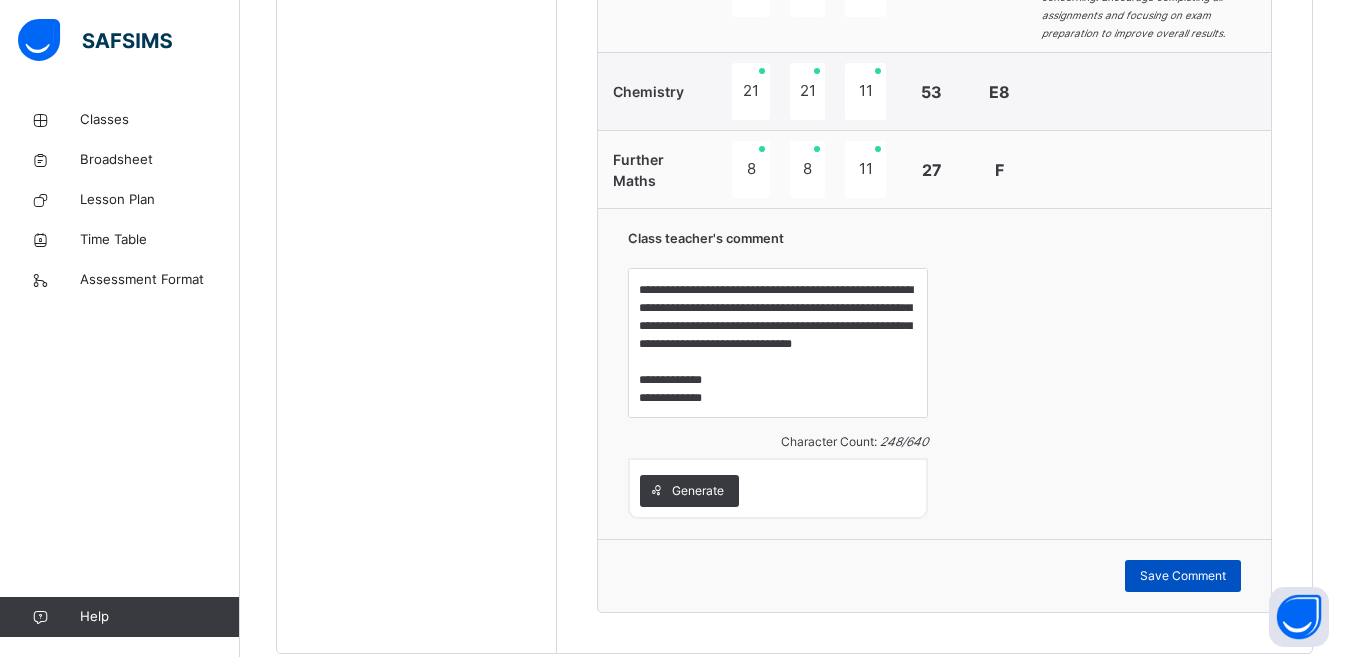 click on "Save Comment" at bounding box center (1183, 576) 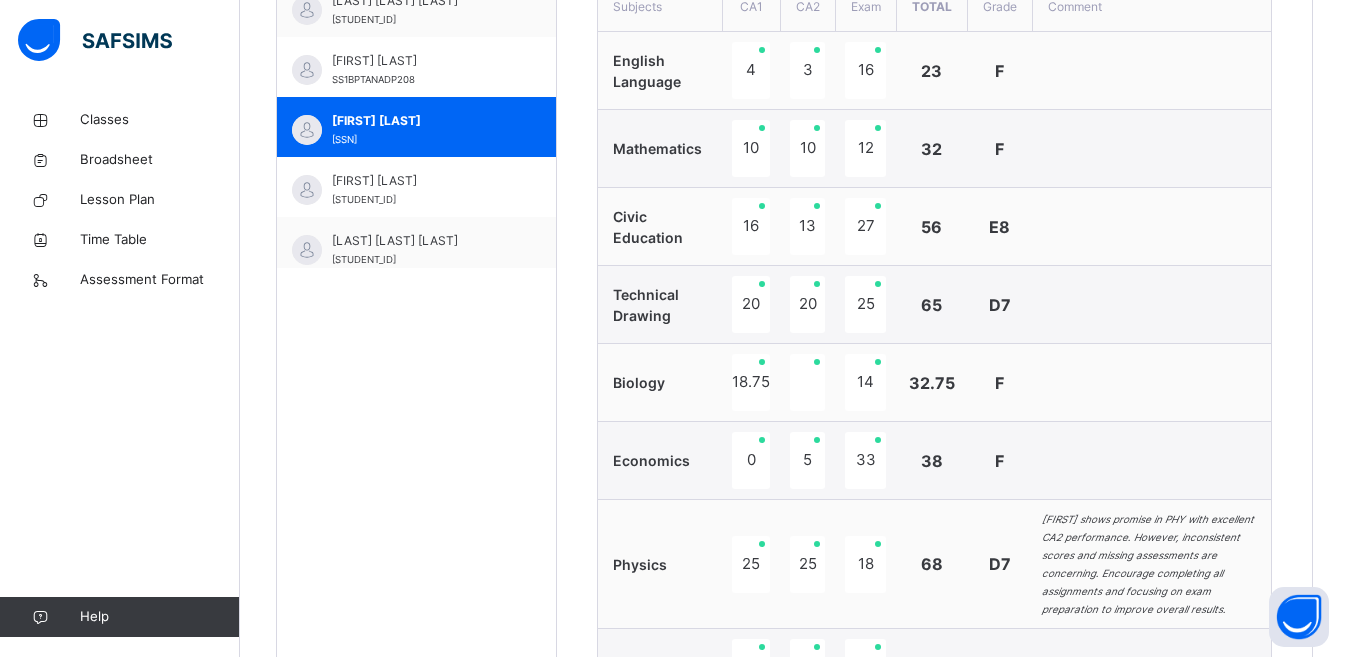 scroll, scrollTop: 750, scrollLeft: 0, axis: vertical 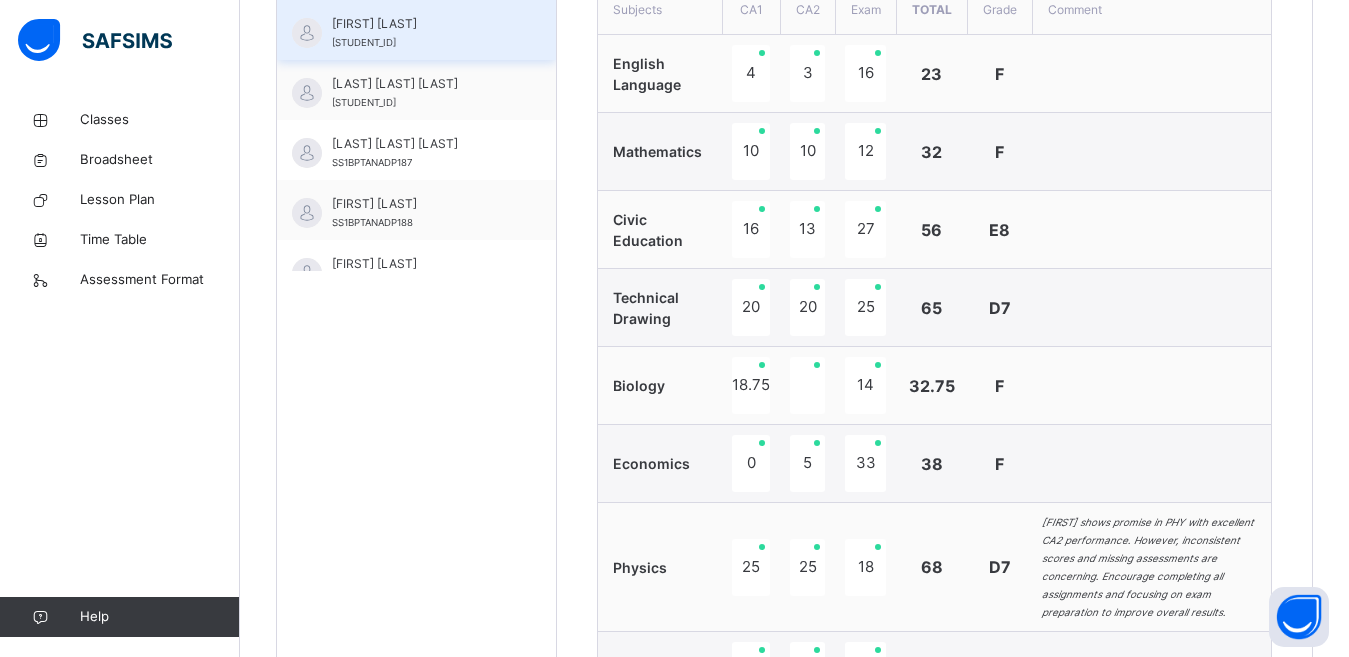click on "[FIRST] [LAST]" at bounding box center [421, 24] 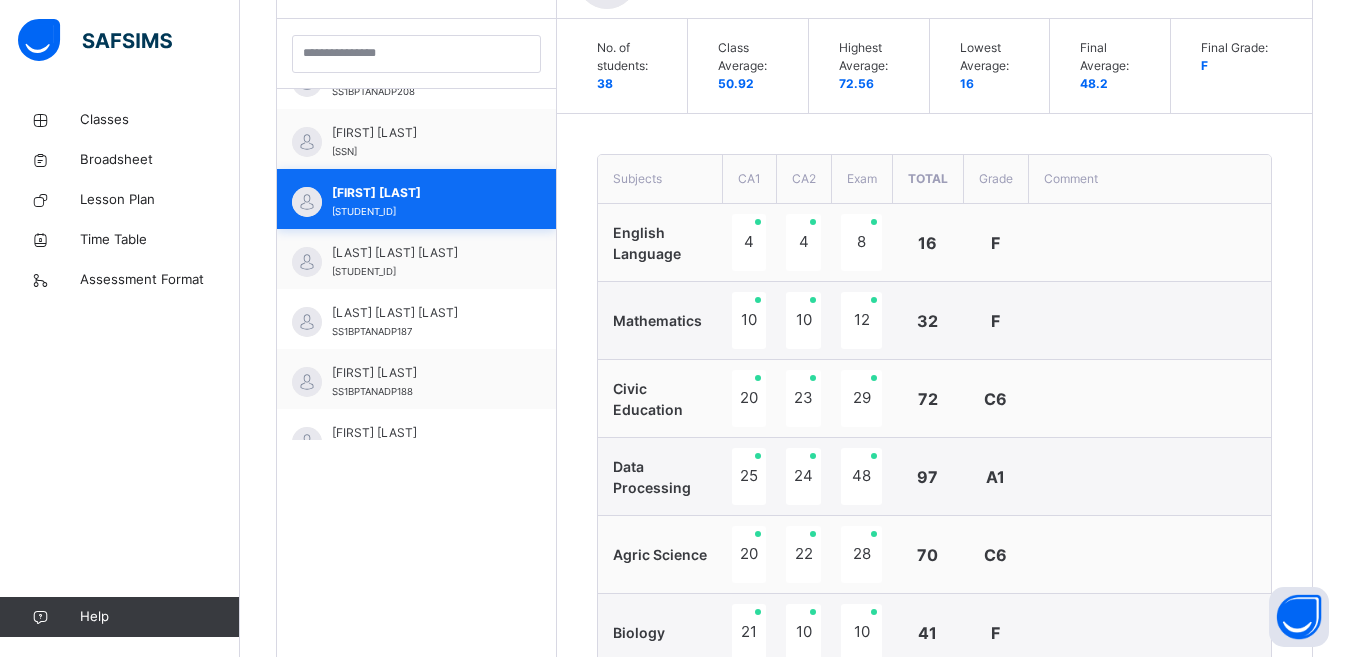 scroll, scrollTop: 750, scrollLeft: 0, axis: vertical 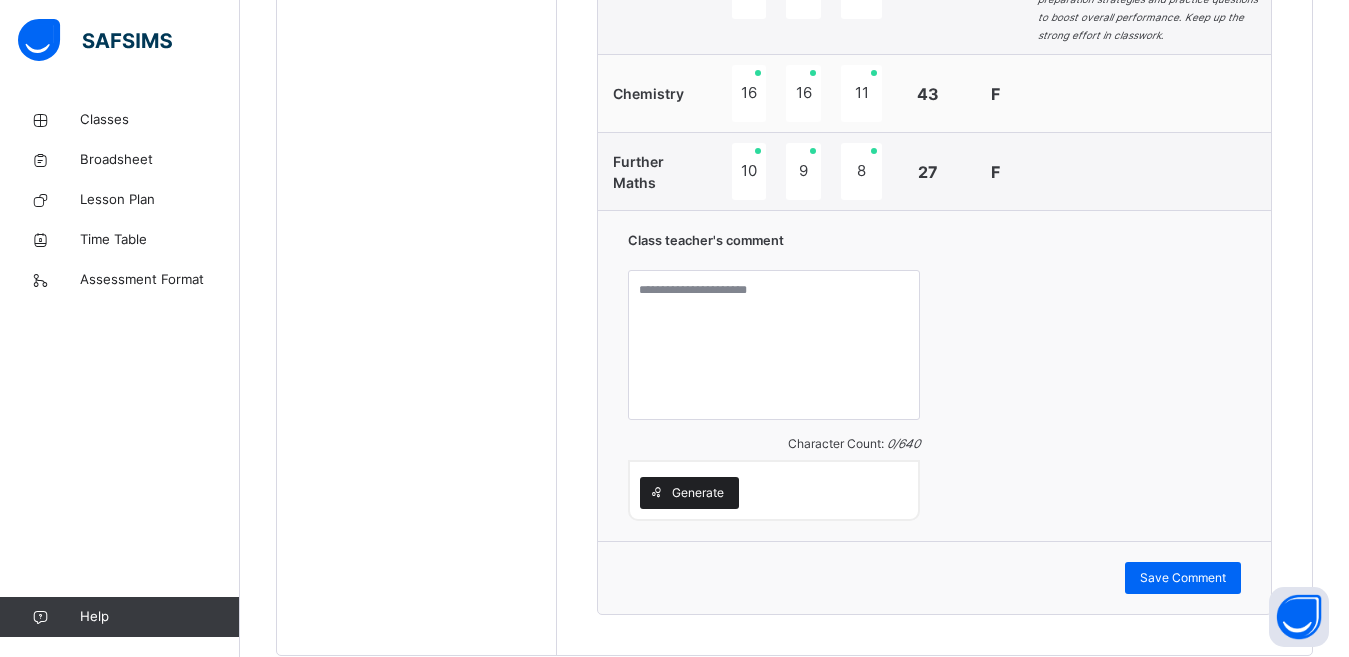 click on "Generate" at bounding box center (689, 493) 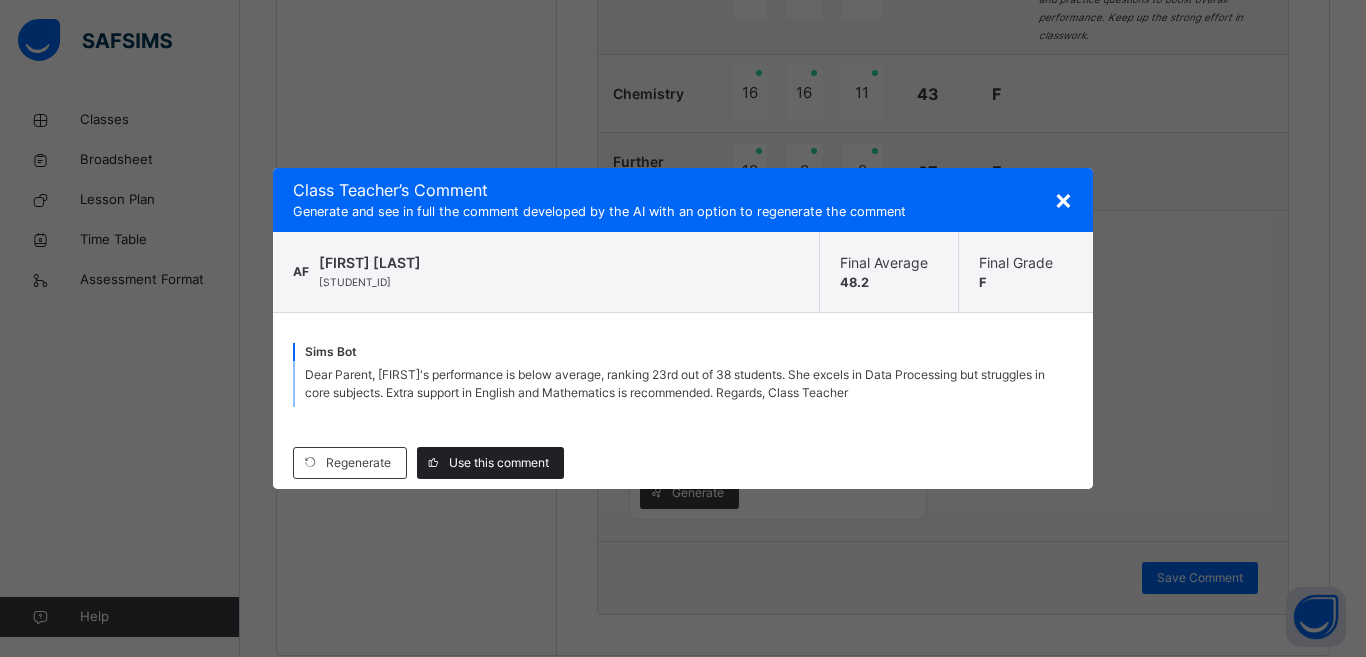 click on "Use this comment" at bounding box center (499, 463) 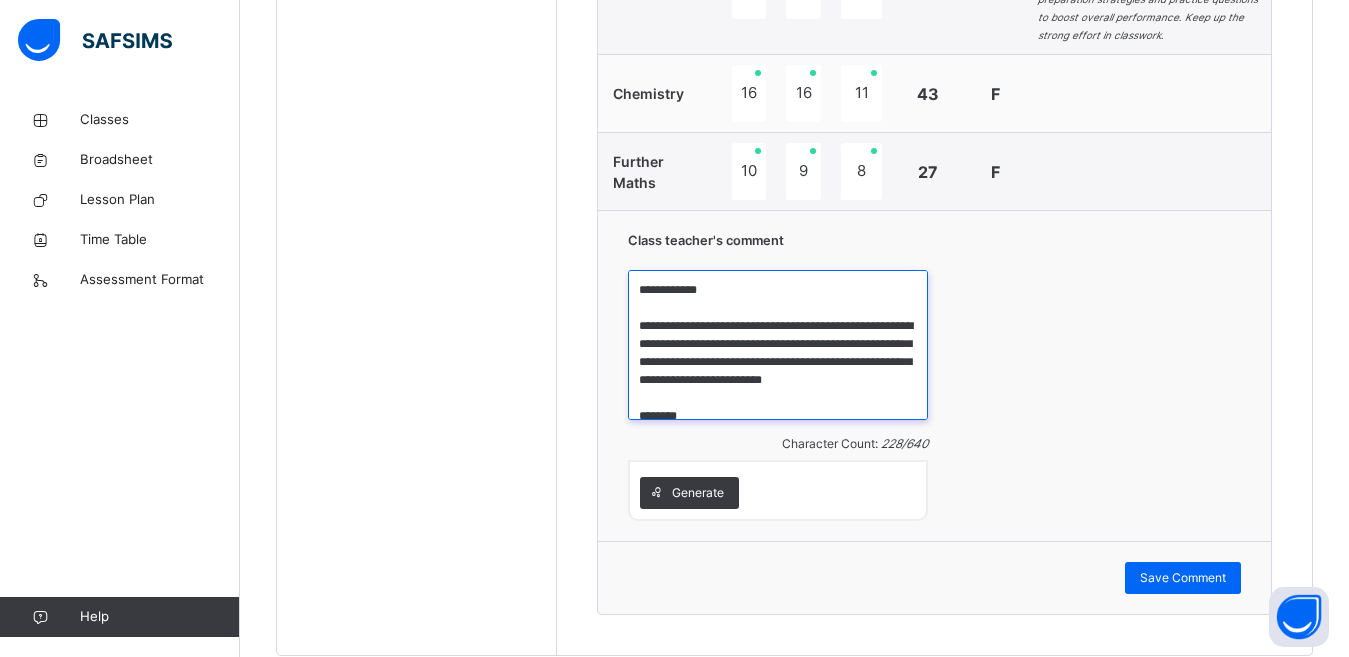 click on "**********" at bounding box center (778, 345) 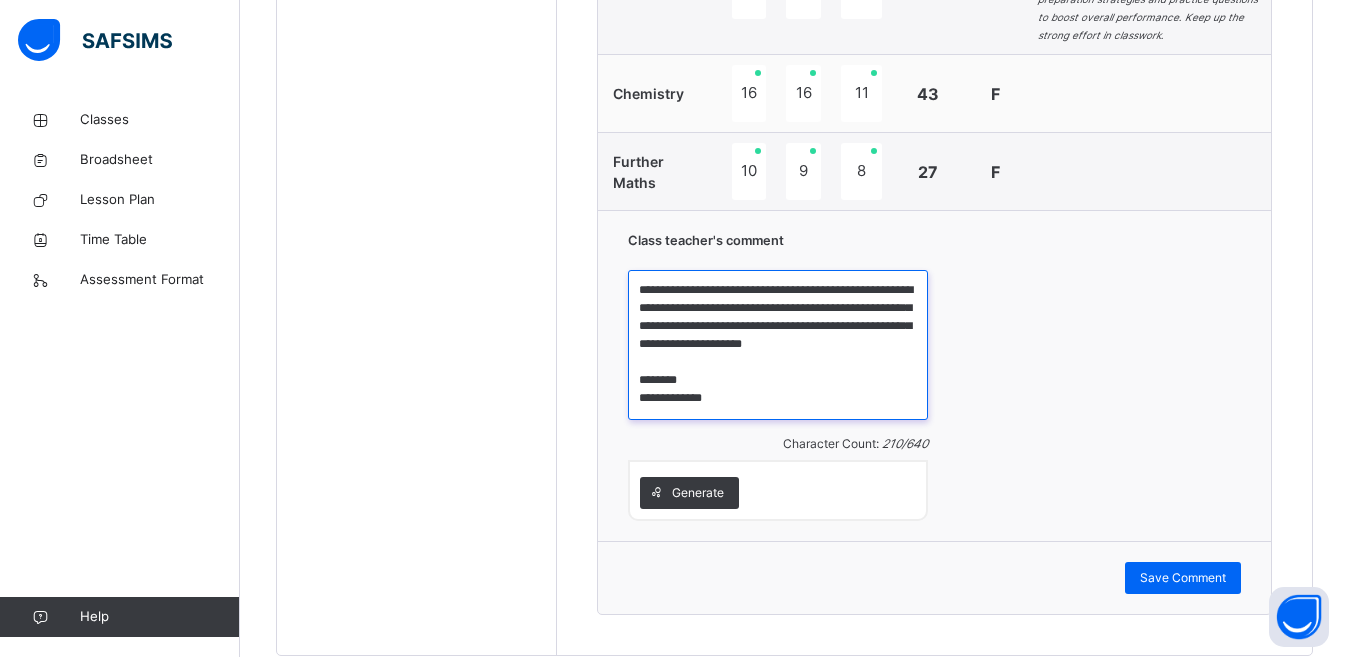 click on "**********" at bounding box center (778, 345) 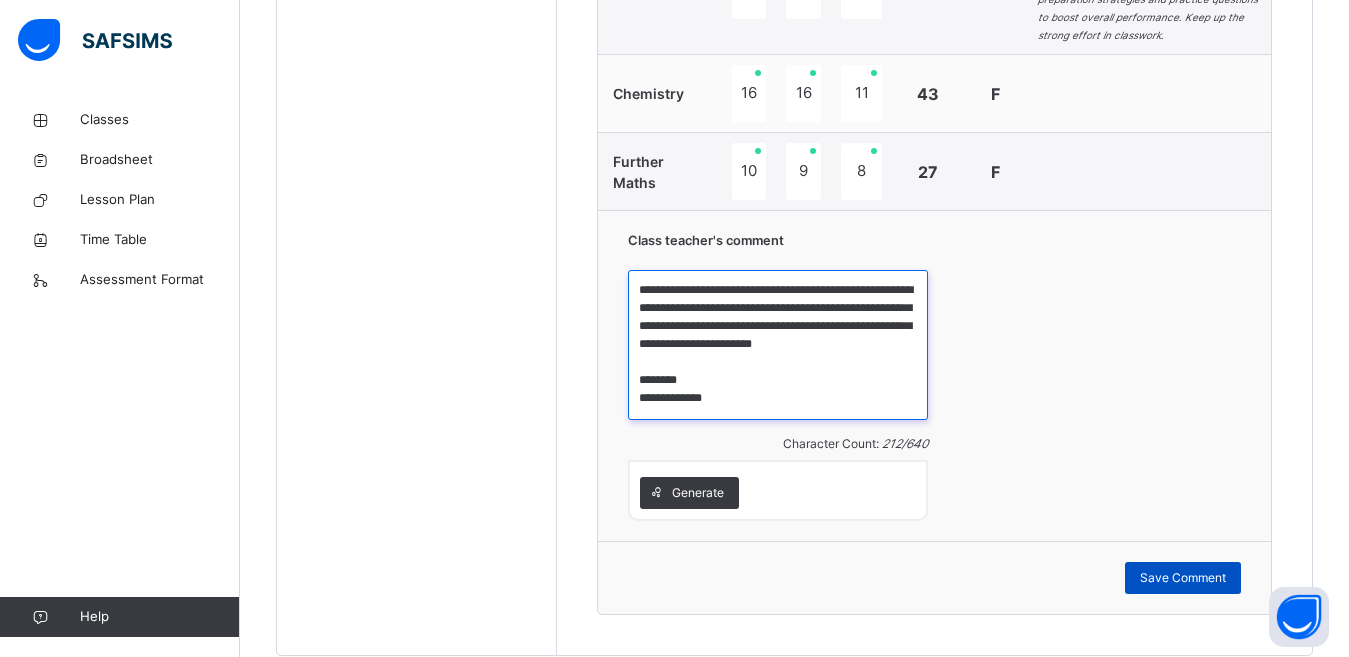 type on "**********" 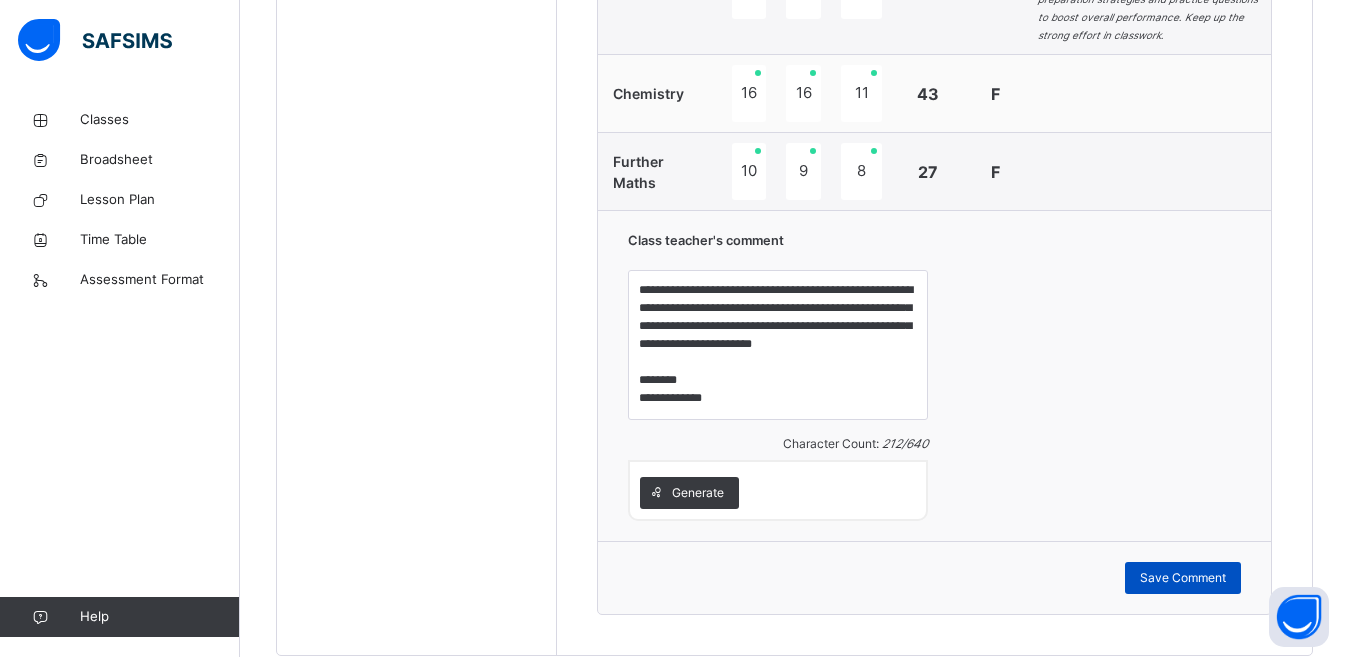 click on "Save Comment" at bounding box center [1183, 578] 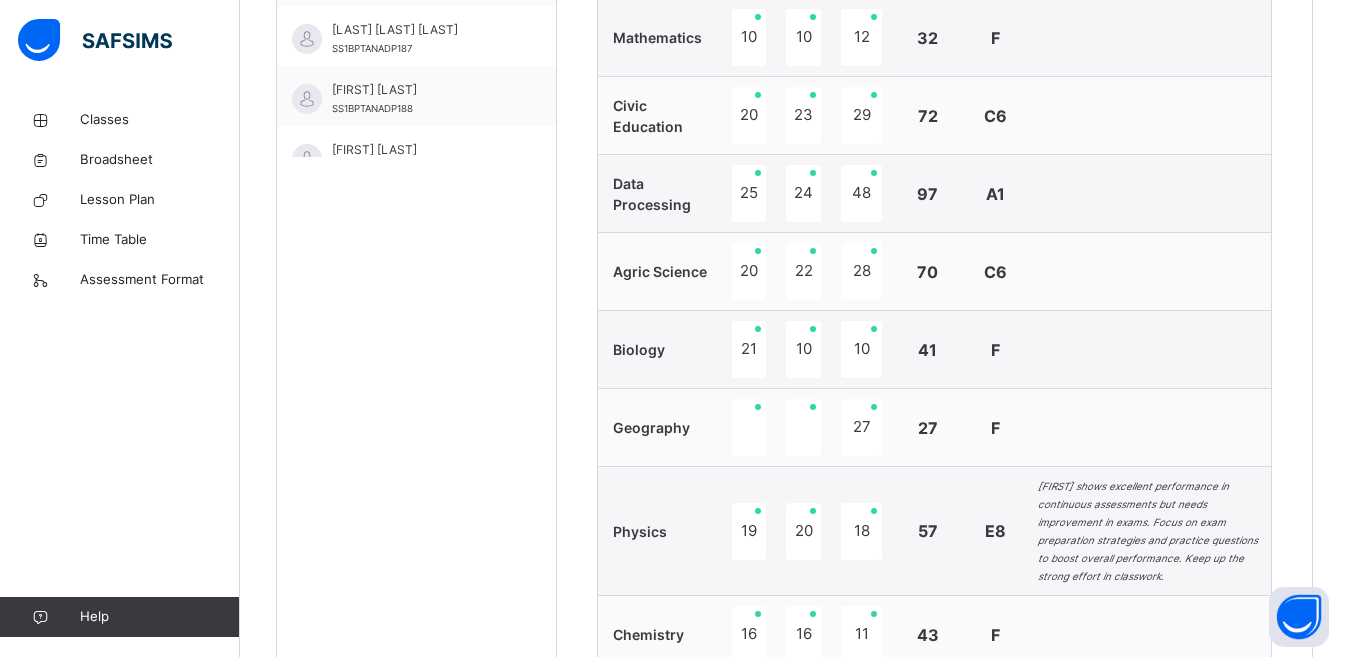 scroll, scrollTop: 854, scrollLeft: 0, axis: vertical 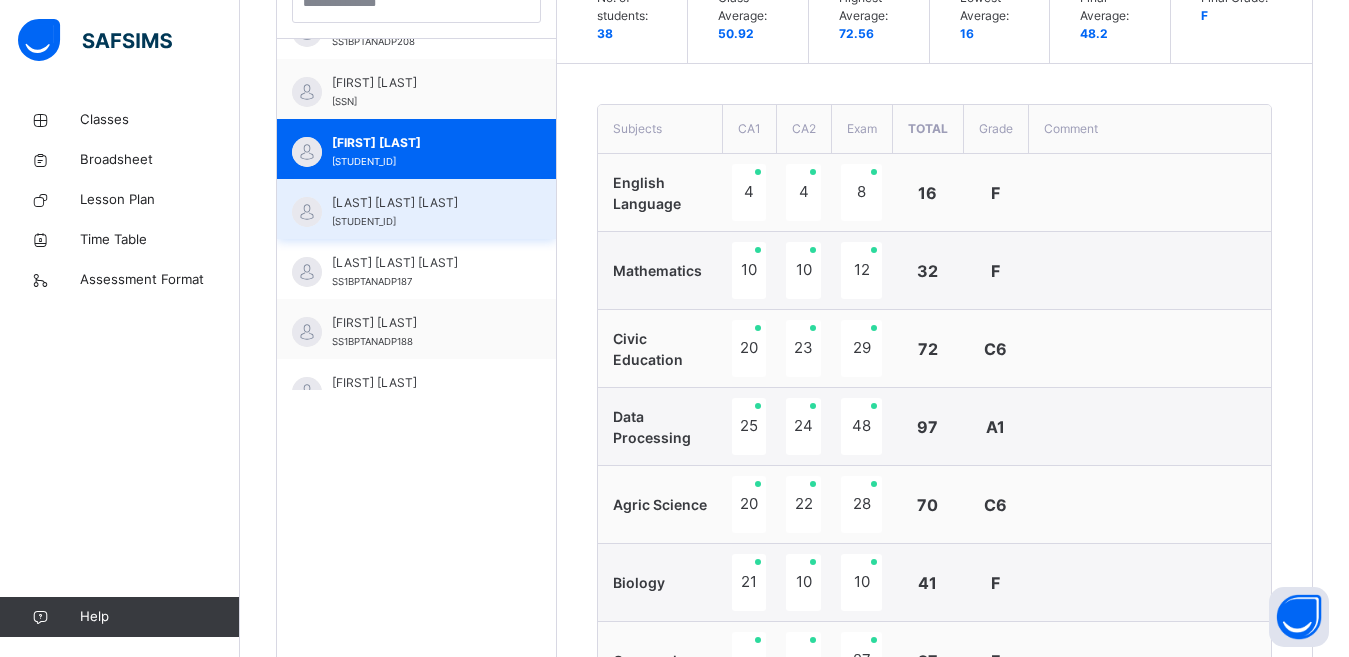 click on "[LAST] [LAST] [LAST]" at bounding box center [421, 203] 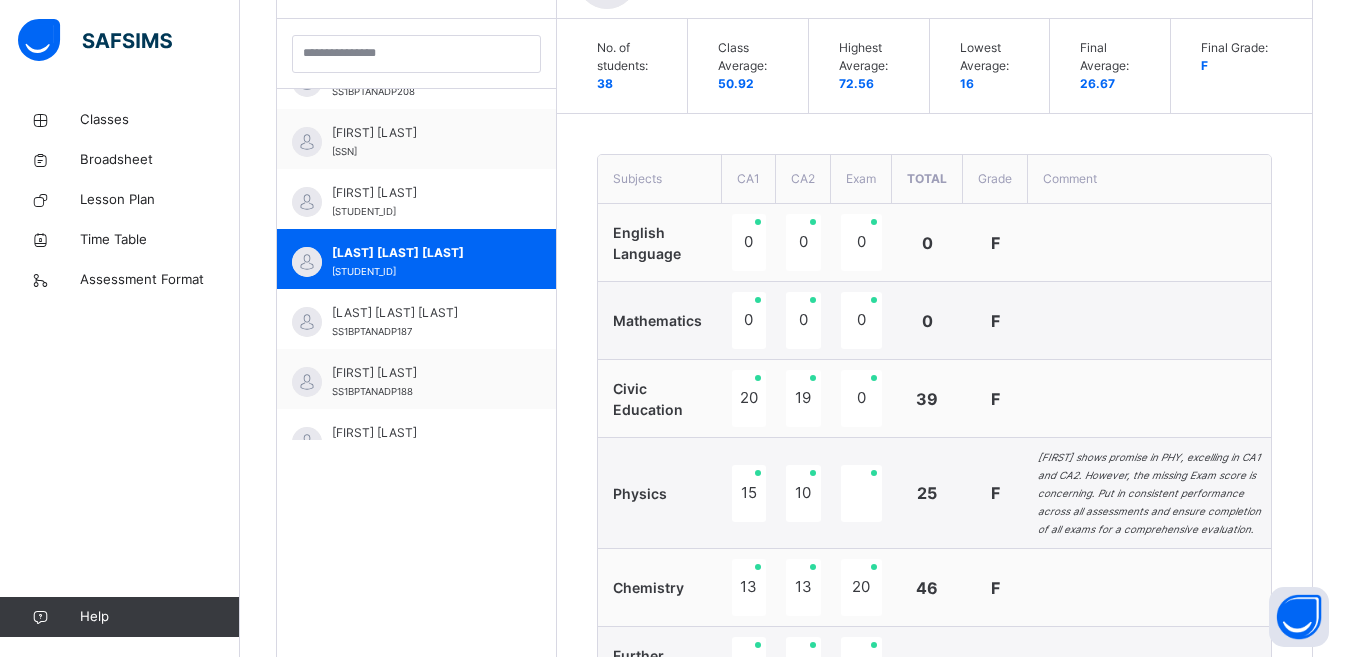 scroll, scrollTop: 631, scrollLeft: 0, axis: vertical 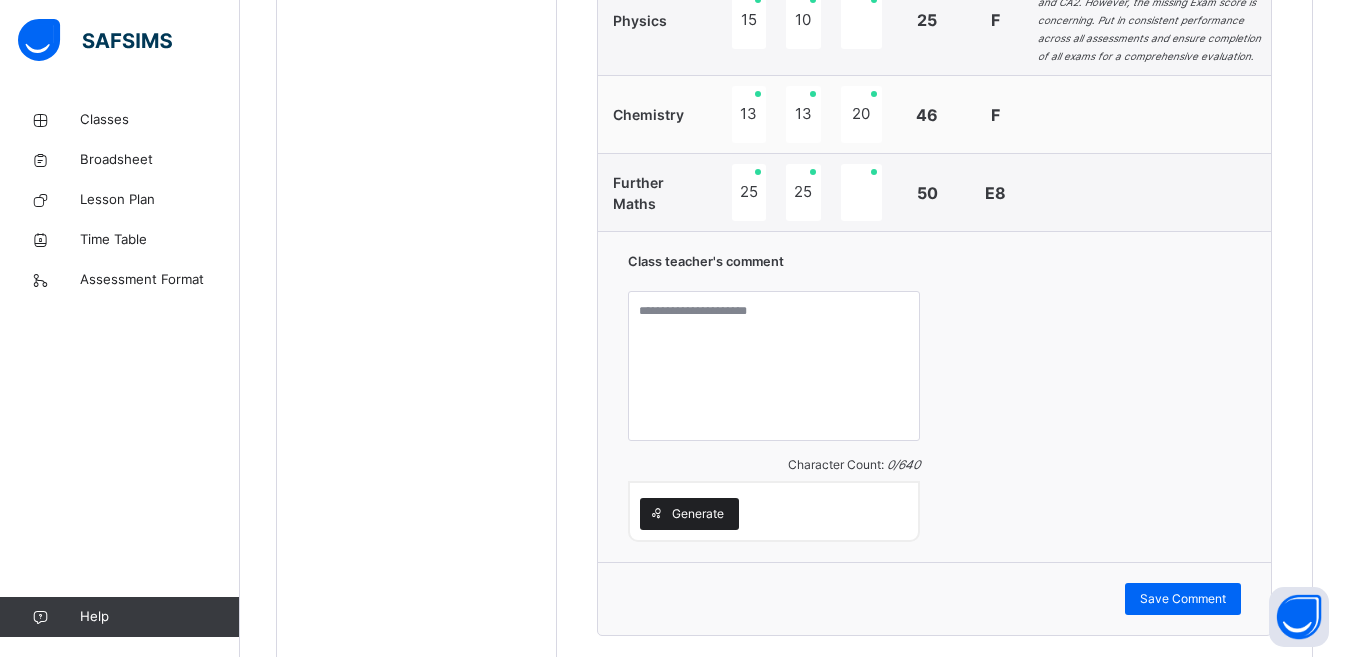 click on "Generate" at bounding box center (698, 514) 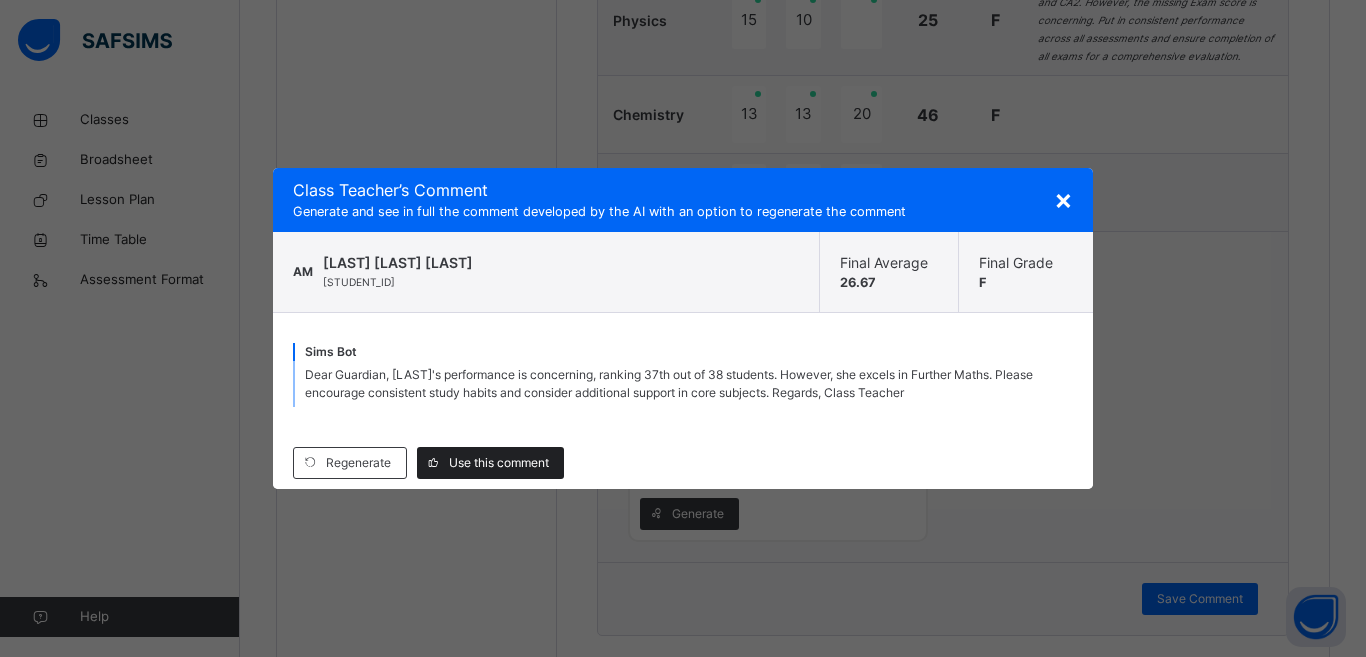 click on "Use this comment" at bounding box center [499, 463] 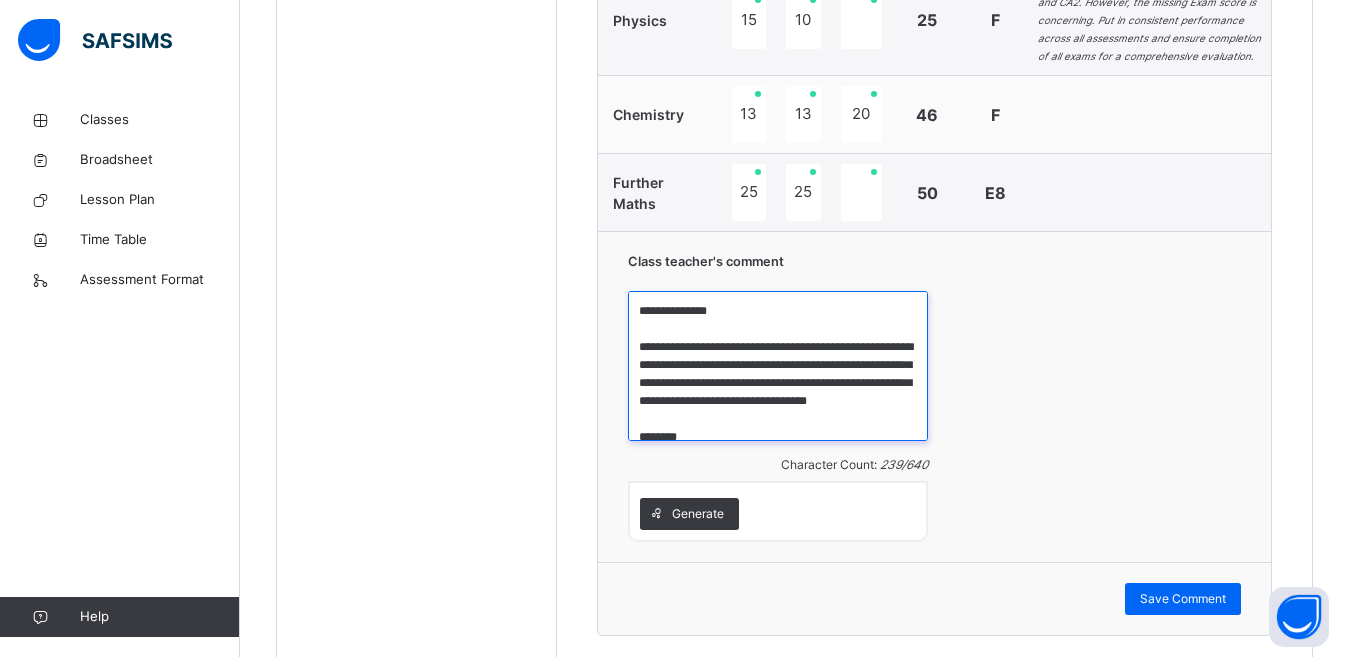 click on "**********" at bounding box center [778, 366] 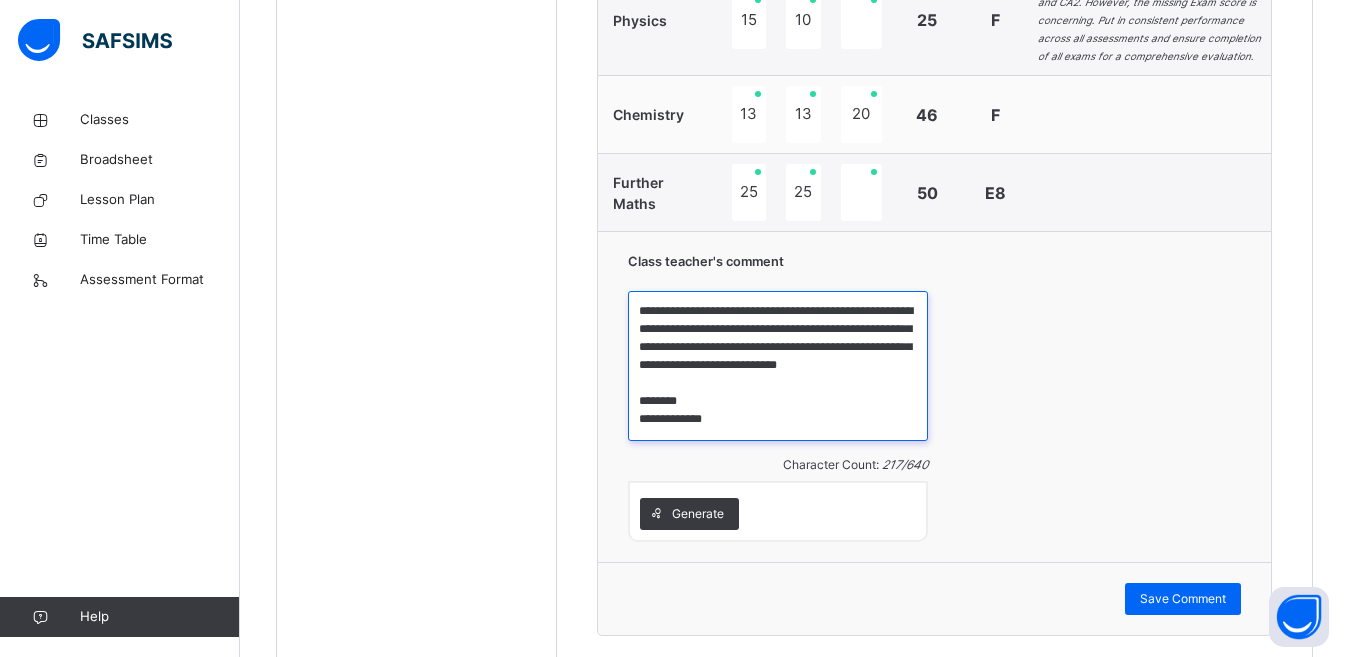 click on "**********" at bounding box center (778, 366) 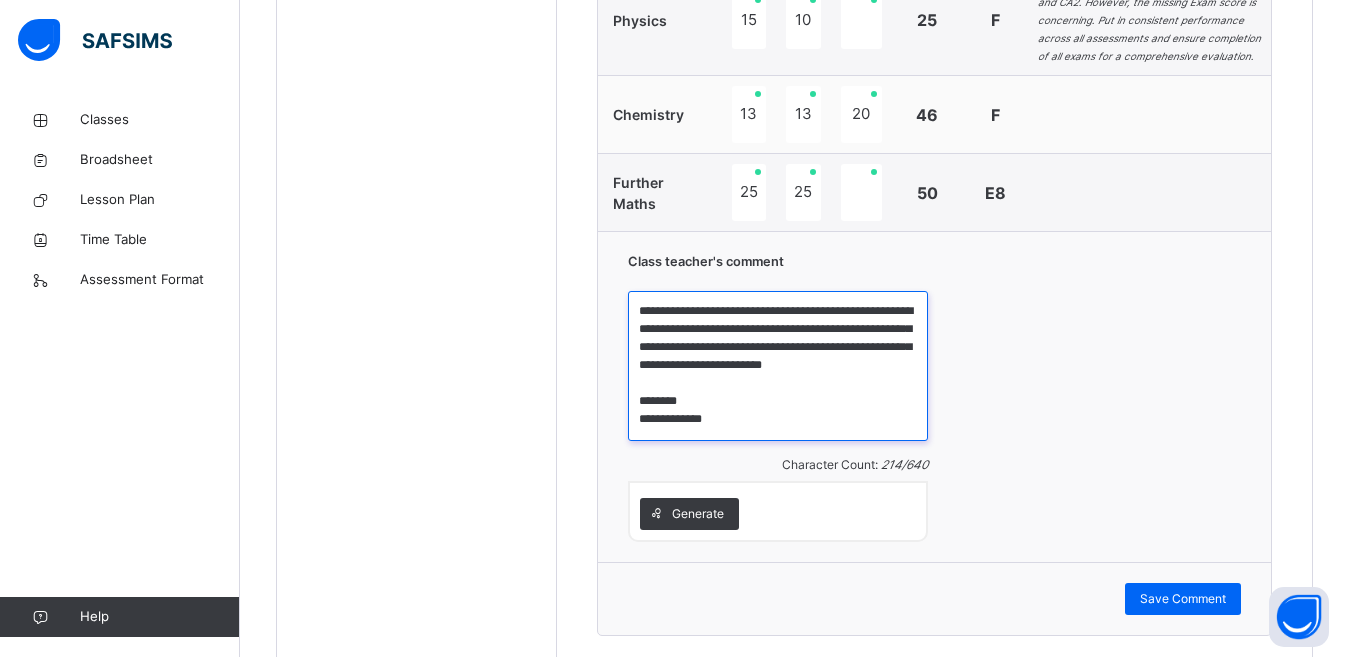 click on "**********" at bounding box center (778, 366) 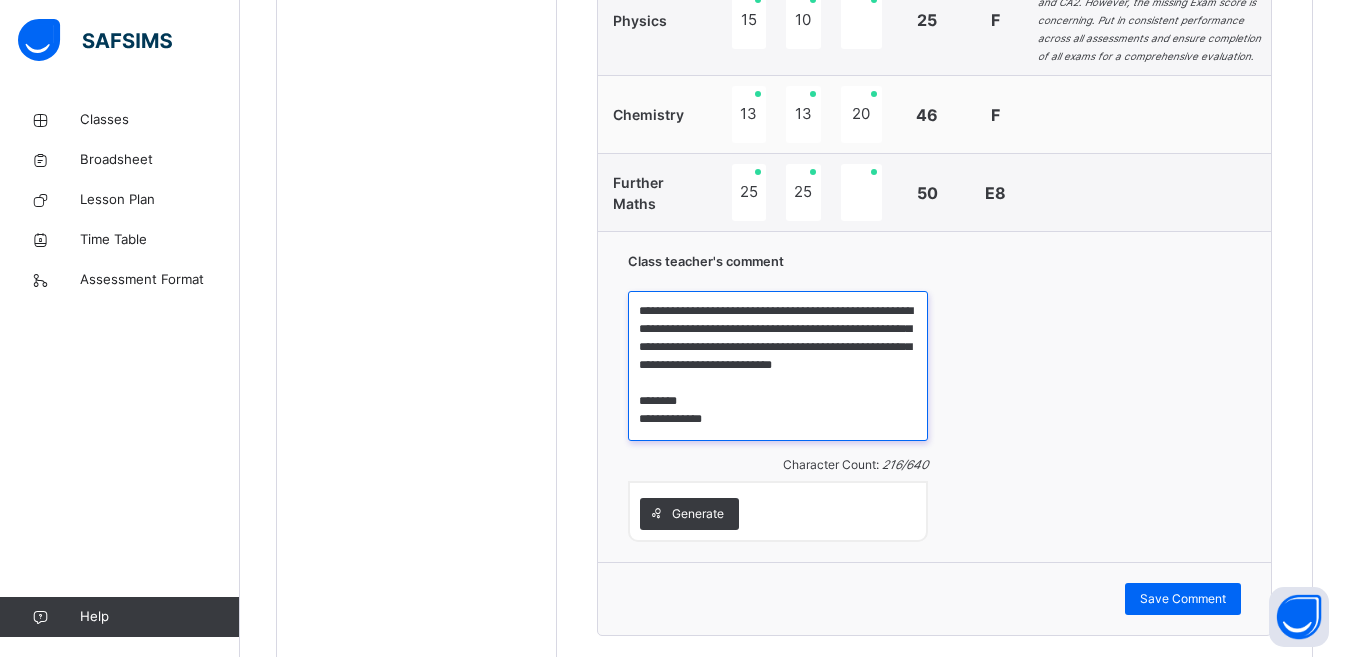 click on "**********" at bounding box center (778, 366) 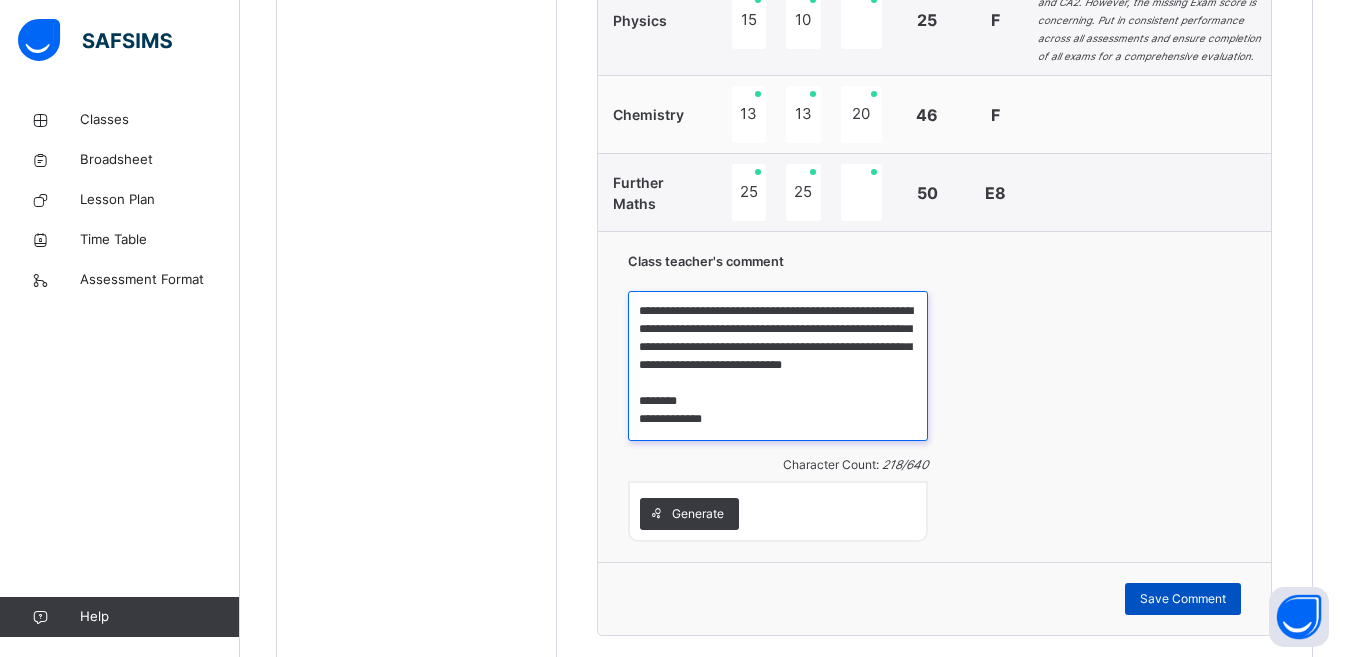 type on "**********" 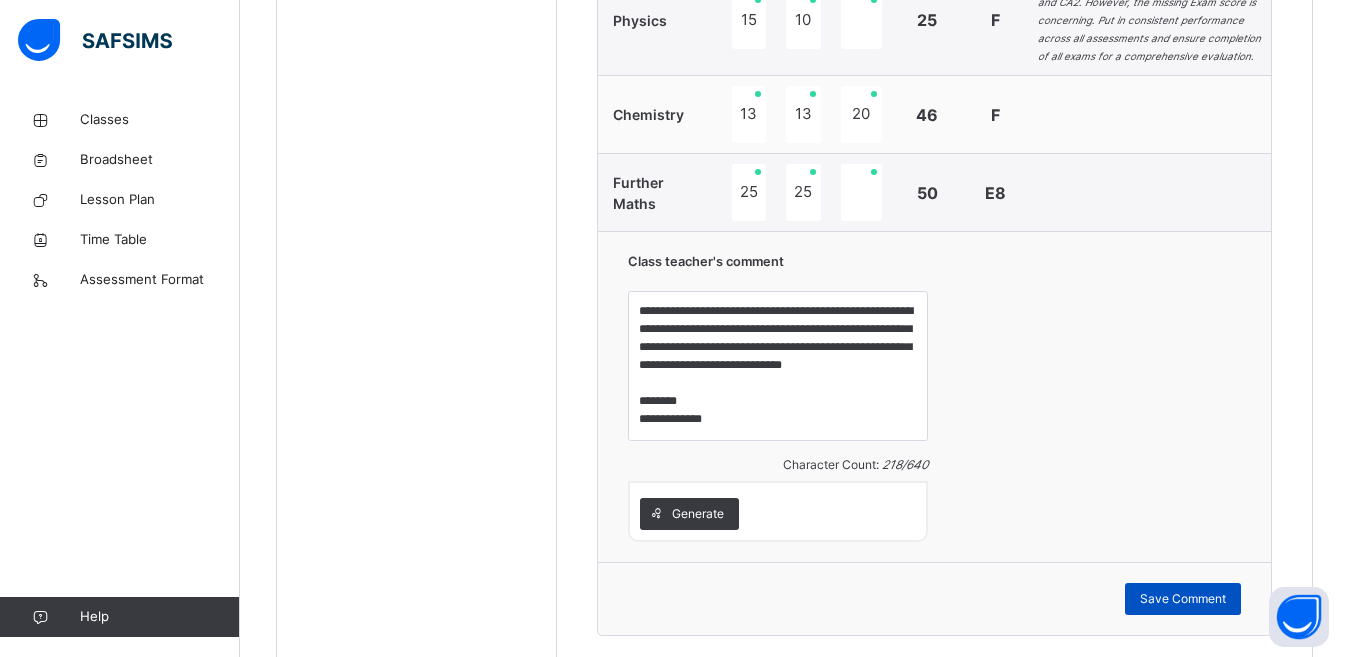 click on "Save Comment" at bounding box center [1183, 599] 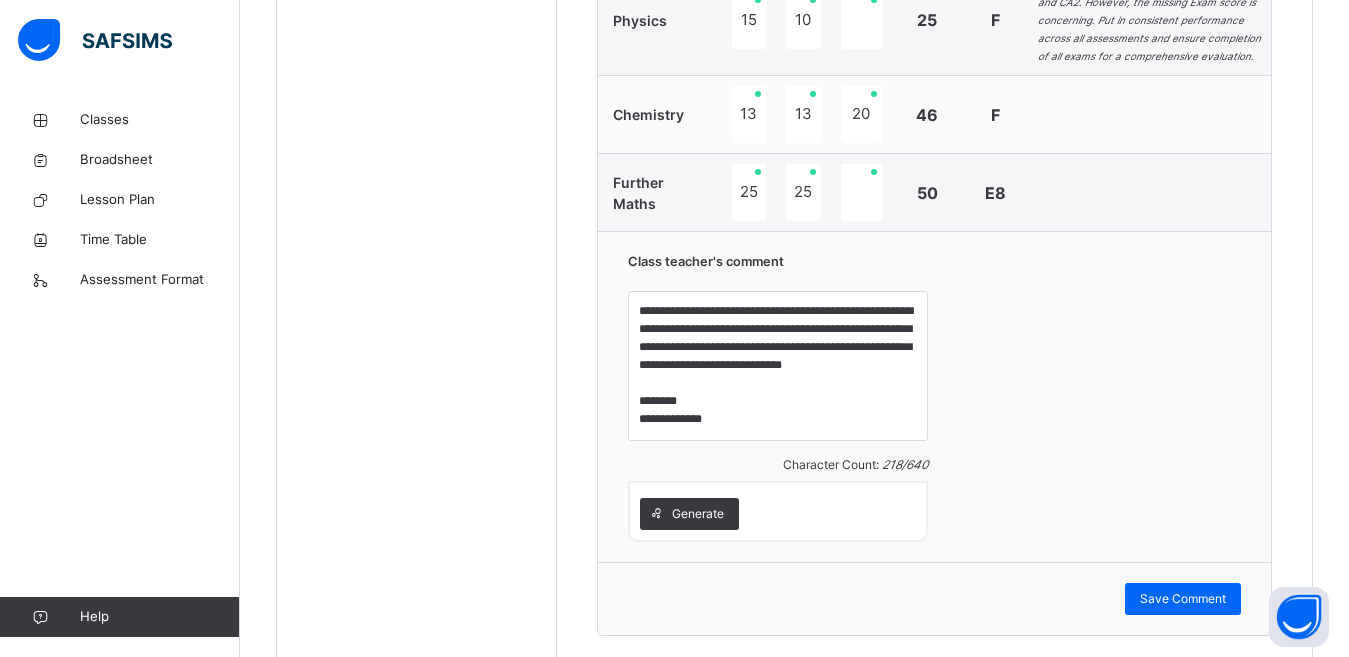 scroll, scrollTop: 622, scrollLeft: 0, axis: vertical 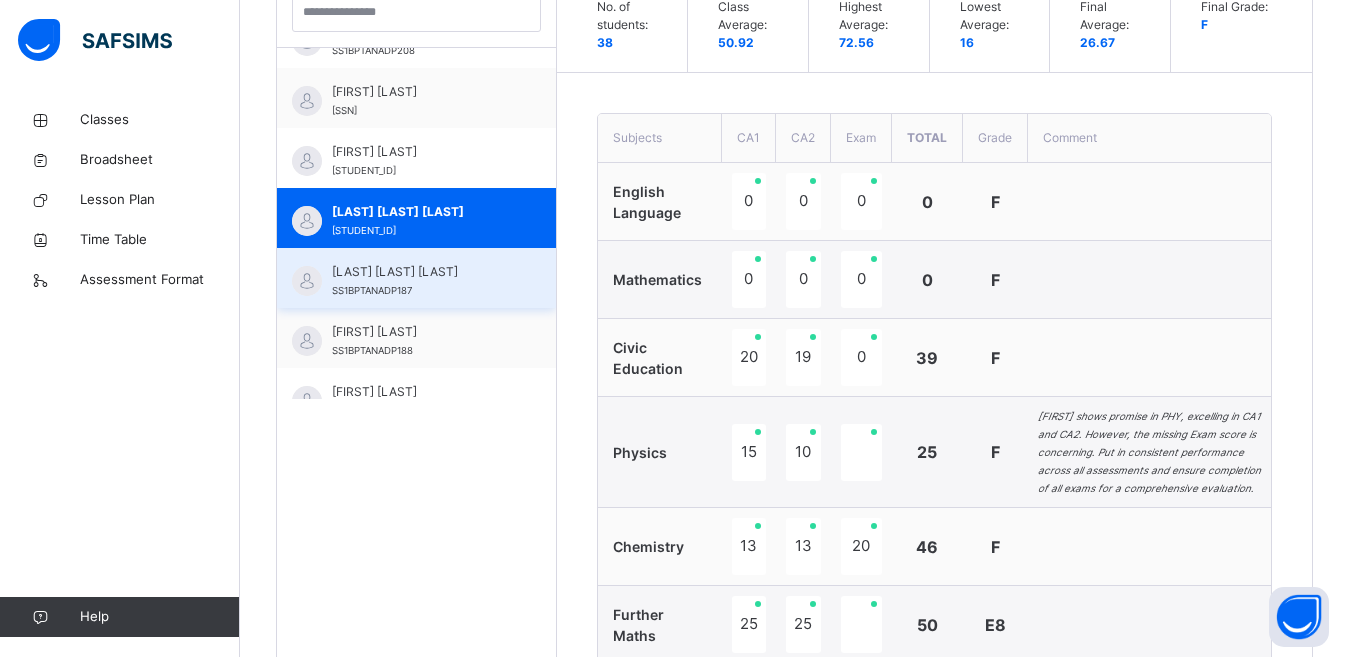 click on "[FIRST] [LAST] [SSN]" at bounding box center [421, 281] 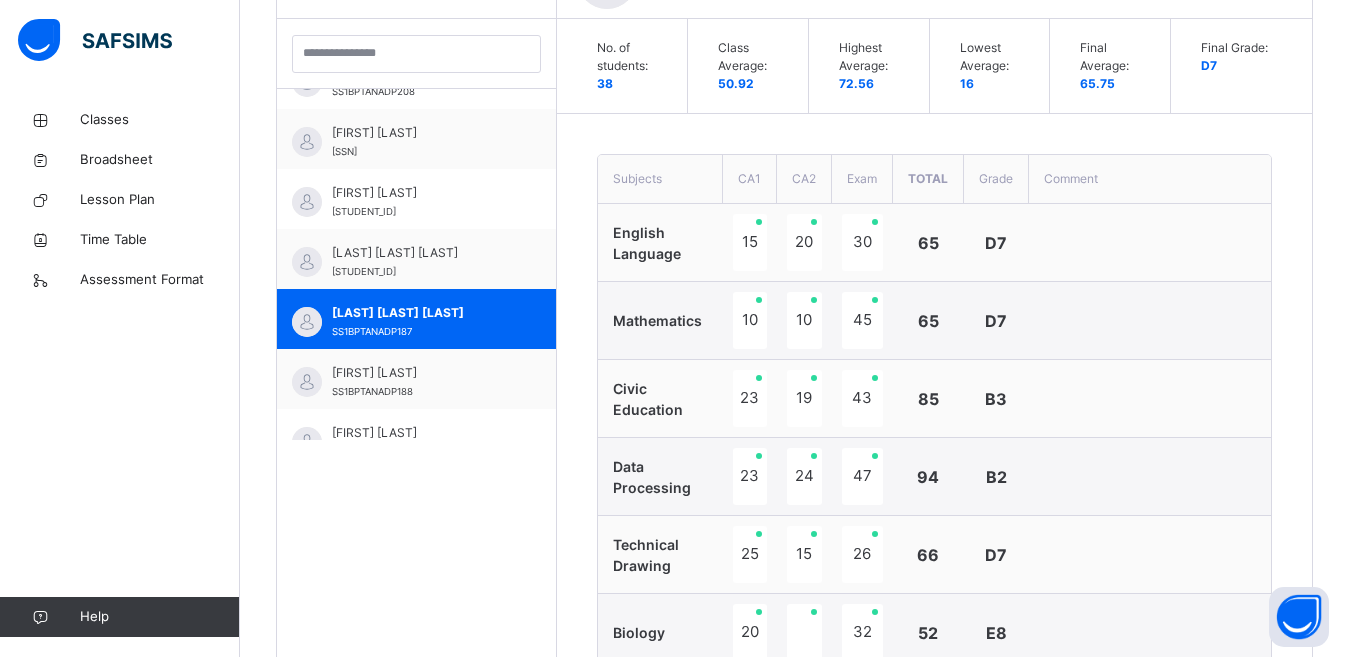 scroll, scrollTop: 622, scrollLeft: 0, axis: vertical 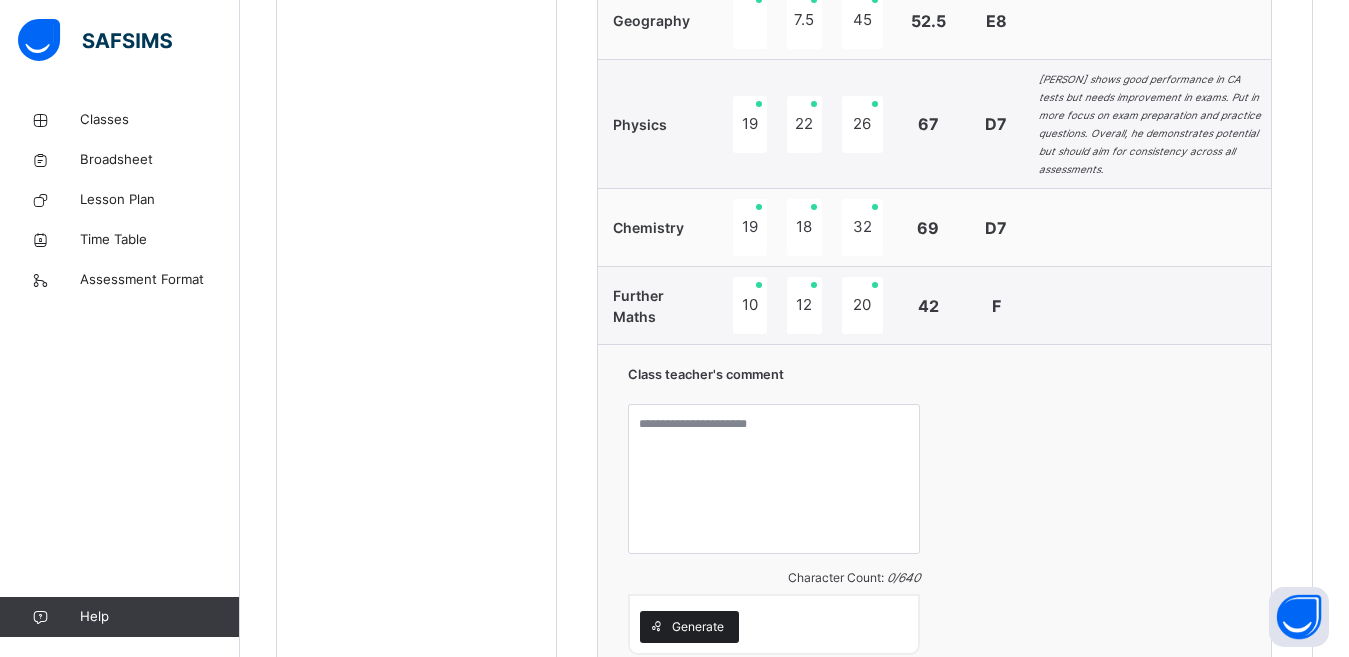 click on "Generate" at bounding box center (698, 627) 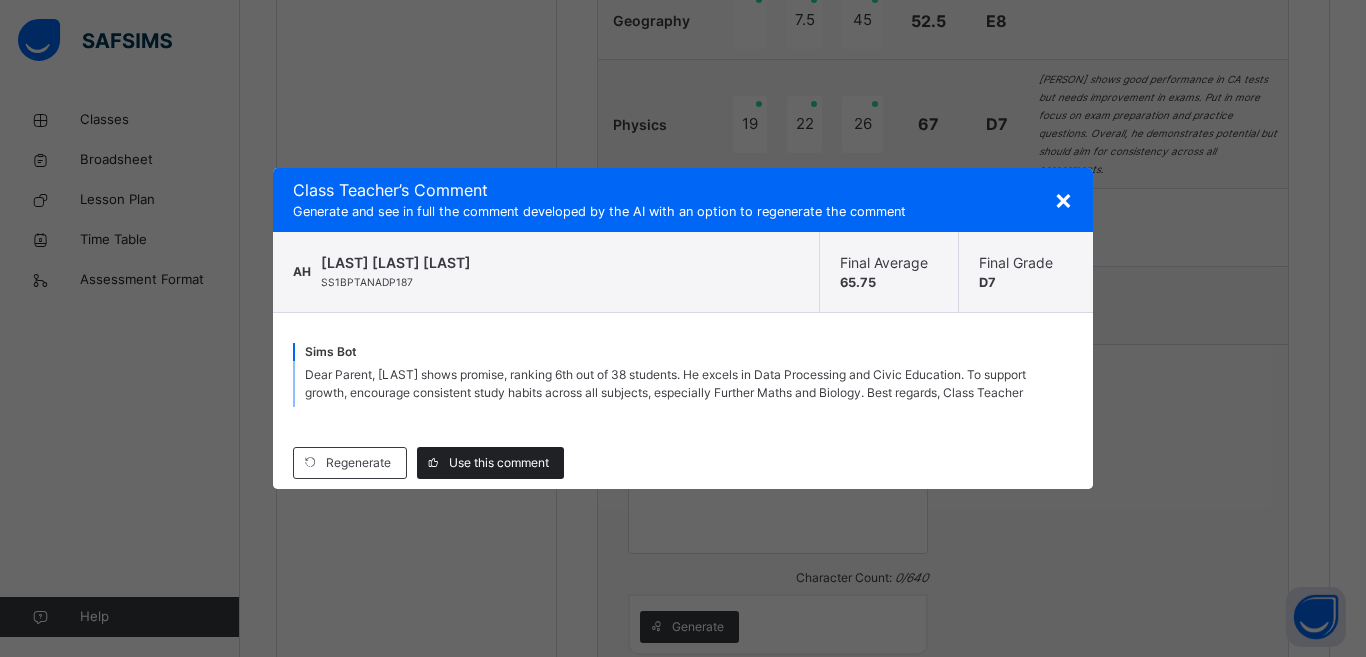 click on "Use this comment" at bounding box center [499, 463] 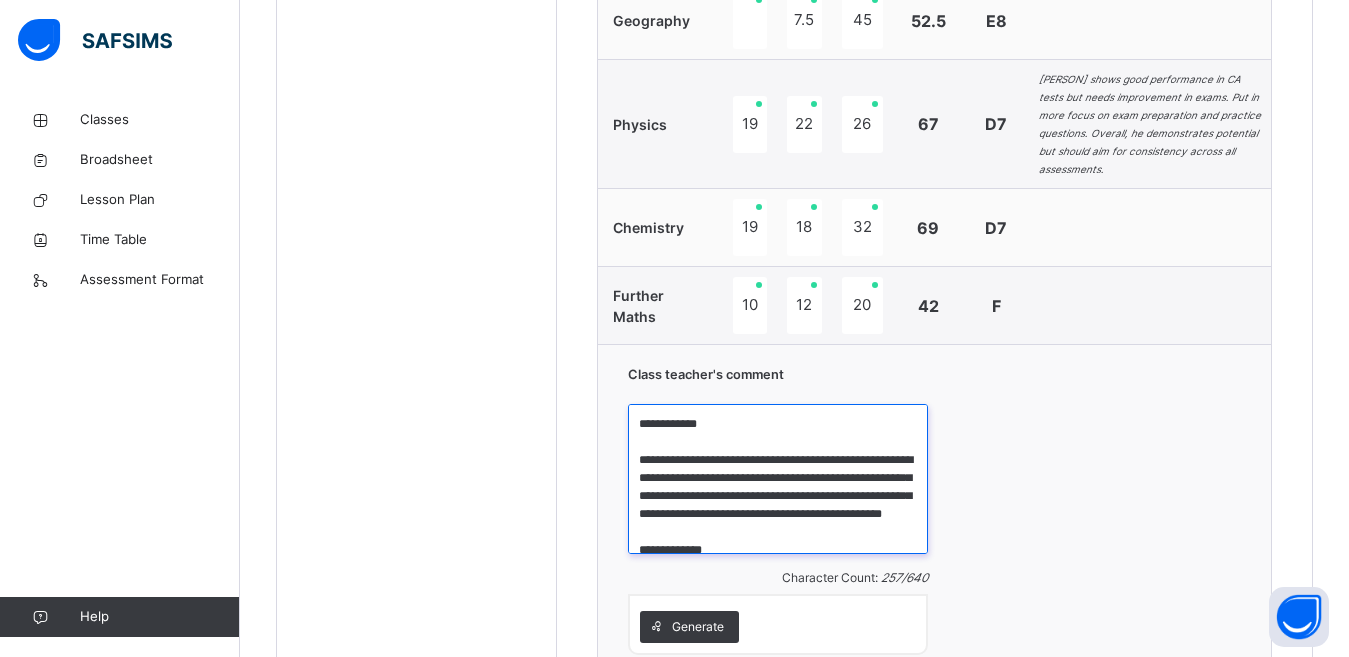 click on "**********" at bounding box center [778, 479] 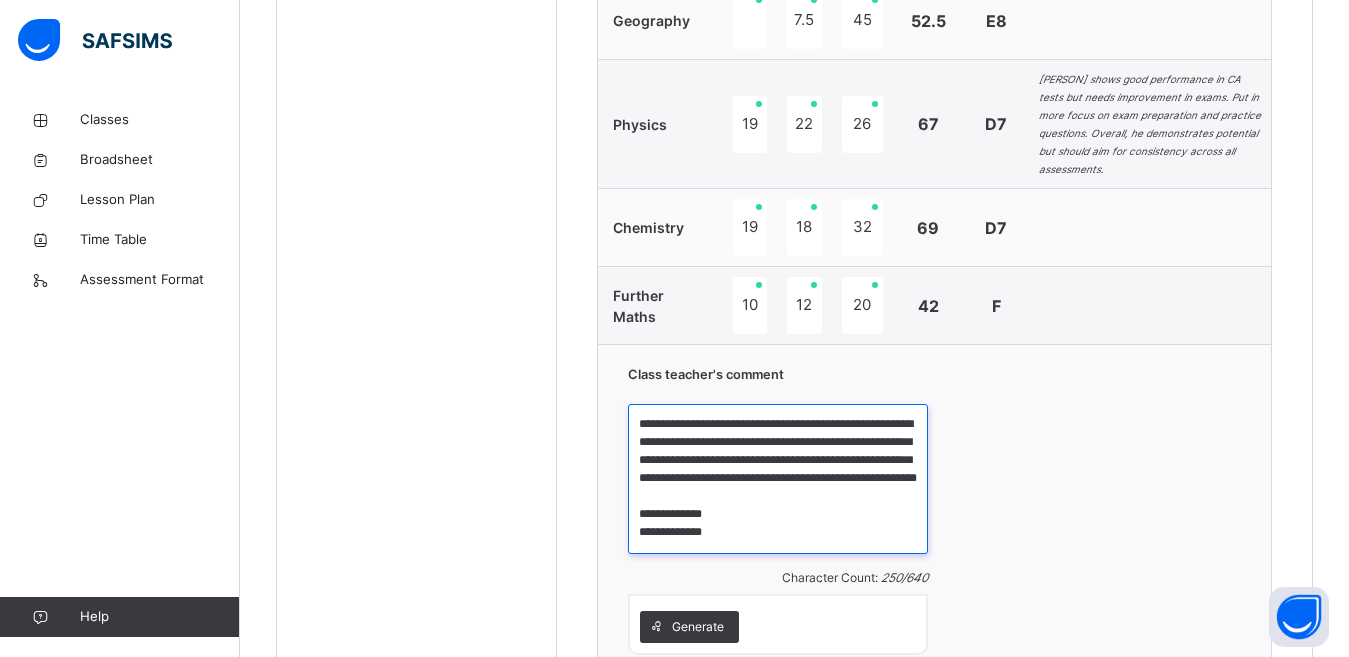click on "**********" at bounding box center [778, 479] 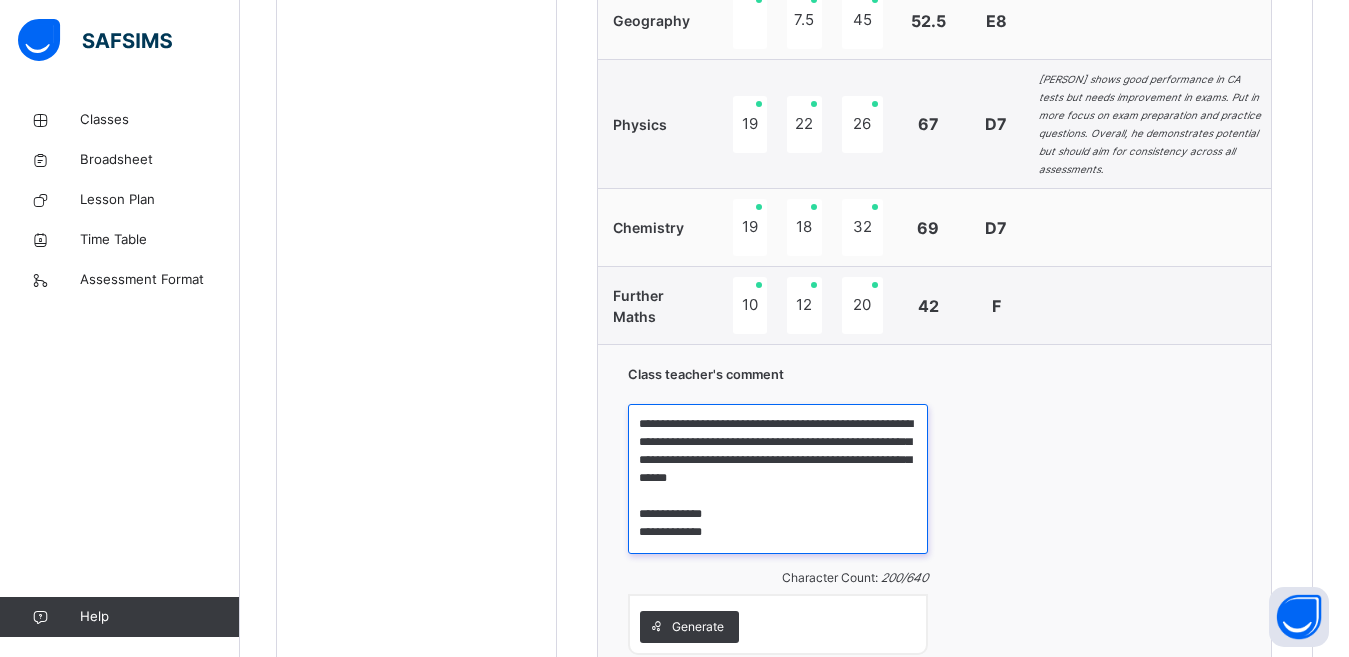 scroll, scrollTop: 1392, scrollLeft: 0, axis: vertical 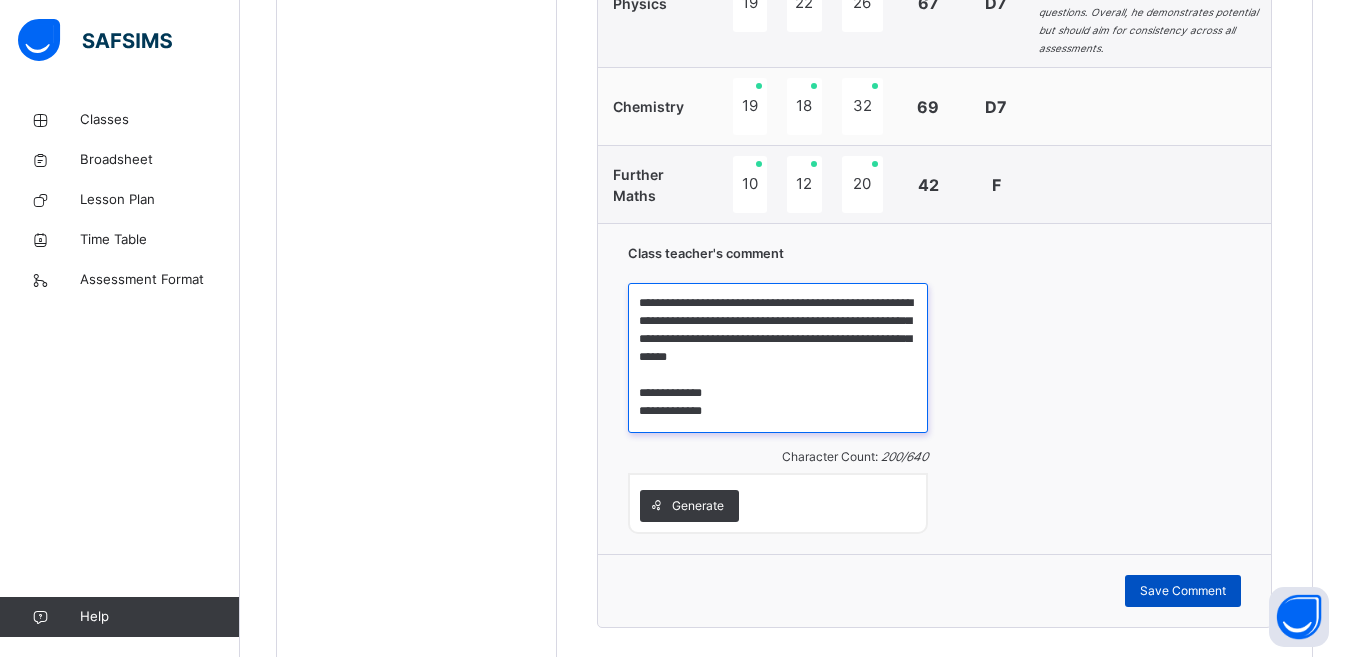 type on "**********" 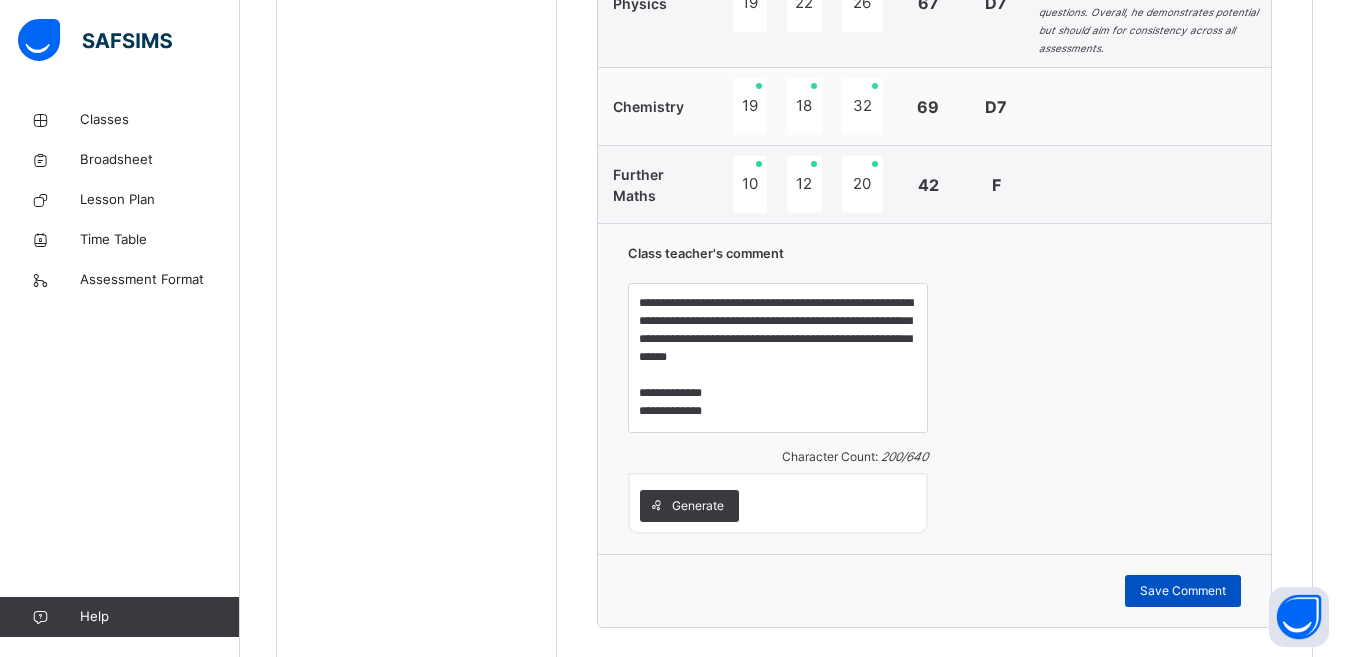 click on "Save Comment" at bounding box center (1183, 591) 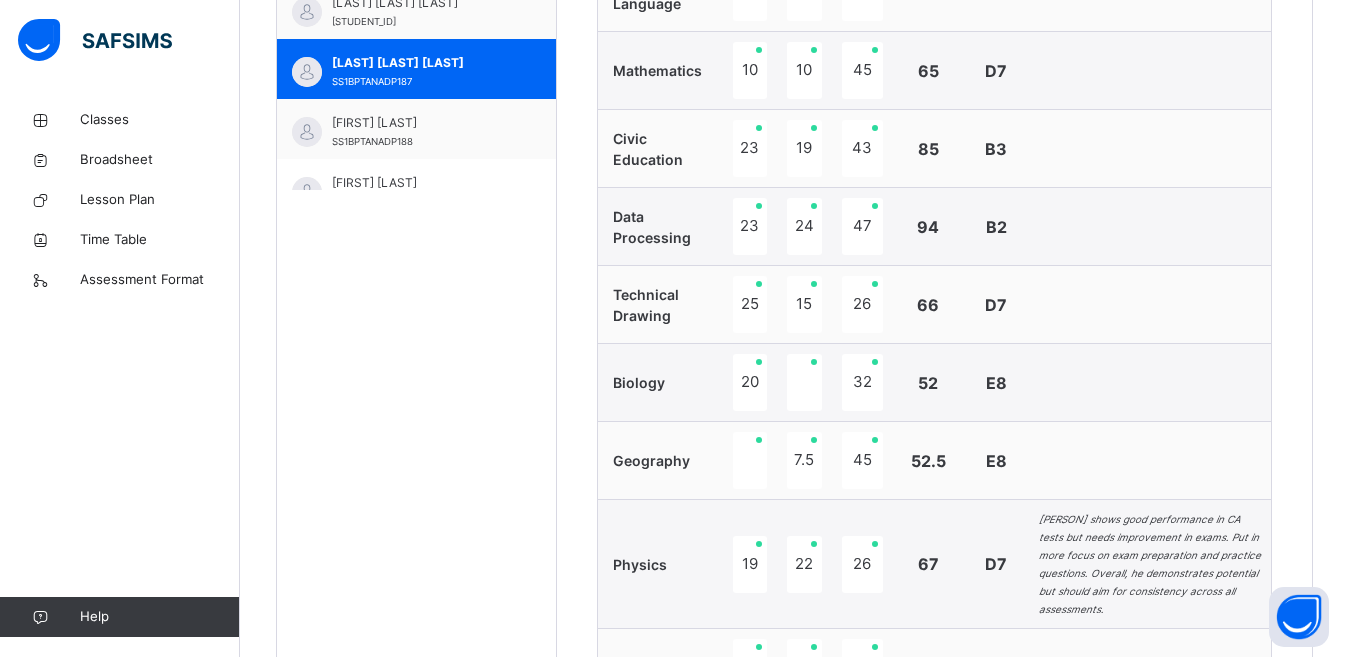 scroll, scrollTop: 784, scrollLeft: 0, axis: vertical 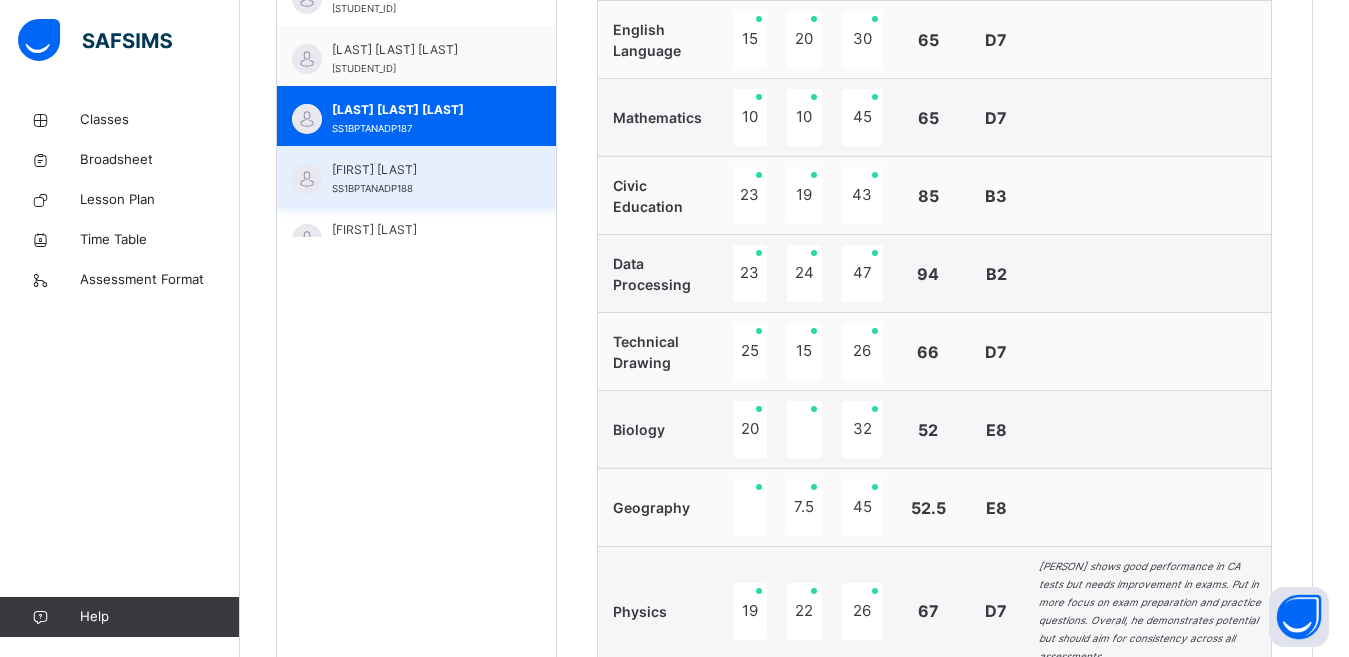 click on "[LAST] [FIRST] SS1BPTANADP188" at bounding box center (416, 176) 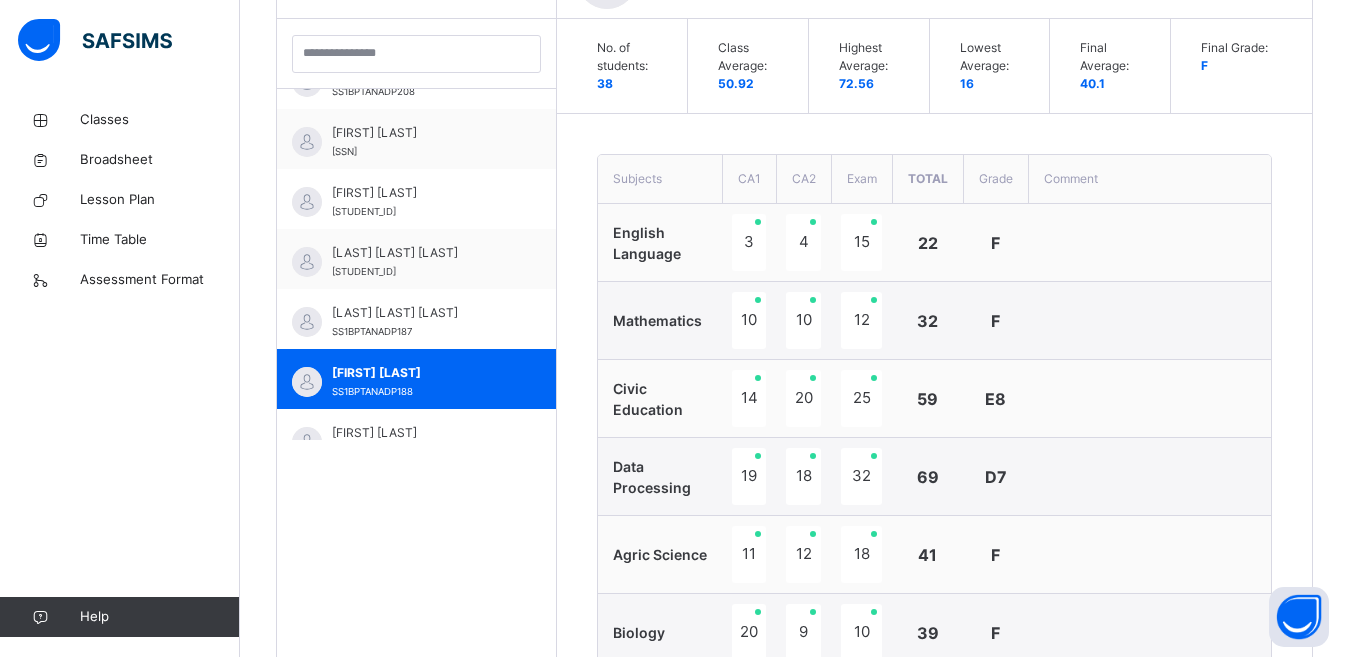 scroll, scrollTop: 784, scrollLeft: 0, axis: vertical 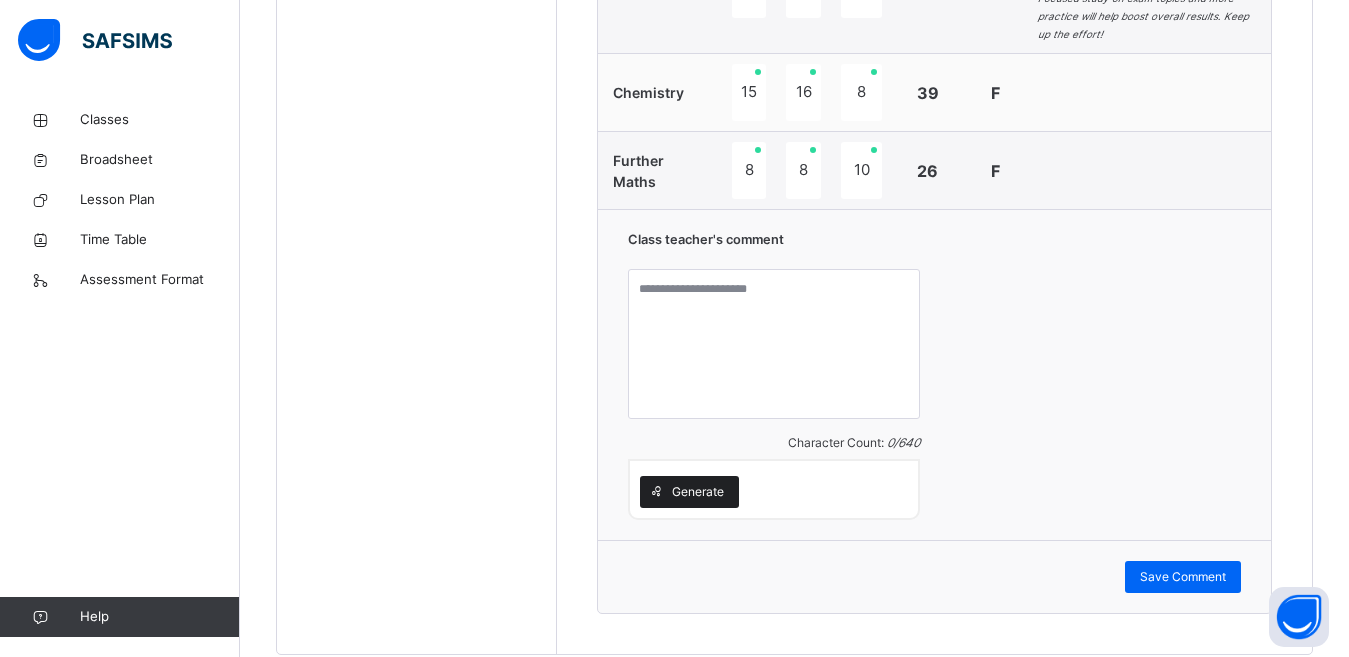 click on "Generate" at bounding box center (698, 492) 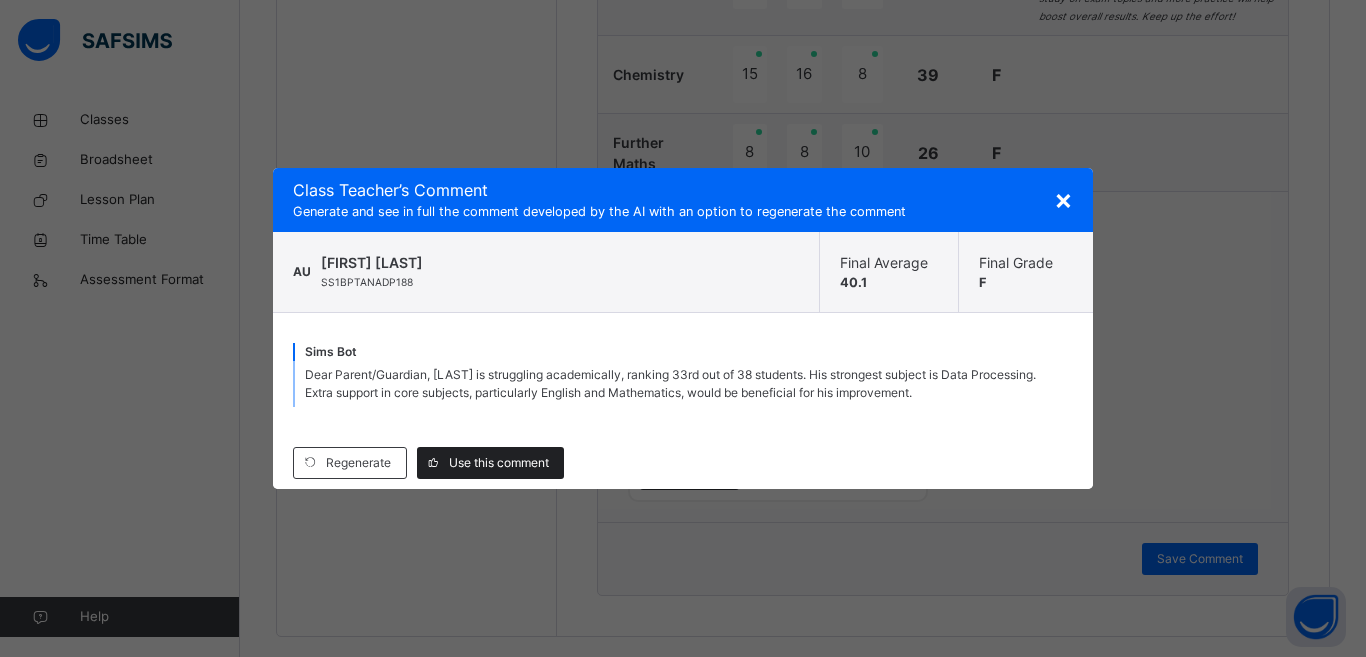 click on "Use this comment" at bounding box center (499, 463) 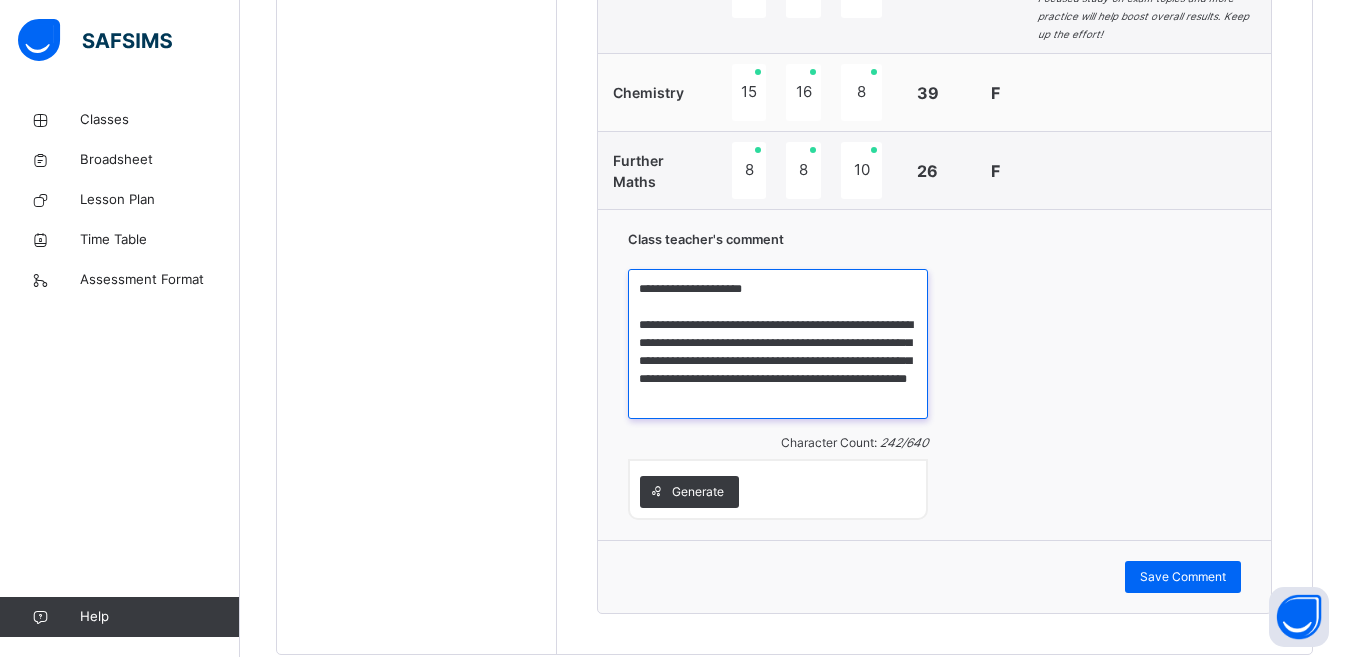 click on "**********" at bounding box center [778, 344] 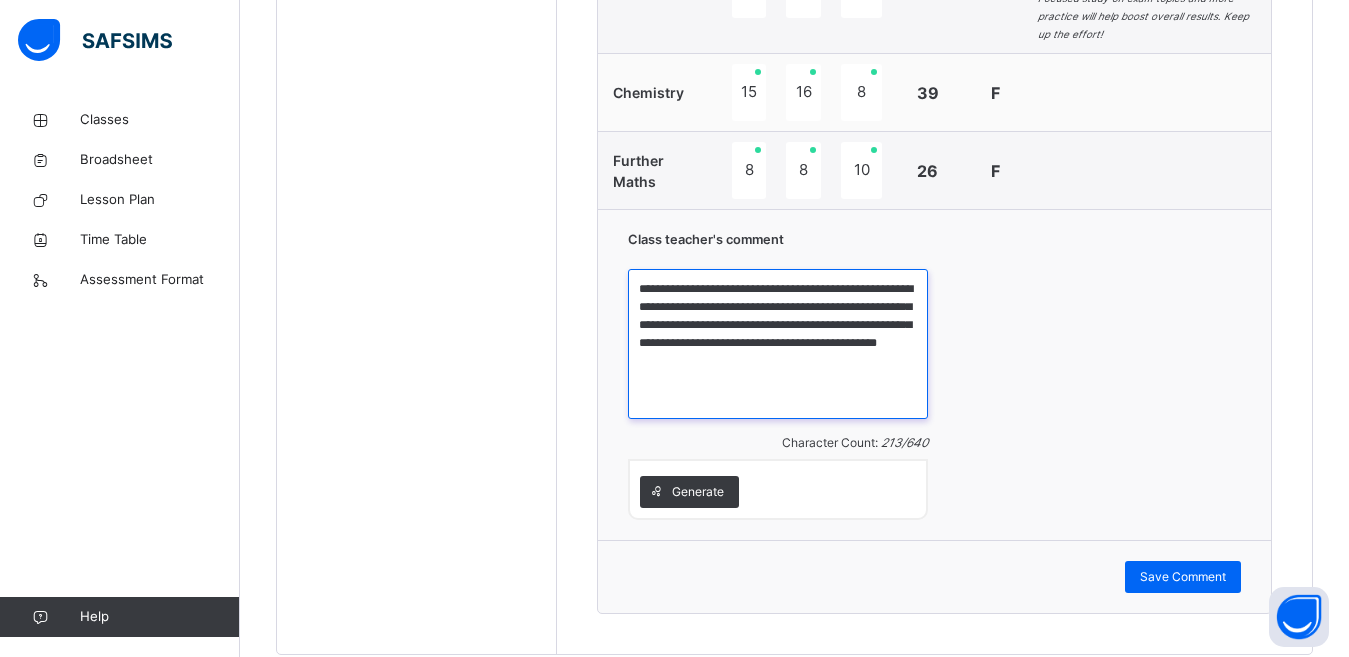 click on "**********" at bounding box center (778, 344) 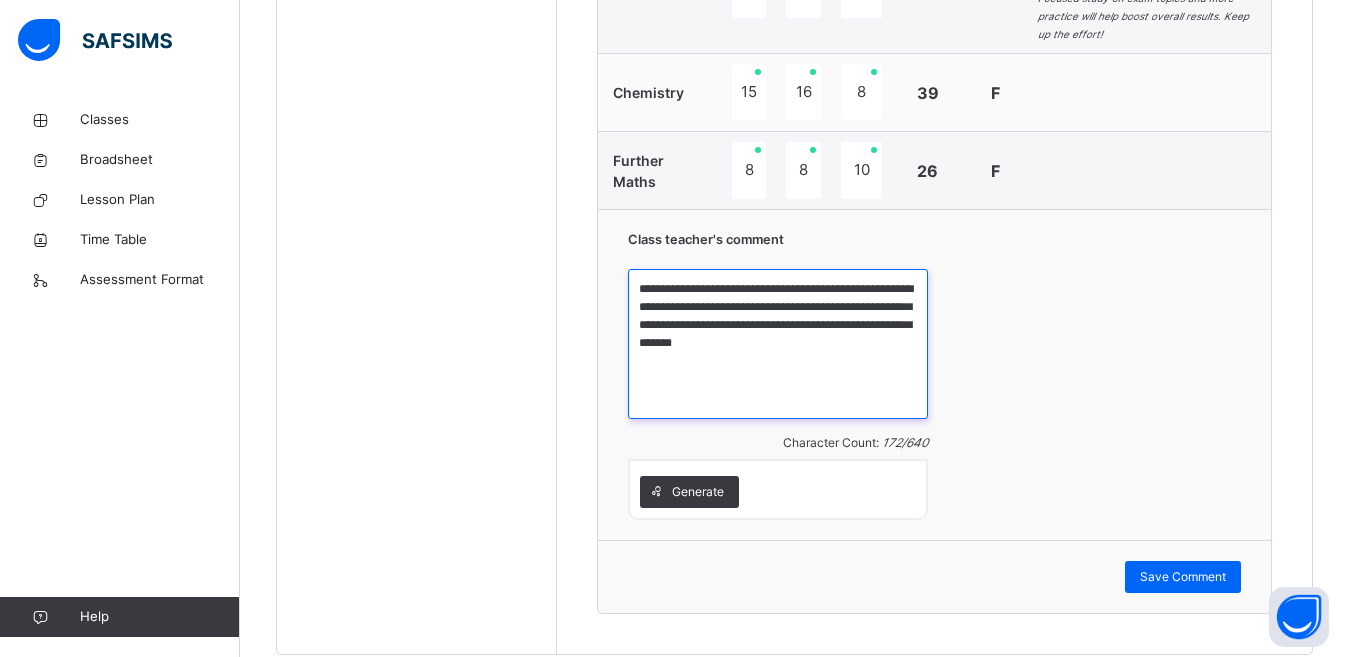 click on "**********" at bounding box center (778, 344) 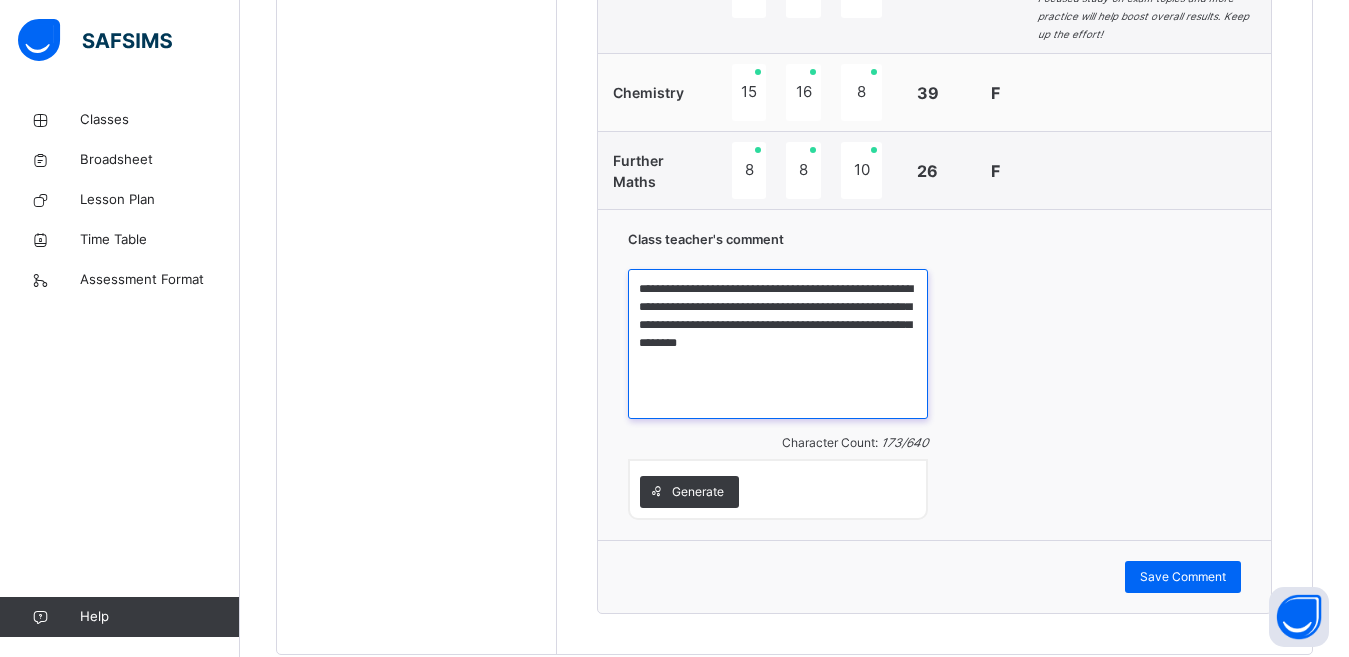 click on "**********" at bounding box center (778, 344) 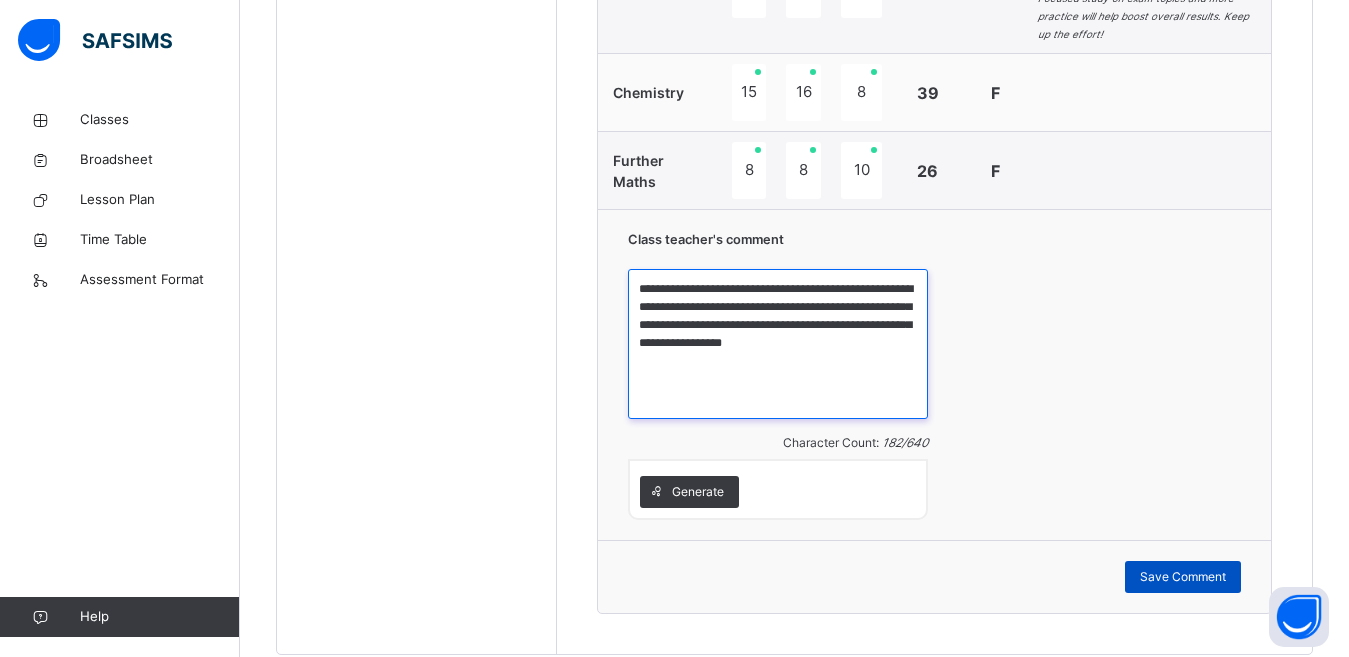 type on "**********" 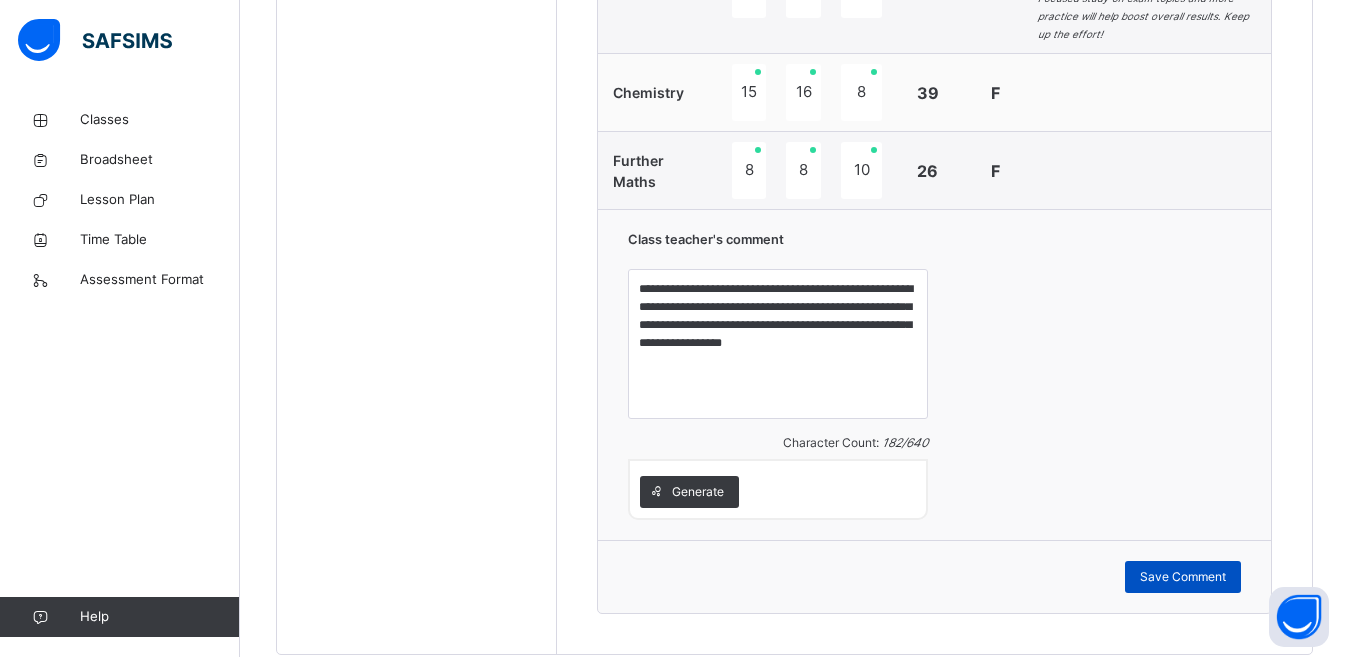 click on "Save Comment" at bounding box center (1183, 577) 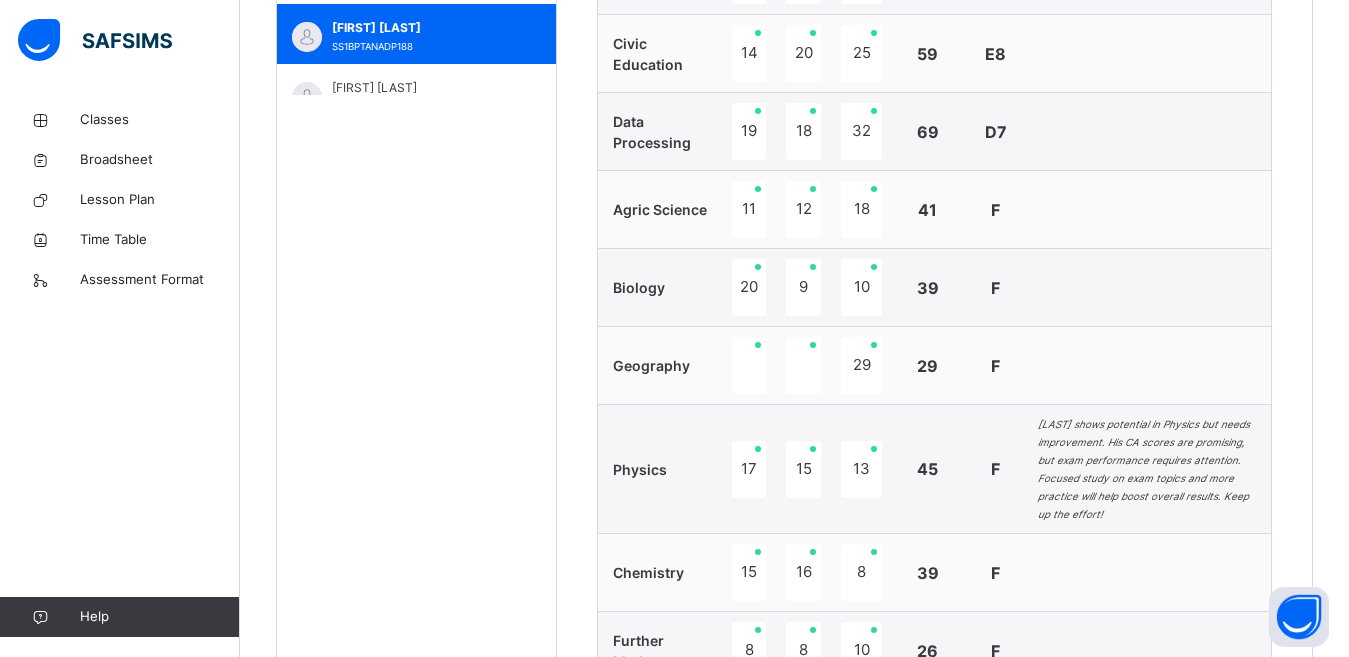 scroll, scrollTop: 852, scrollLeft: 0, axis: vertical 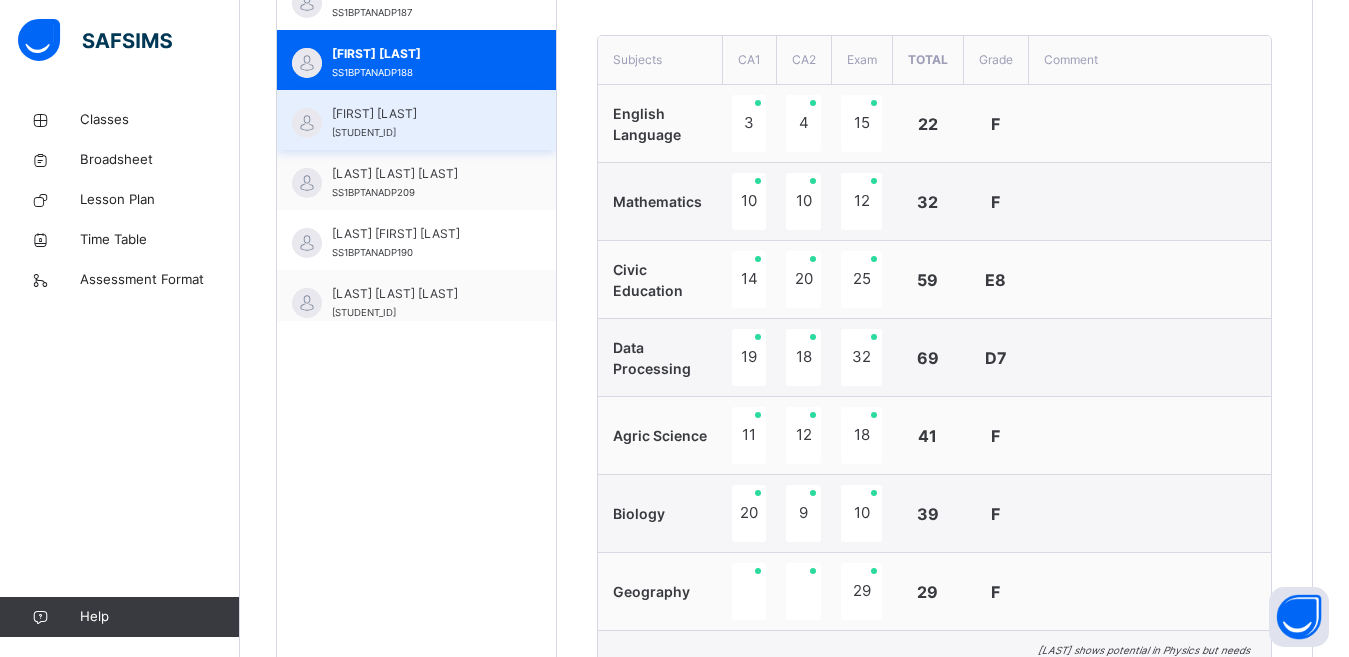 click on "[FIRST] [LAST]" at bounding box center (421, 114) 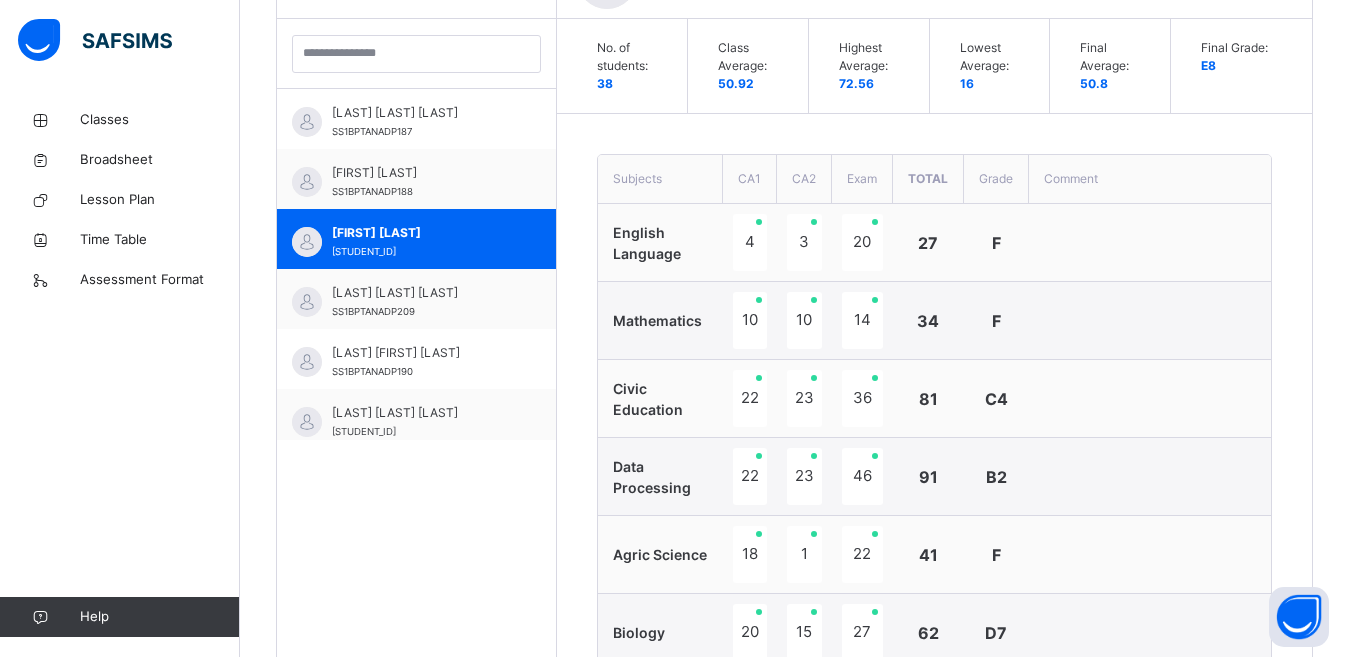 scroll, scrollTop: 700, scrollLeft: 0, axis: vertical 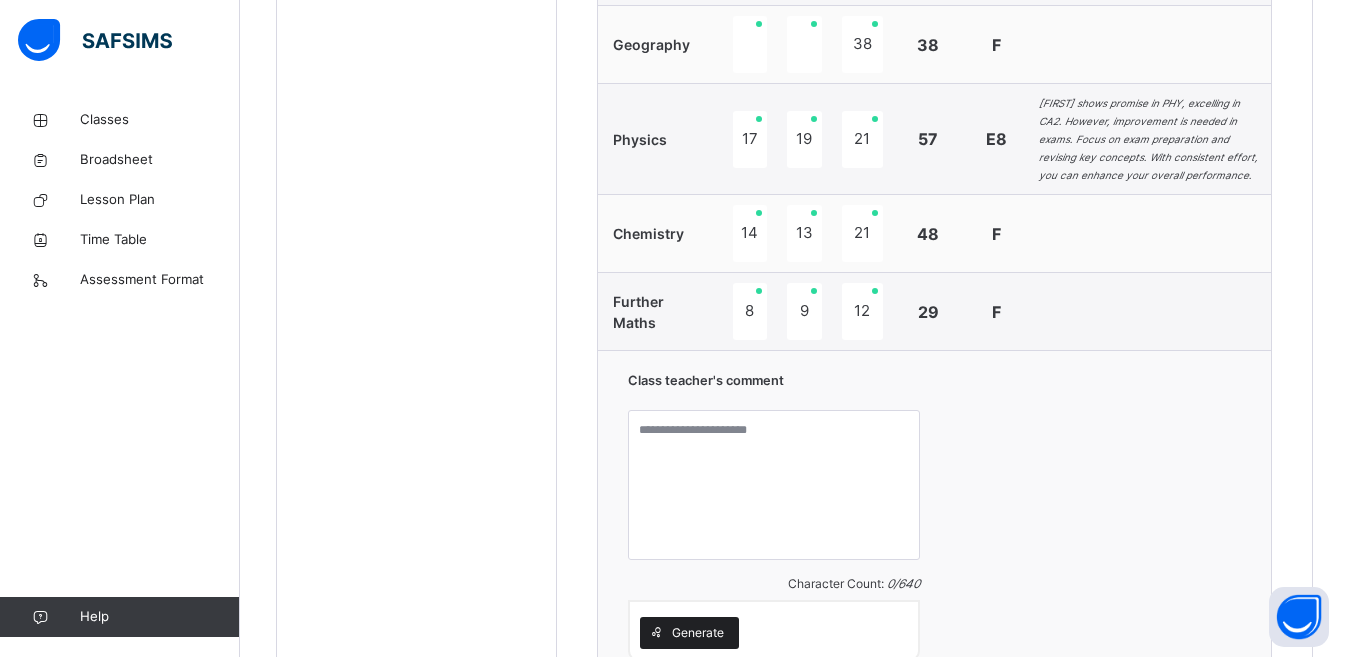 click on "Generate" at bounding box center [698, 633] 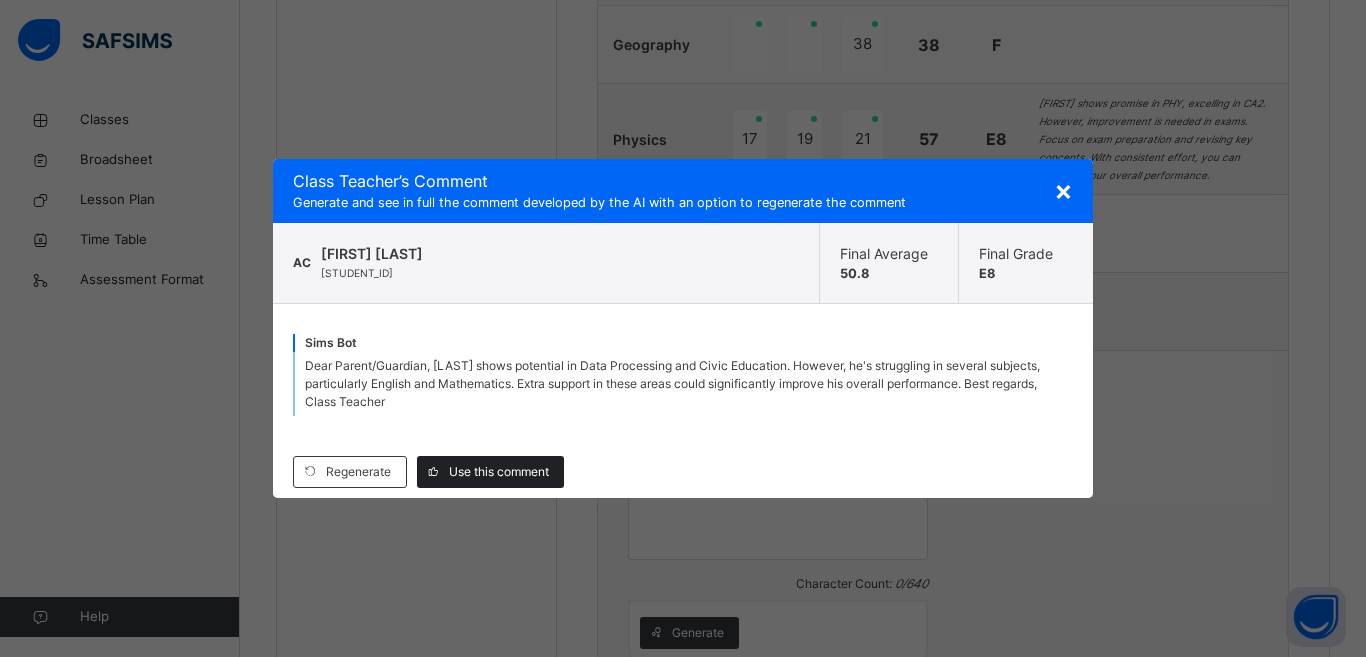 click on "Use this comment" at bounding box center [499, 472] 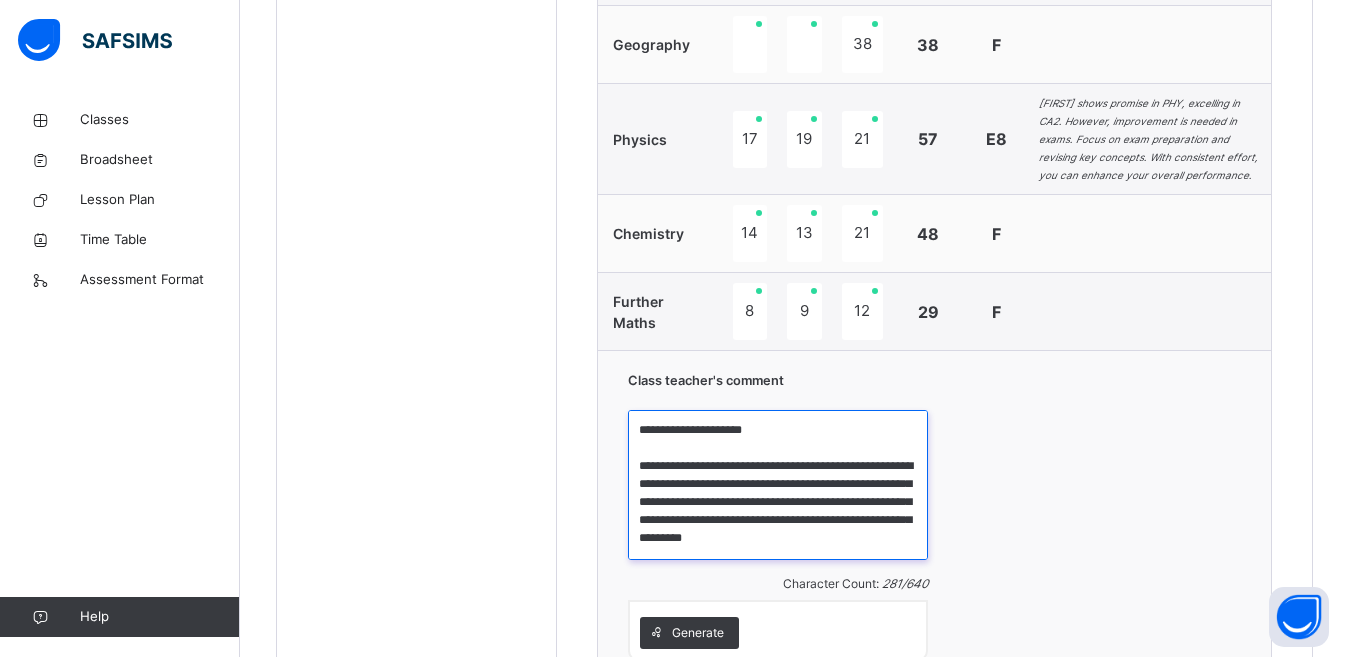 click on "**********" at bounding box center (778, 485) 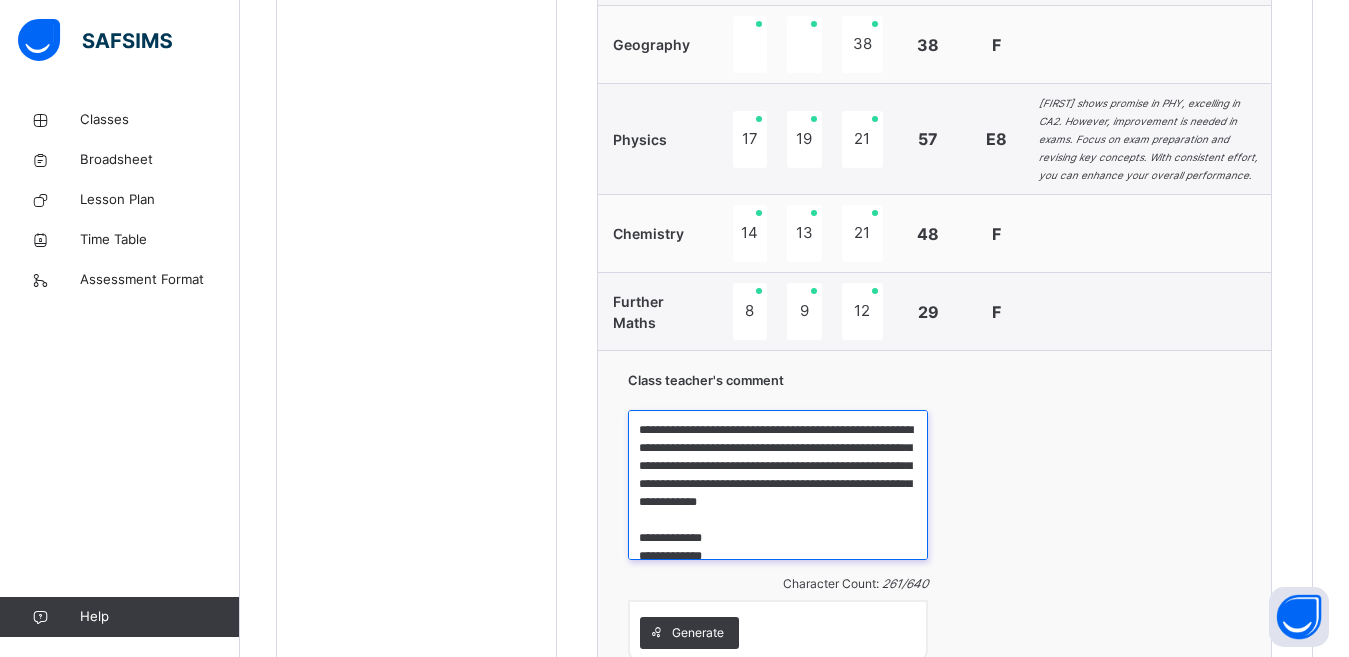 click on "**********" at bounding box center [778, 485] 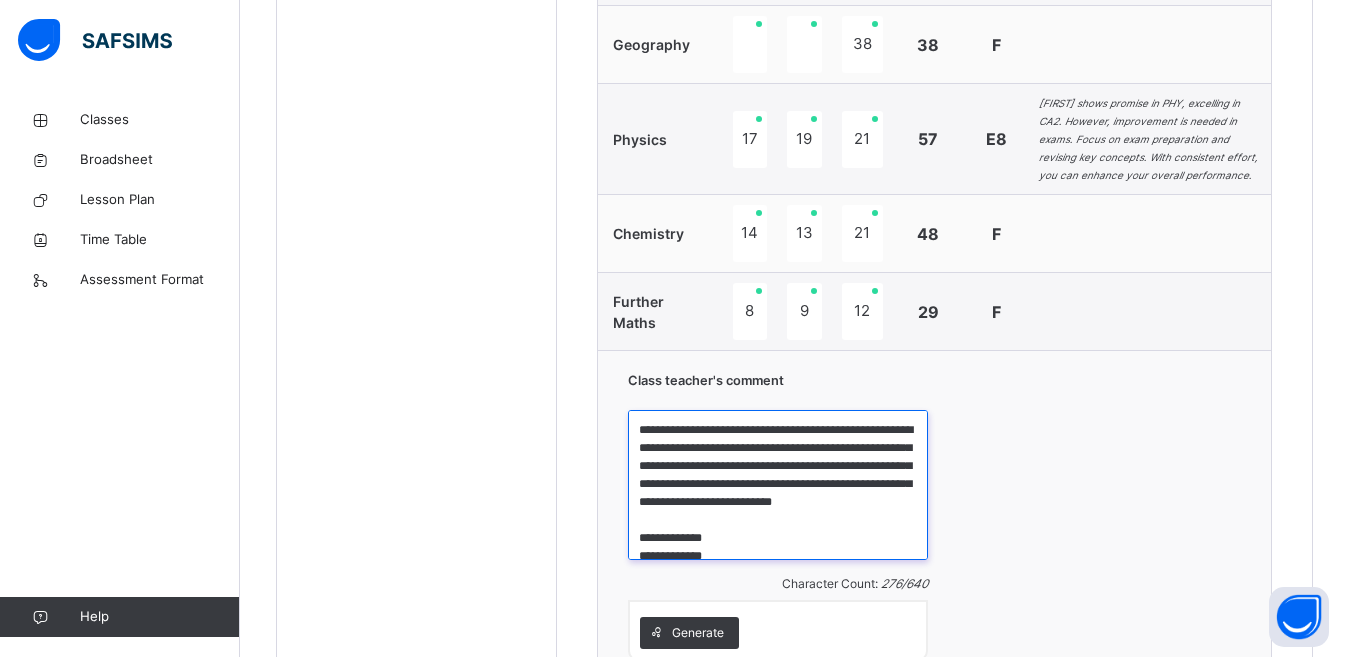click on "**********" at bounding box center [778, 485] 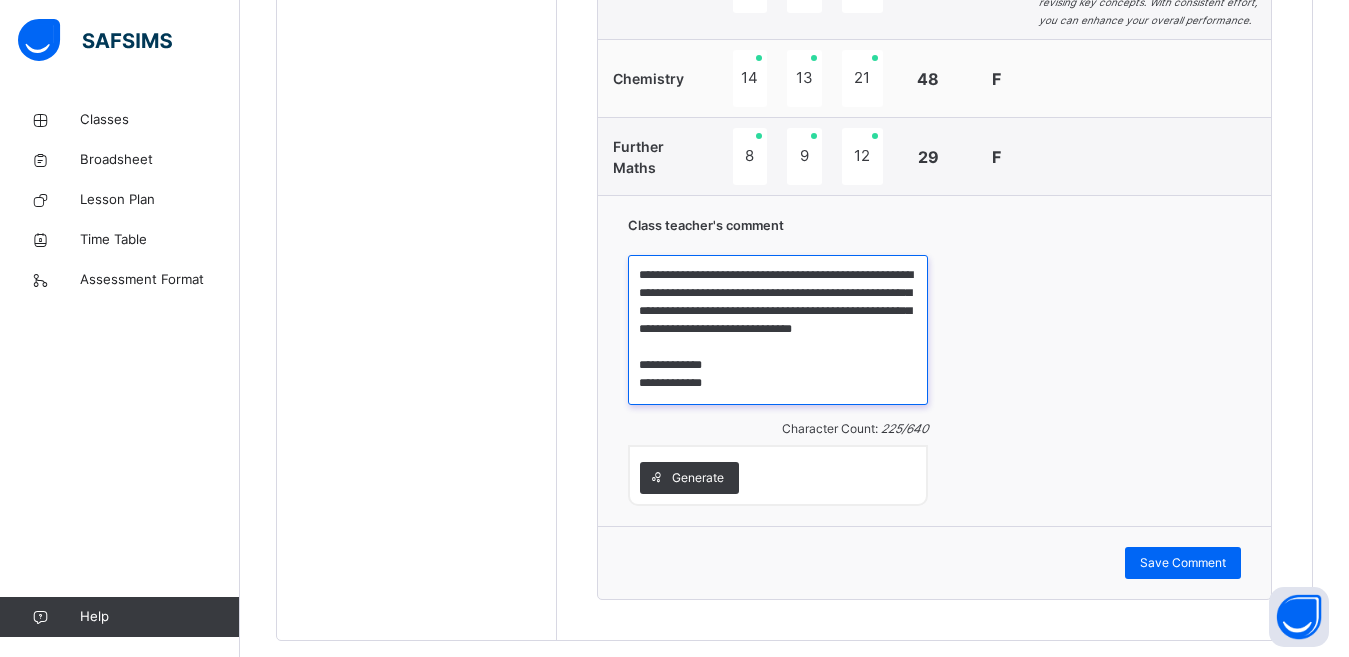 scroll, scrollTop: 1409, scrollLeft: 0, axis: vertical 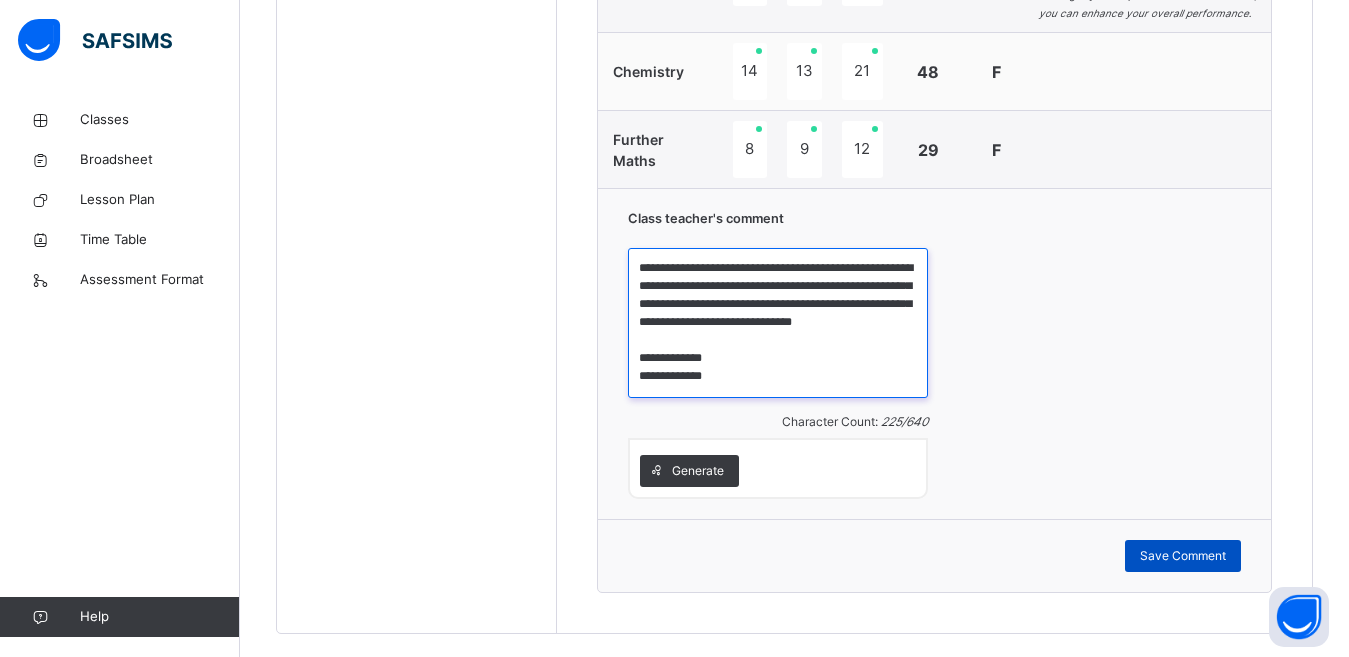 type on "**********" 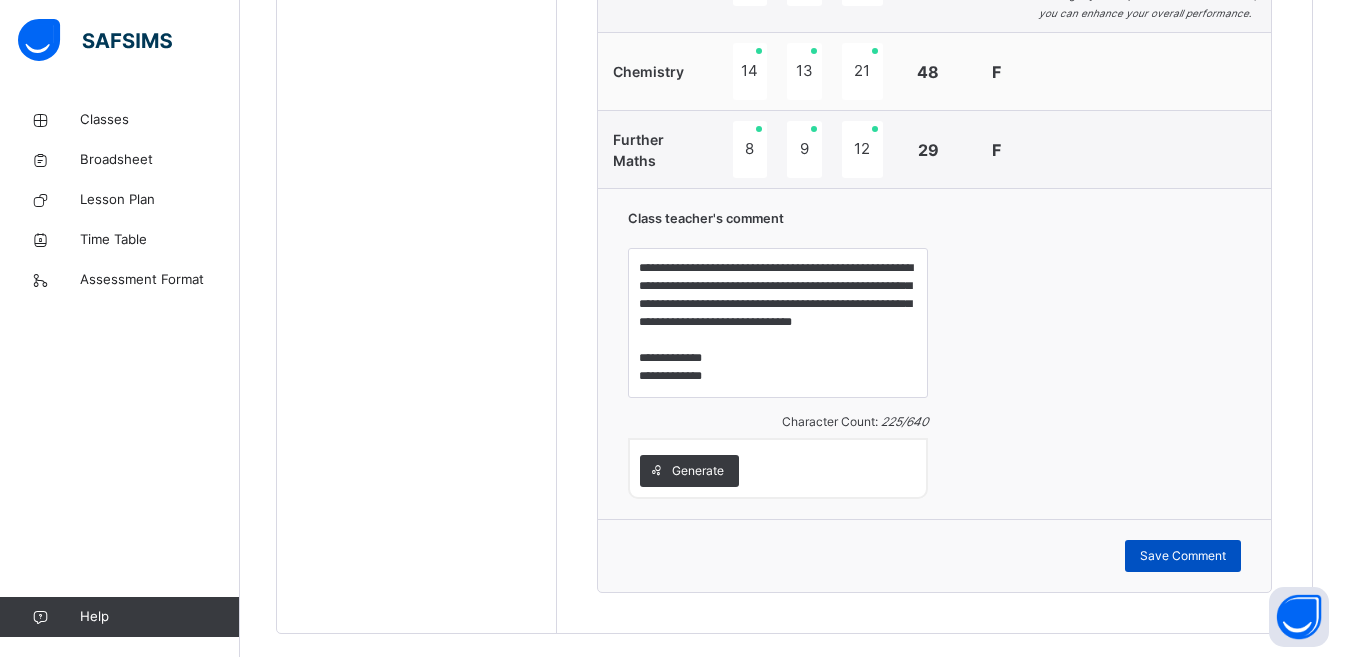 click on "Save Comment" at bounding box center [1183, 556] 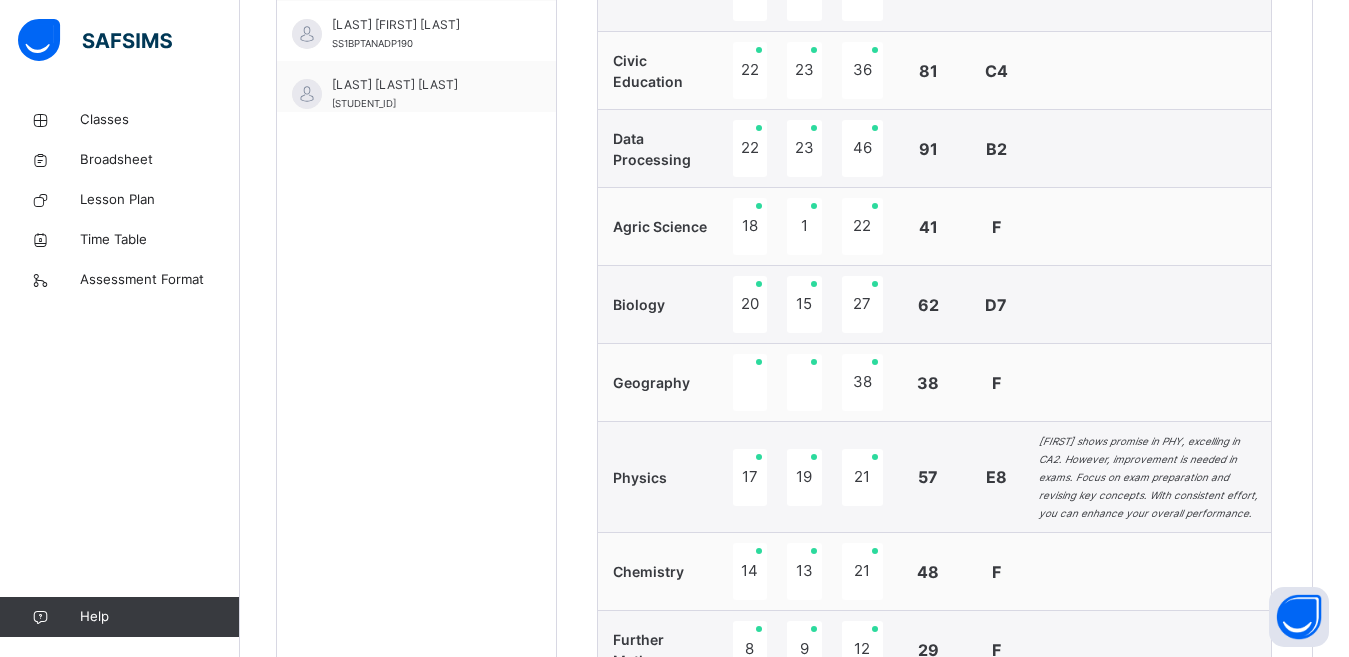 scroll, scrollTop: 875, scrollLeft: 0, axis: vertical 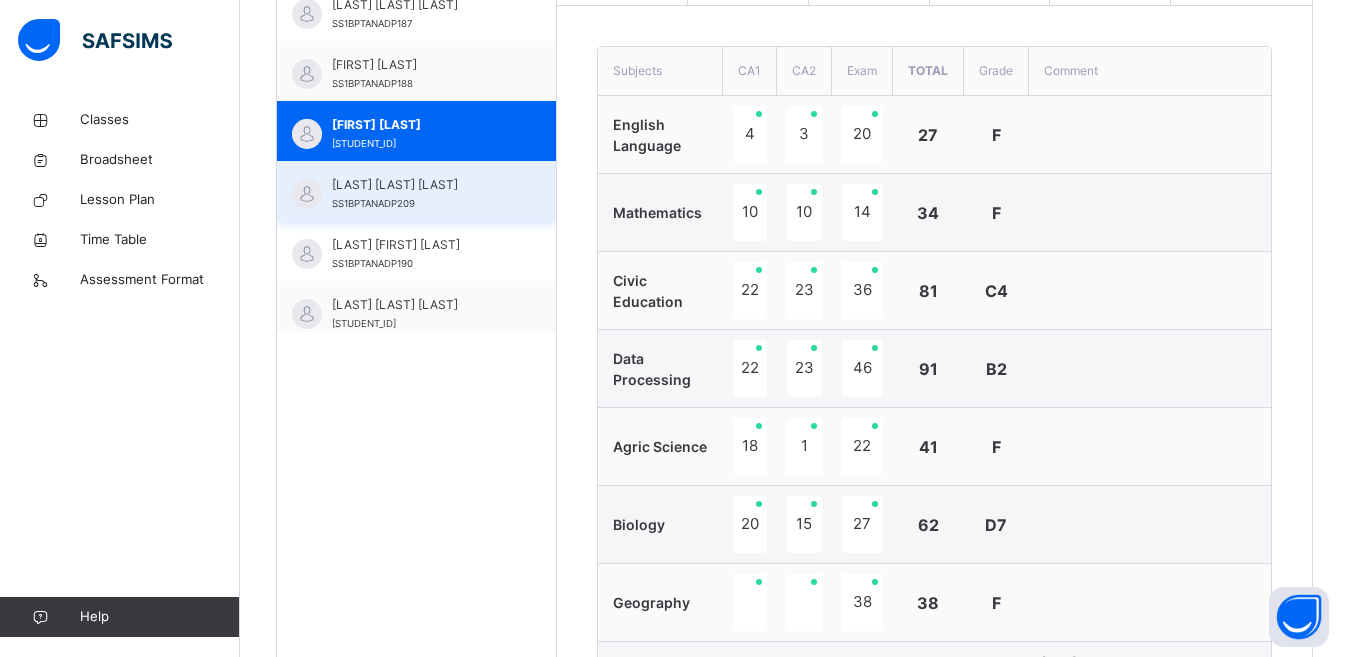 click on "[LAST] [LAST] [LAST] SS1BPTANADP209" at bounding box center [421, 194] 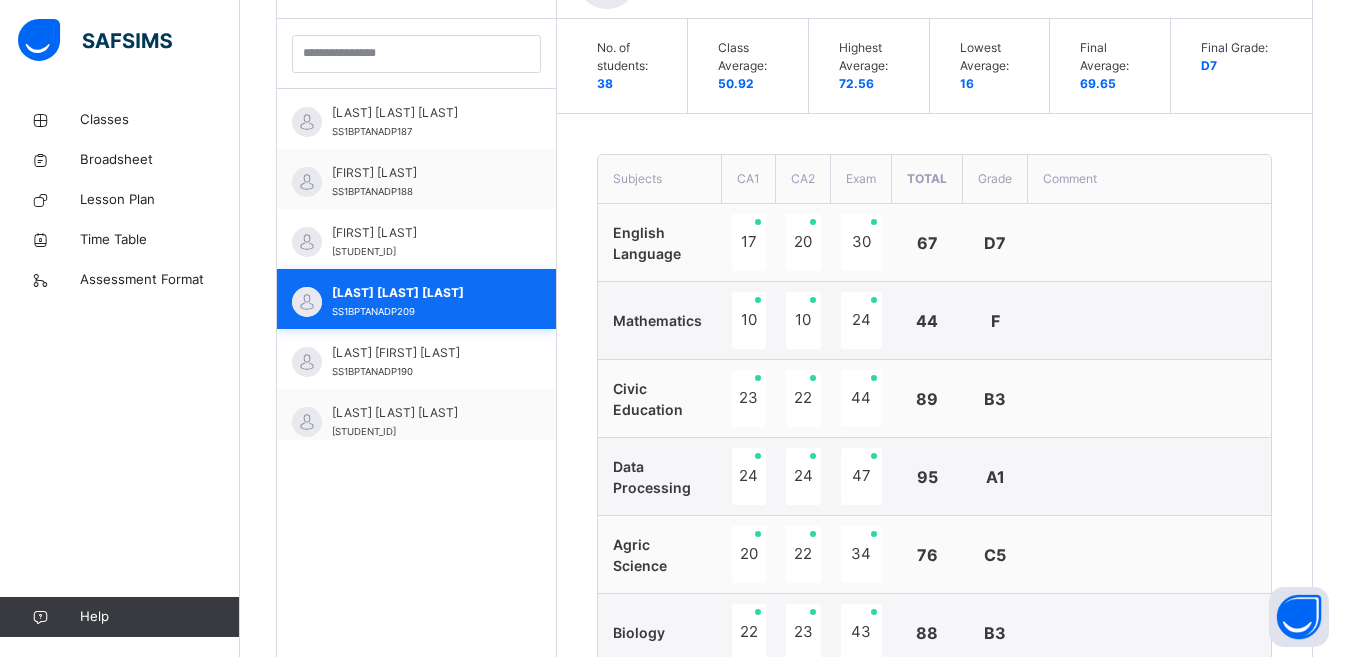 scroll, scrollTop: 689, scrollLeft: 0, axis: vertical 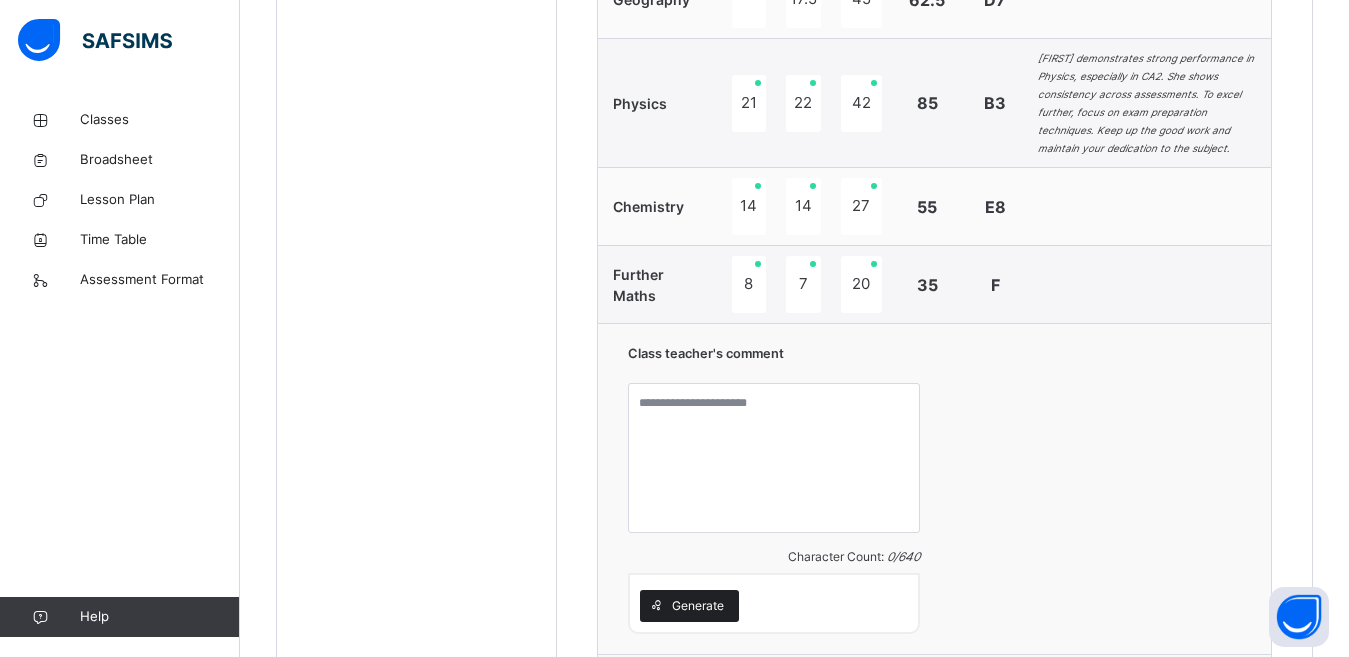 click on "Generate" at bounding box center [698, 606] 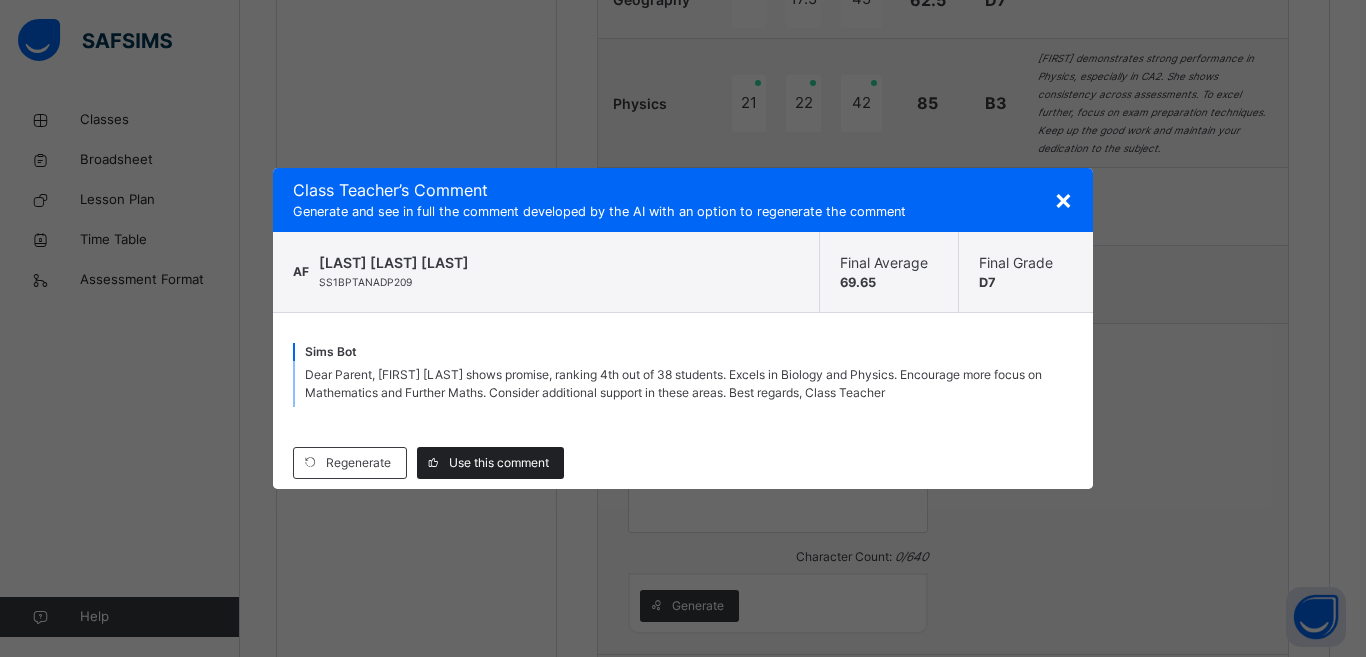 click on "Use this comment" at bounding box center (499, 463) 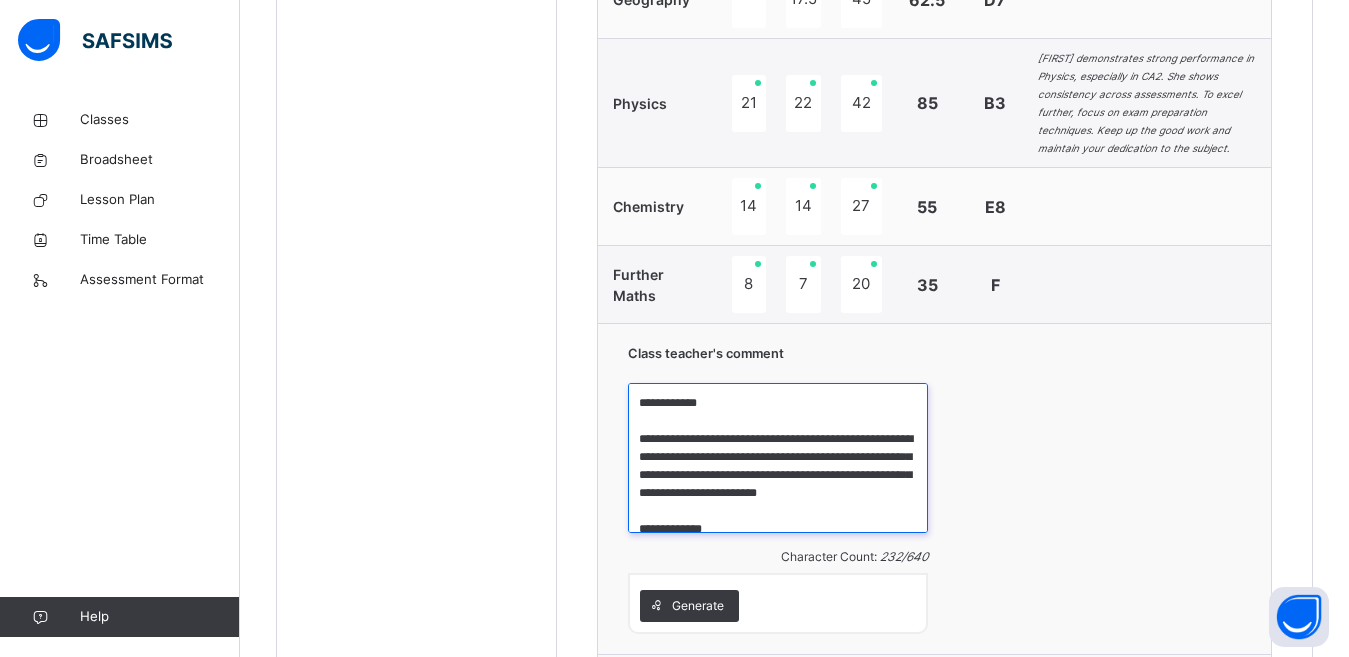click on "**********" at bounding box center (778, 458) 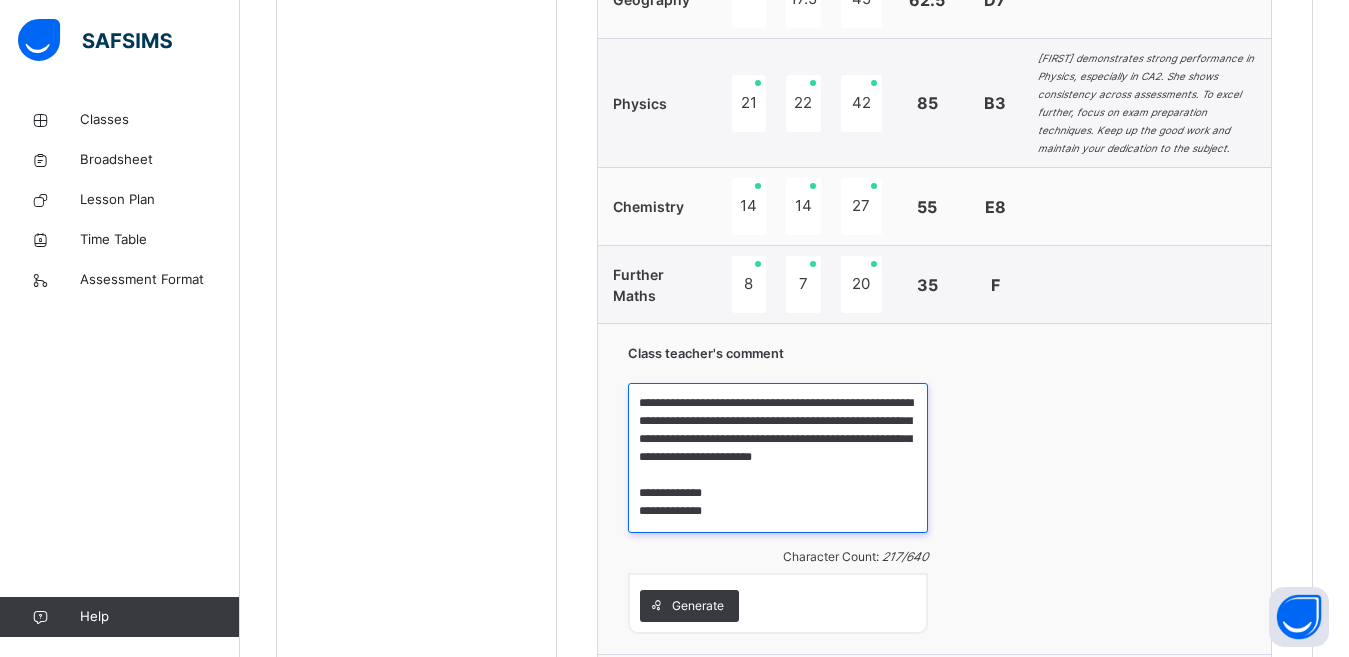 click on "**********" at bounding box center [778, 458] 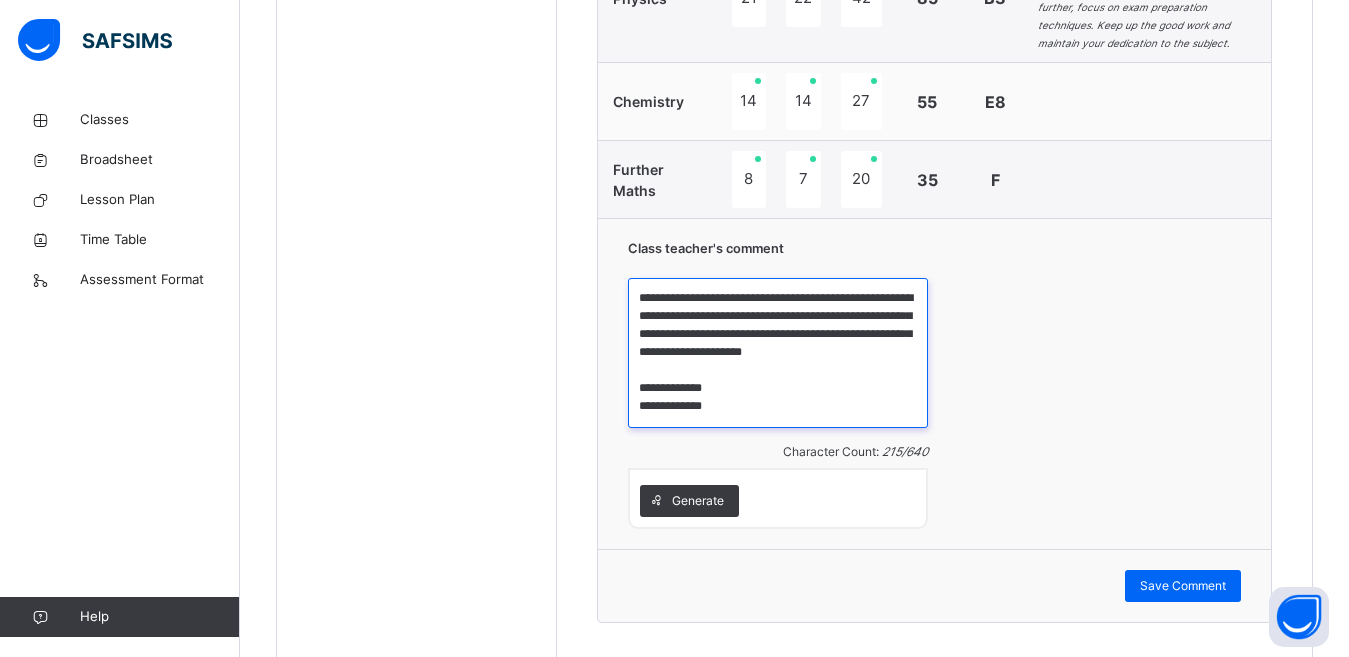 scroll, scrollTop: 1464, scrollLeft: 0, axis: vertical 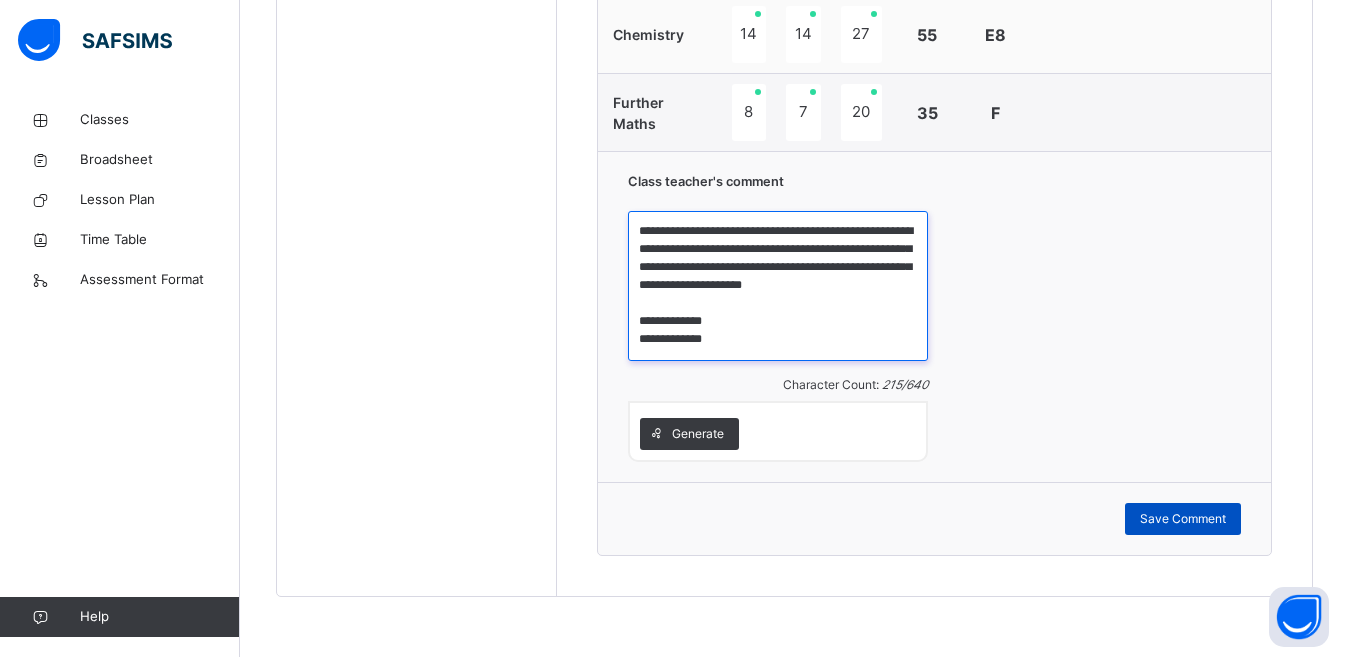 type on "**********" 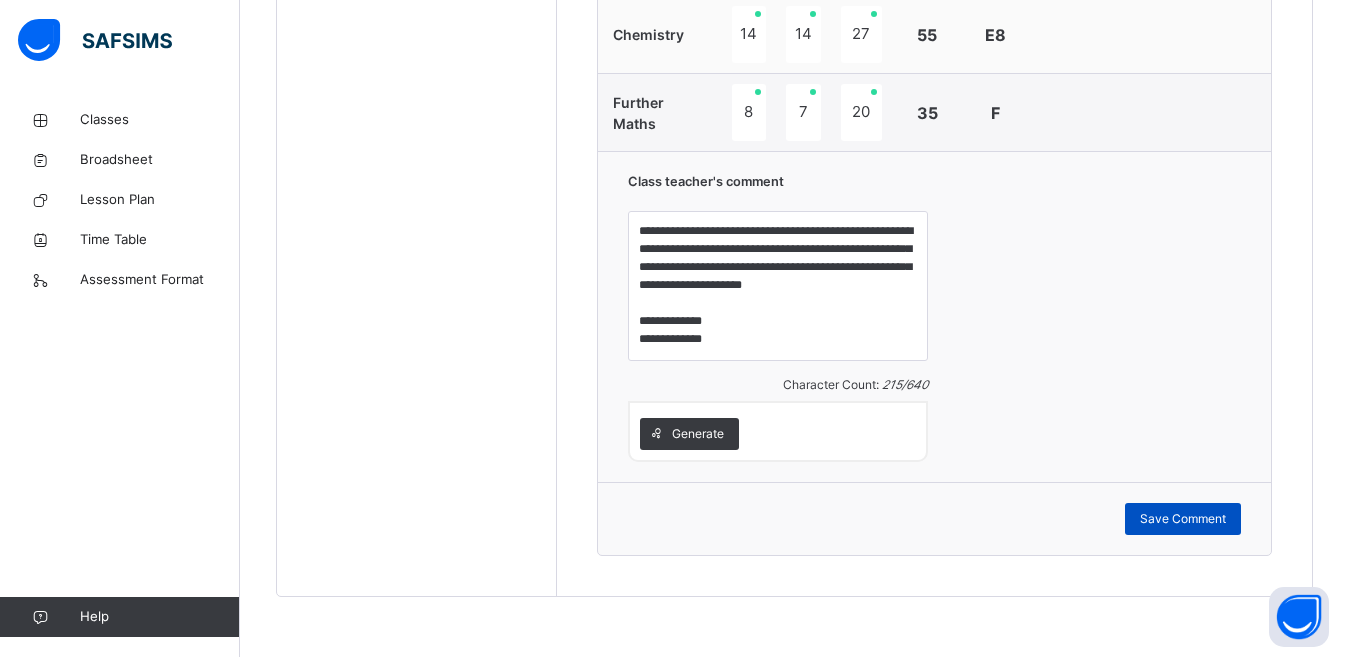 click on "Save Comment" at bounding box center [1183, 519] 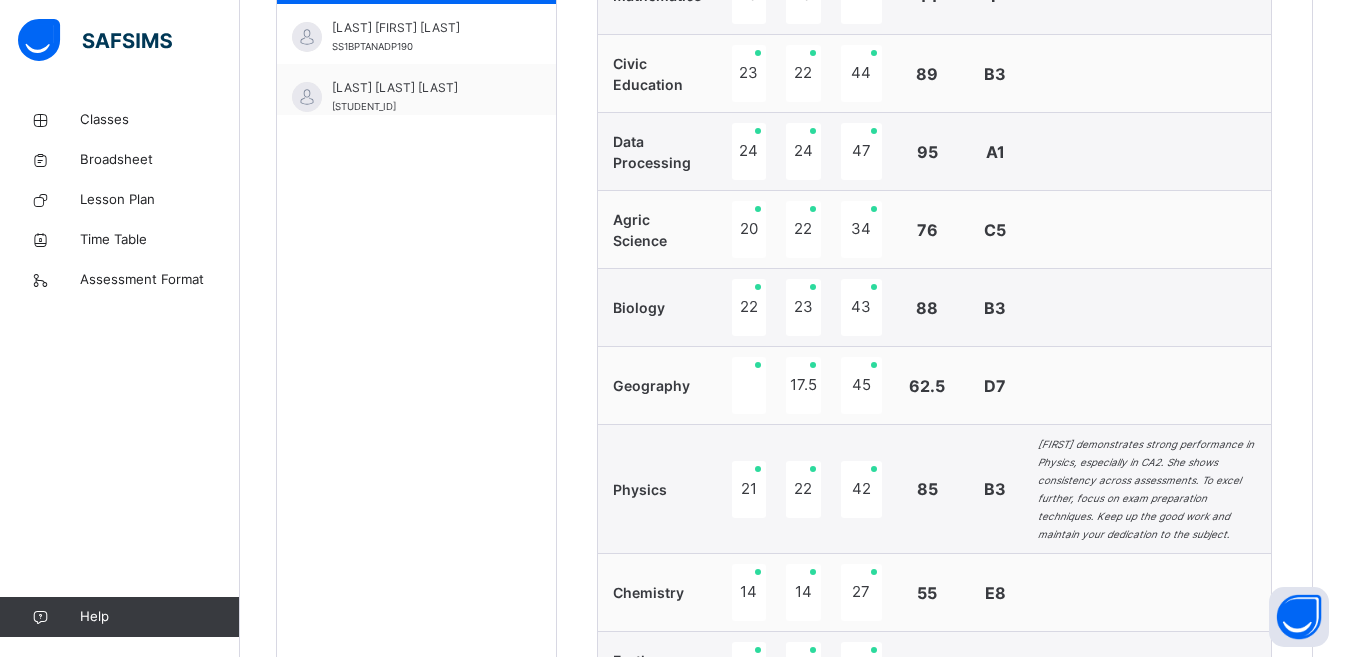 scroll, scrollTop: 861, scrollLeft: 0, axis: vertical 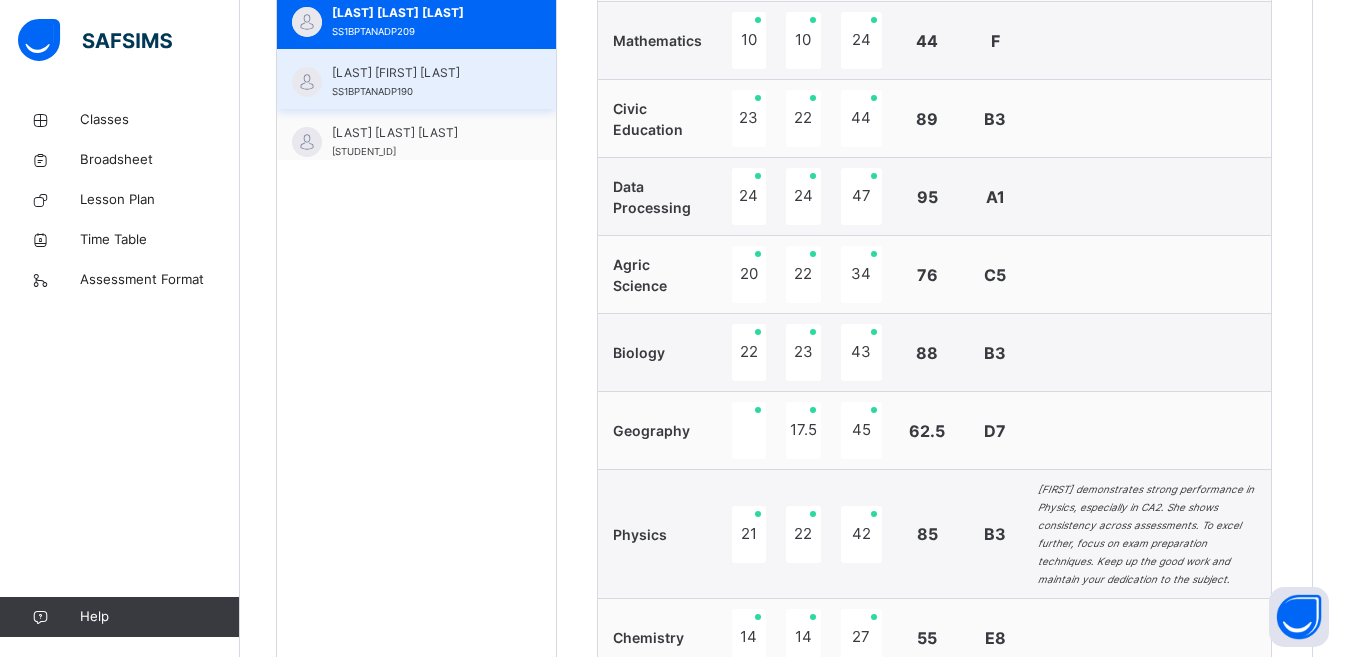 click on "[LAST] [FIRST] [LAST] SS1BPTANADP190" at bounding box center [416, 79] 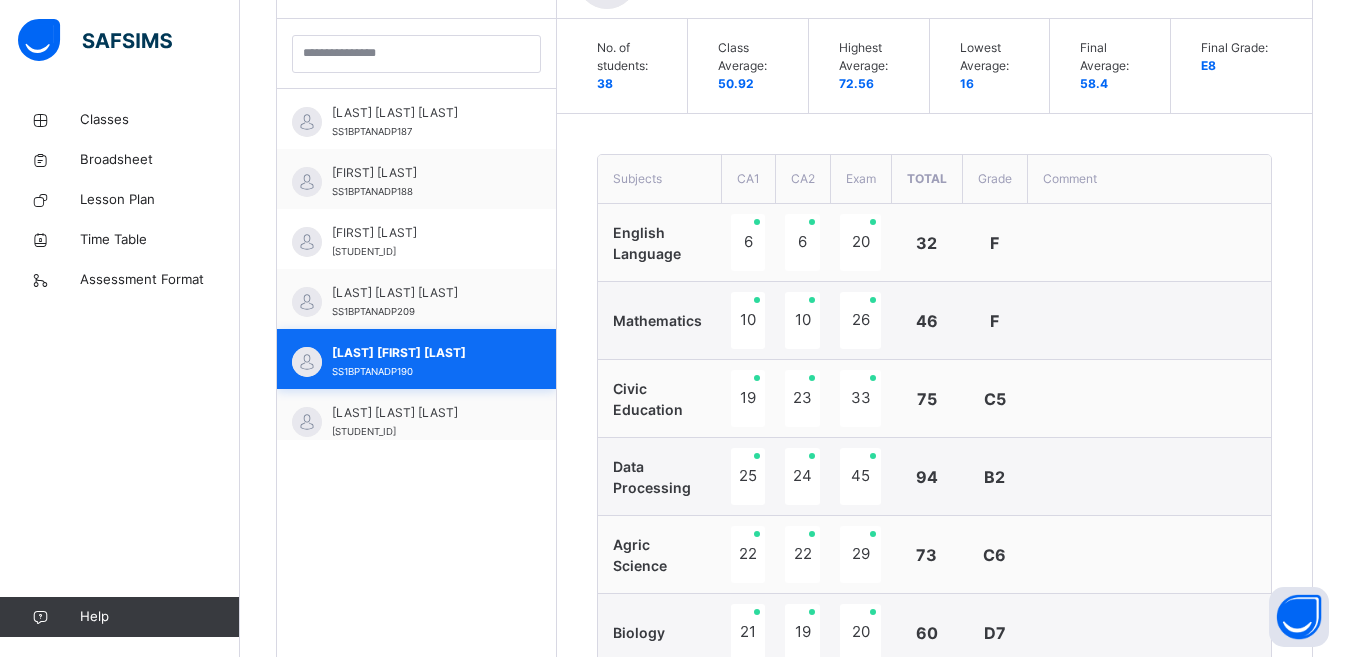 scroll, scrollTop: 852, scrollLeft: 0, axis: vertical 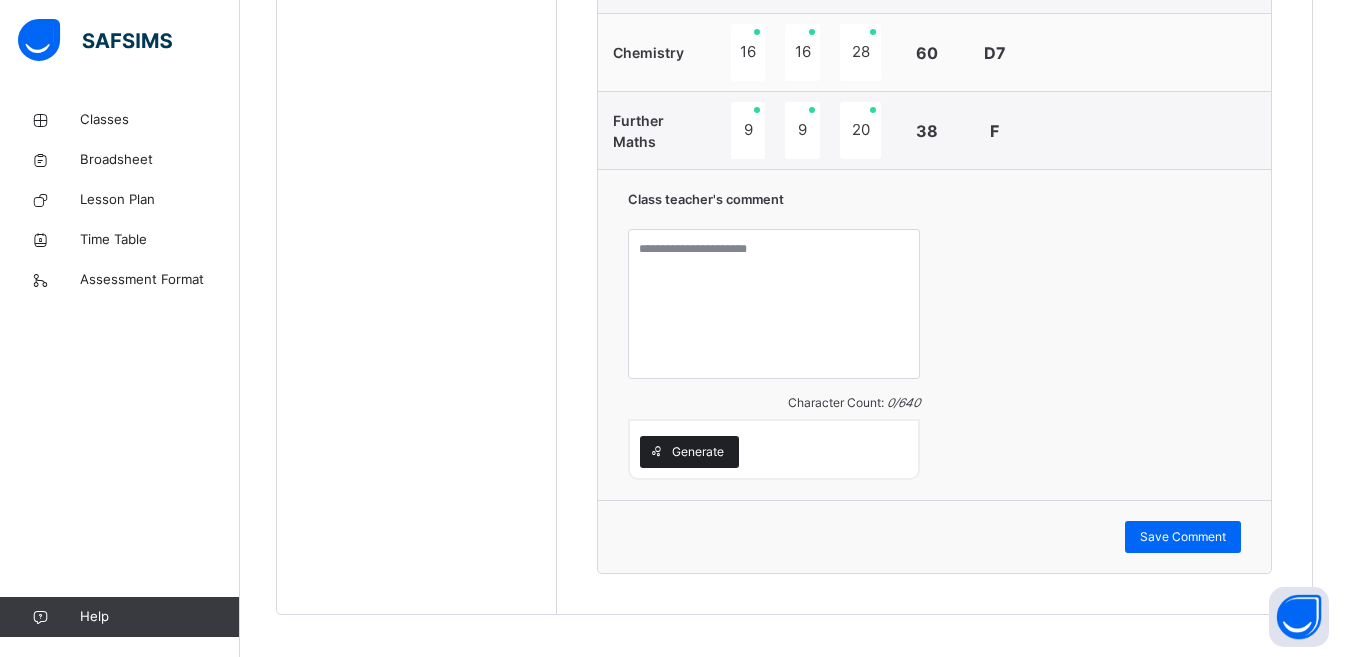 click on "Generate" at bounding box center [698, 452] 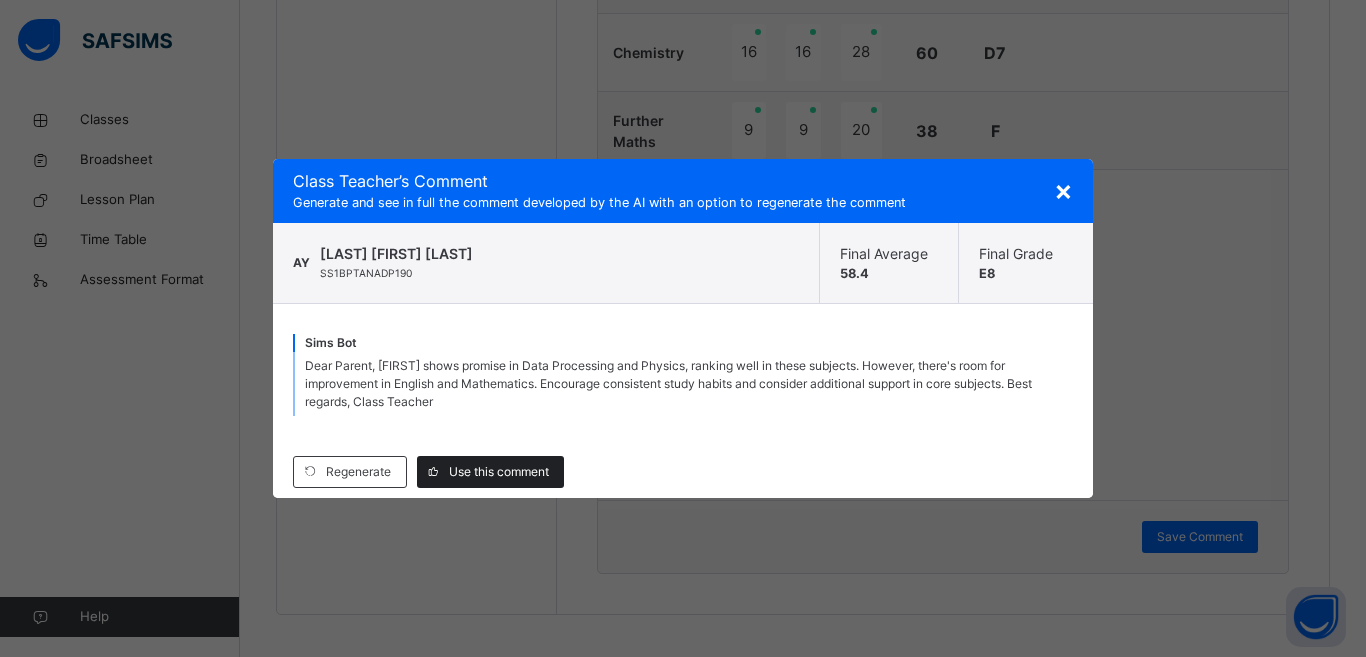 click on "Use this comment" at bounding box center (499, 472) 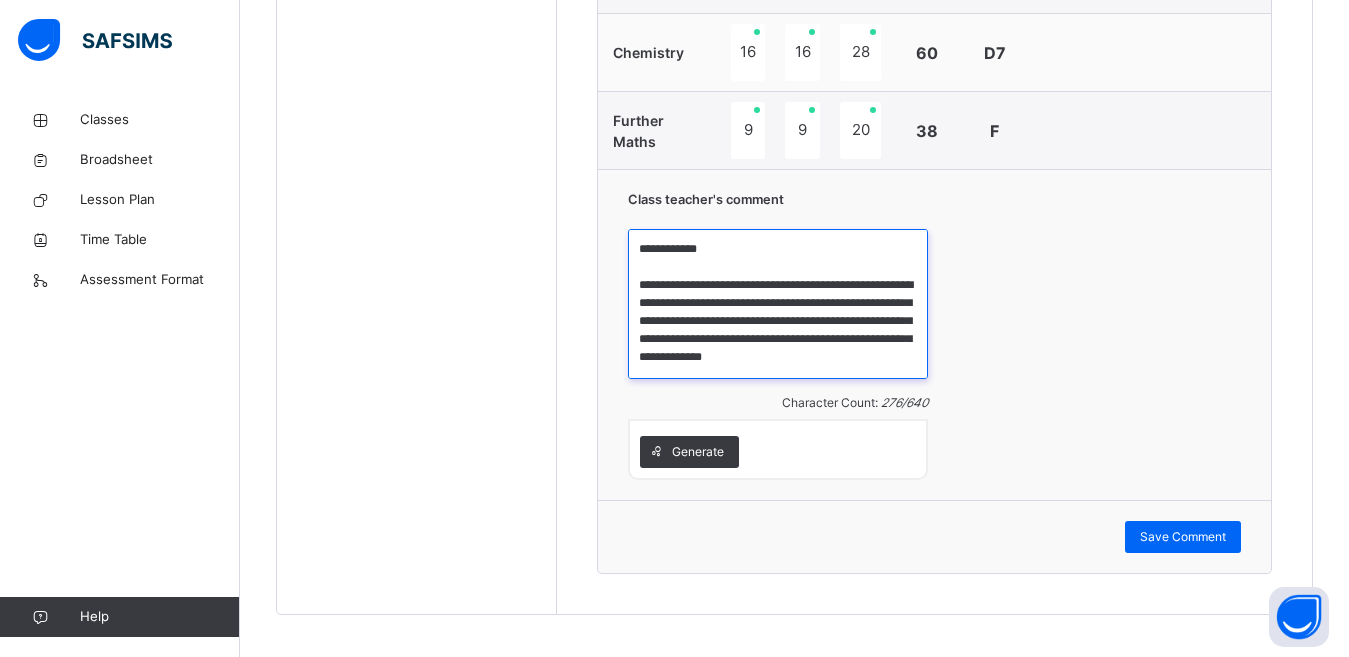 click on "**********" at bounding box center [778, 304] 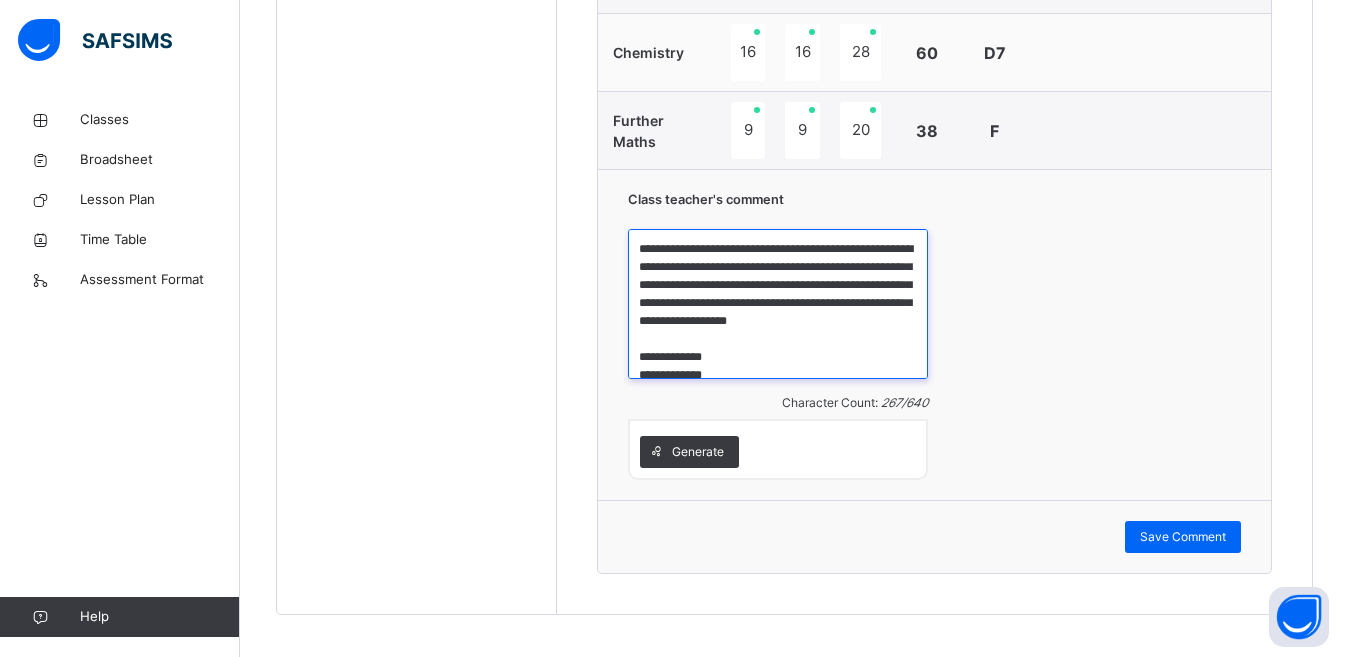 click on "**********" at bounding box center [778, 304] 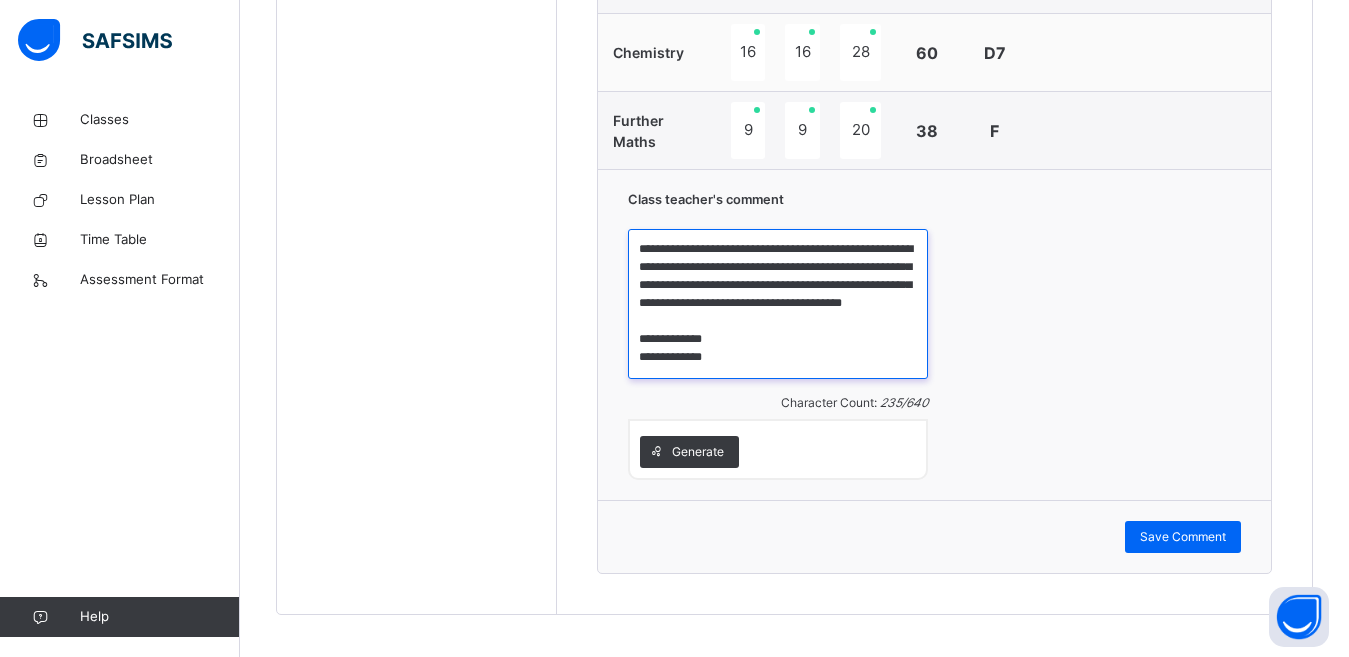 click on "**********" at bounding box center [778, 304] 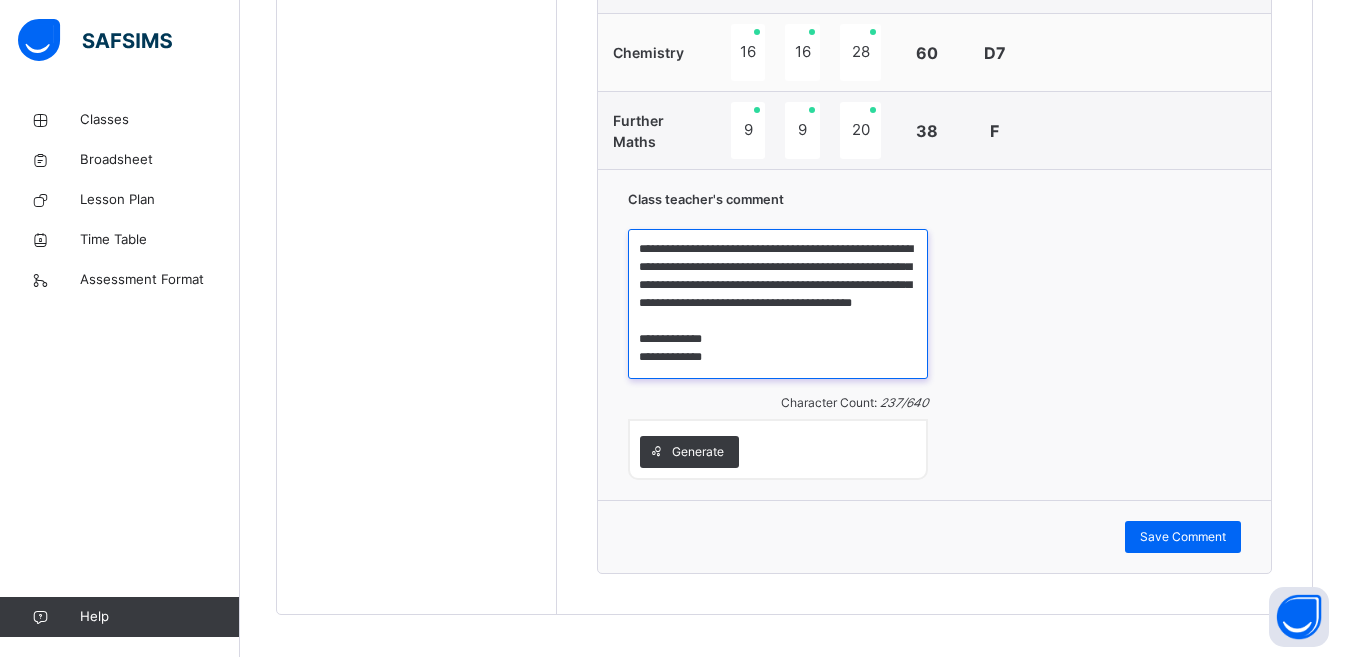 click on "**********" at bounding box center (778, 304) 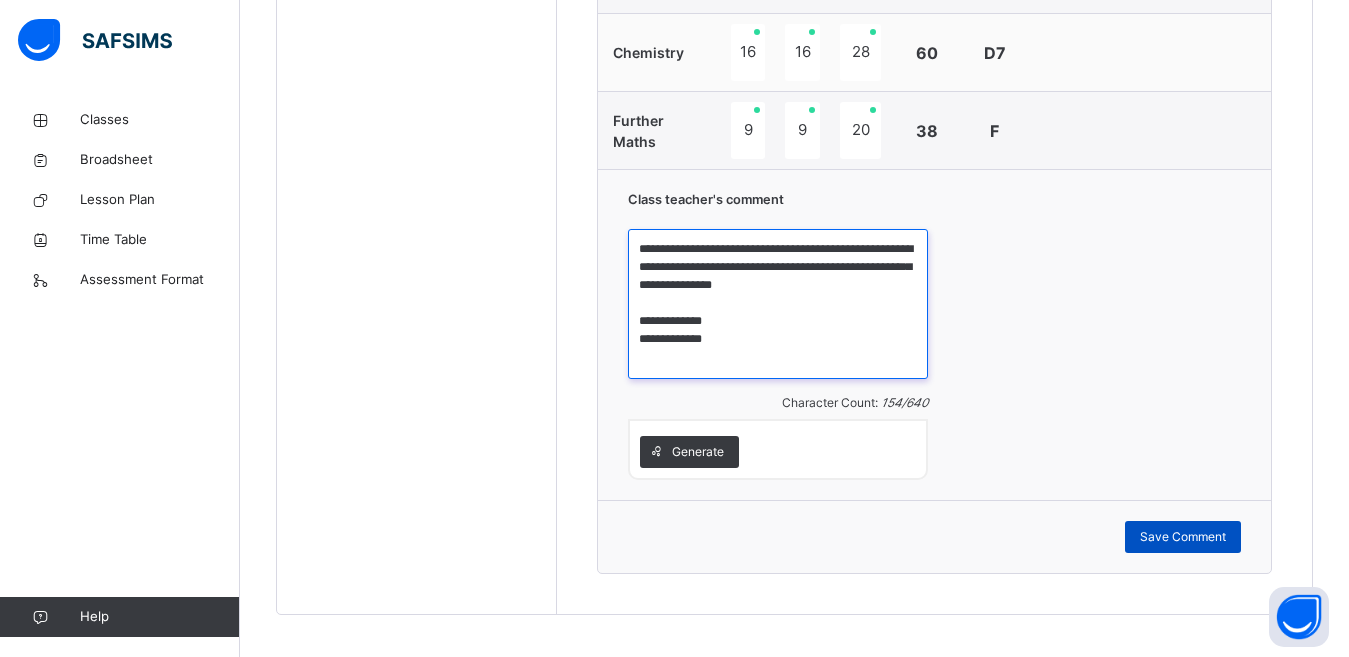 type on "**********" 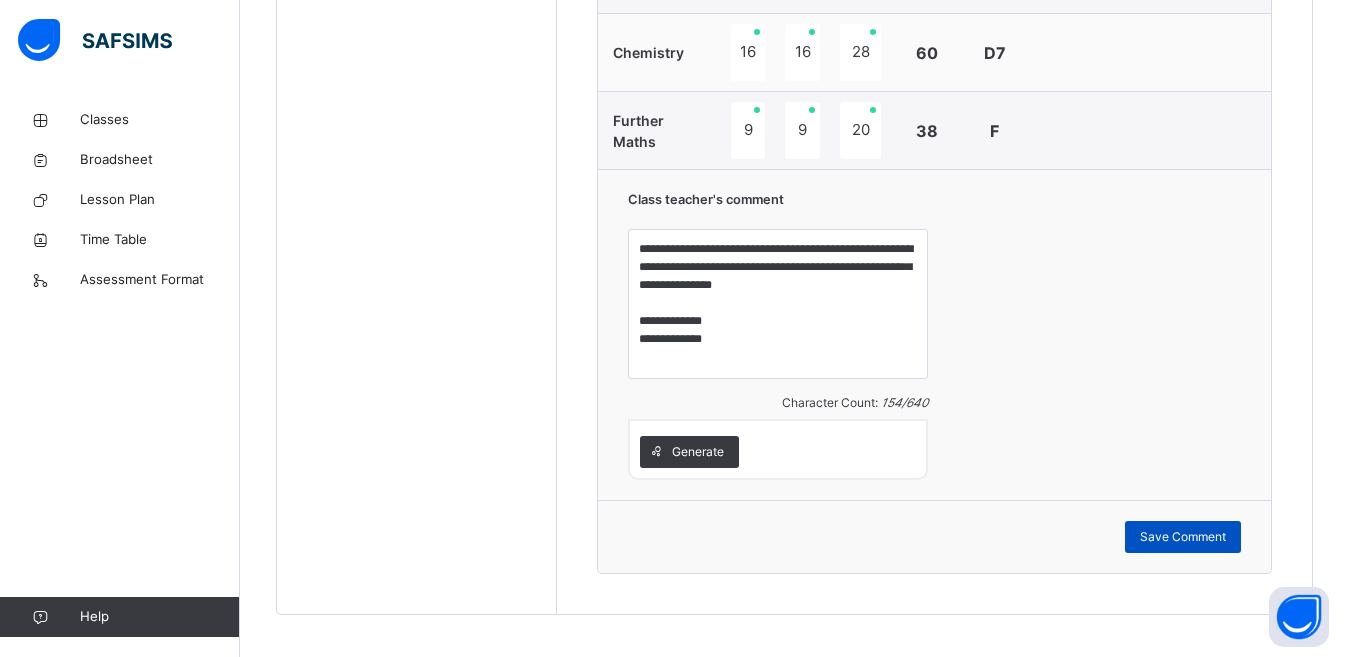click on "Save Comment" at bounding box center [1183, 537] 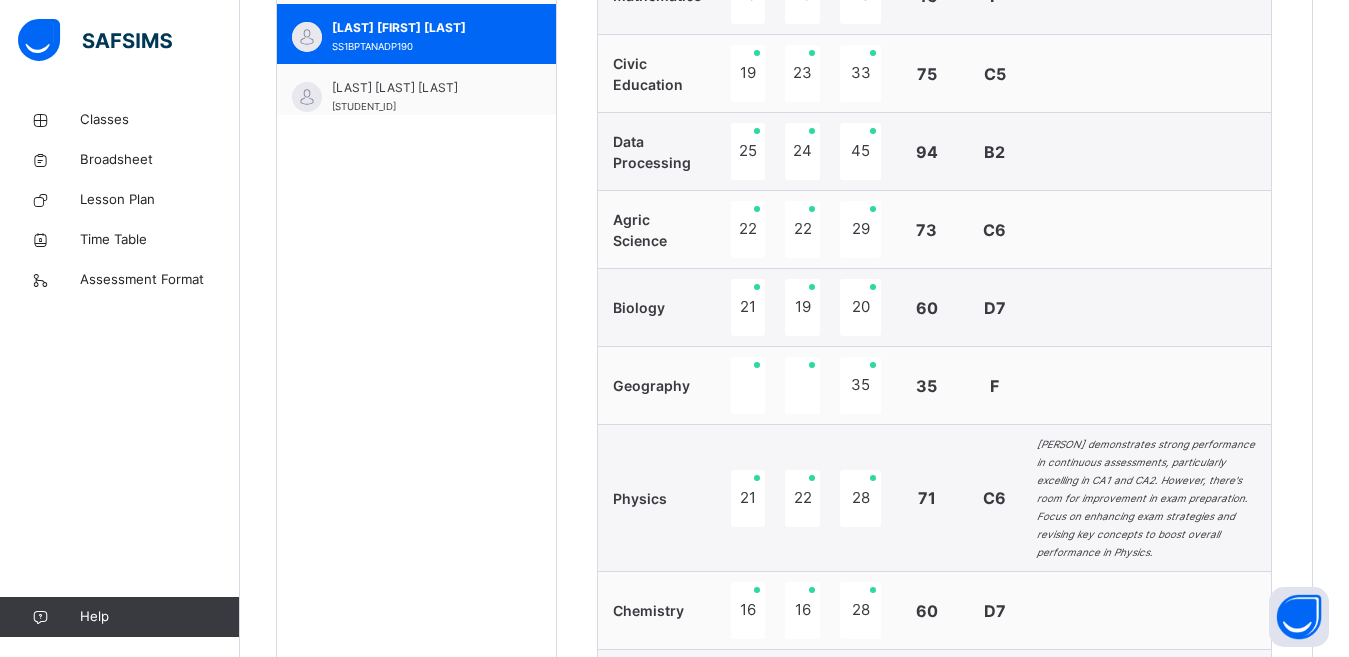 scroll, scrollTop: 892, scrollLeft: 0, axis: vertical 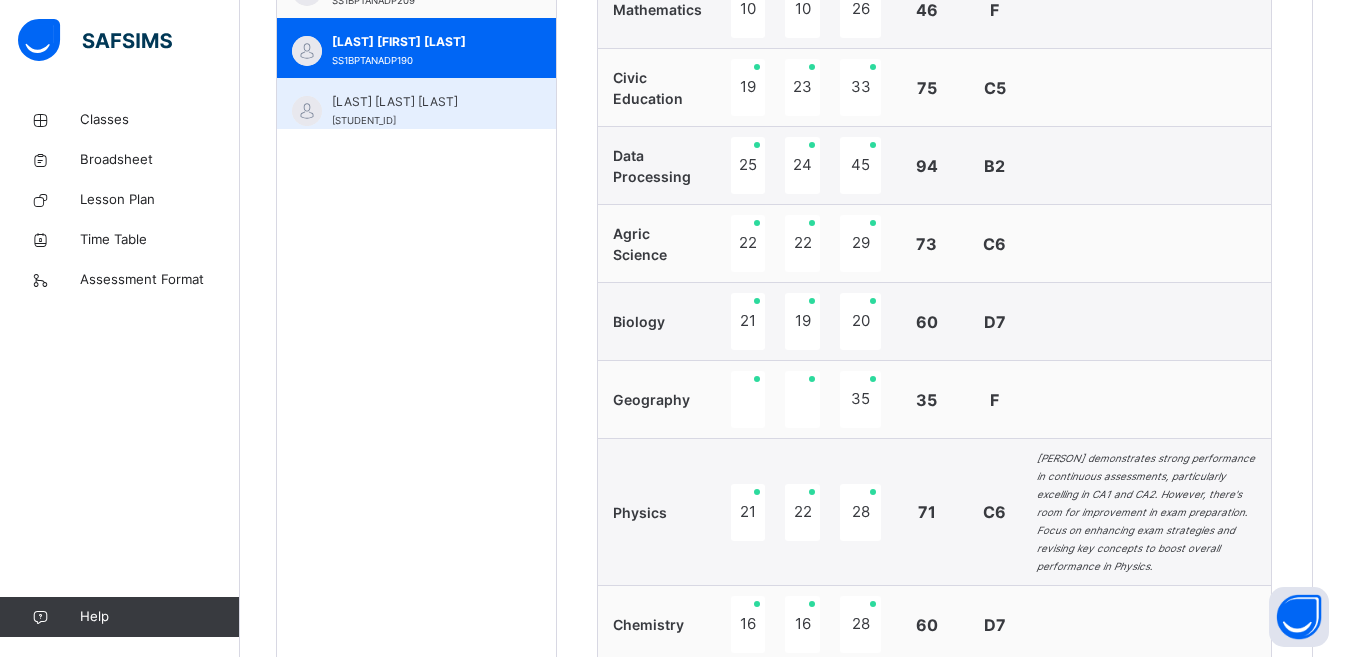 click on "[LAST] [LAST] [LAST]" at bounding box center [421, 102] 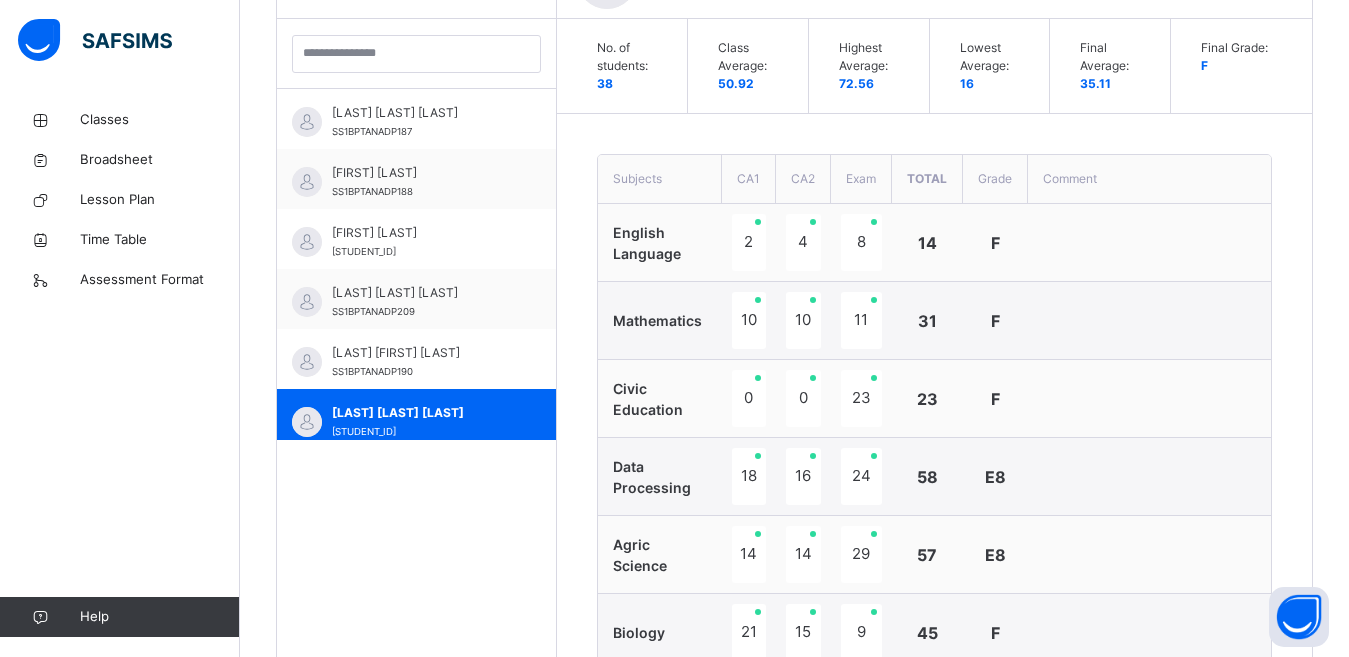 scroll, scrollTop: 892, scrollLeft: 0, axis: vertical 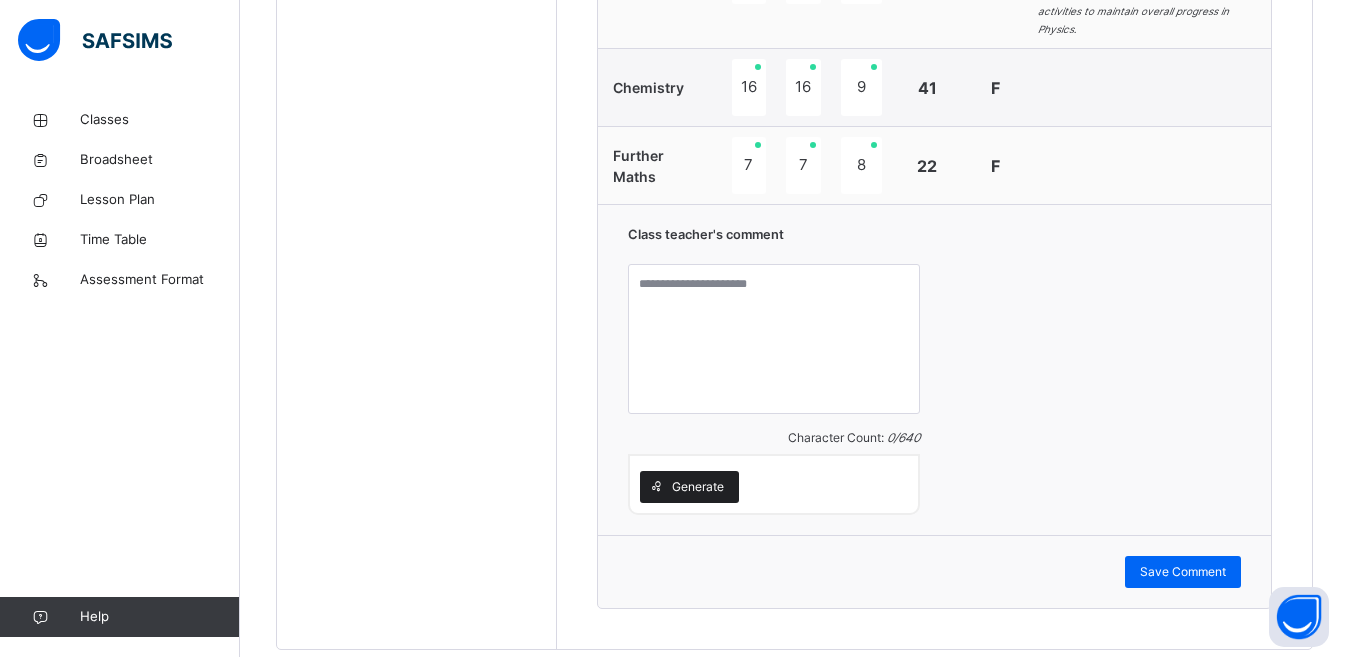 click on "Generate" at bounding box center (698, 487) 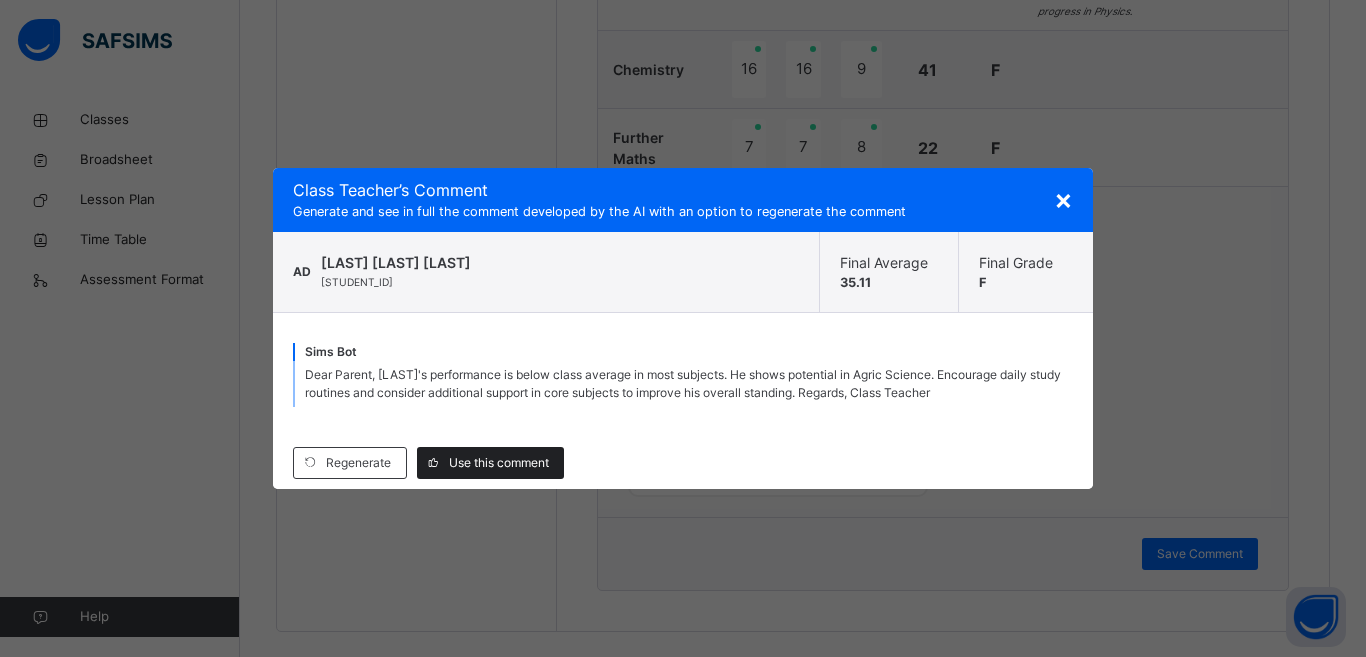 click on "Use this comment" at bounding box center (499, 463) 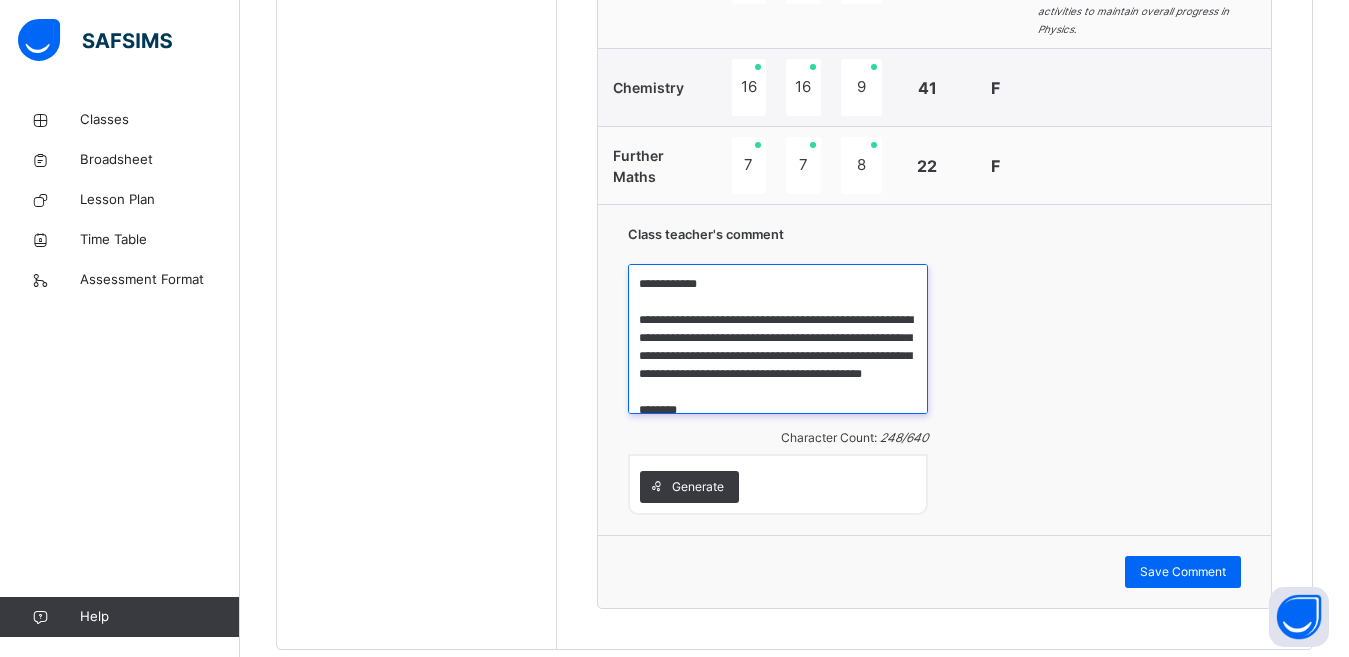 click on "**********" at bounding box center [778, 339] 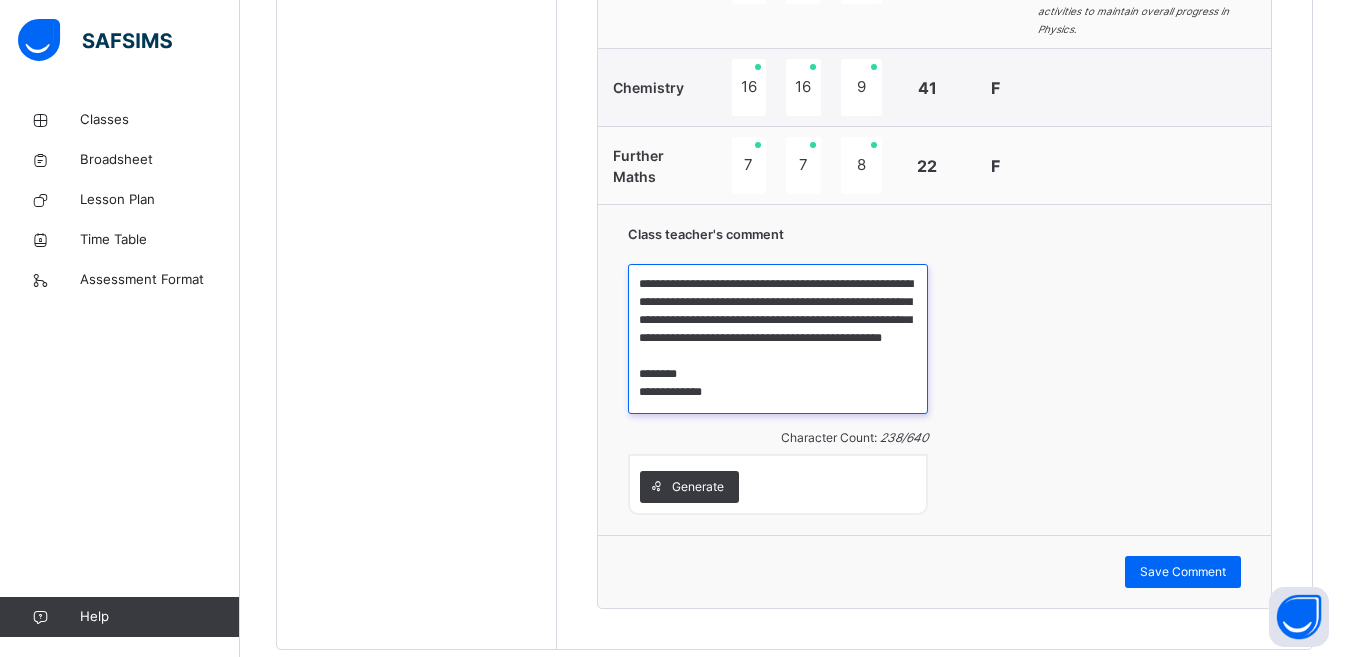 click on "**********" at bounding box center [778, 339] 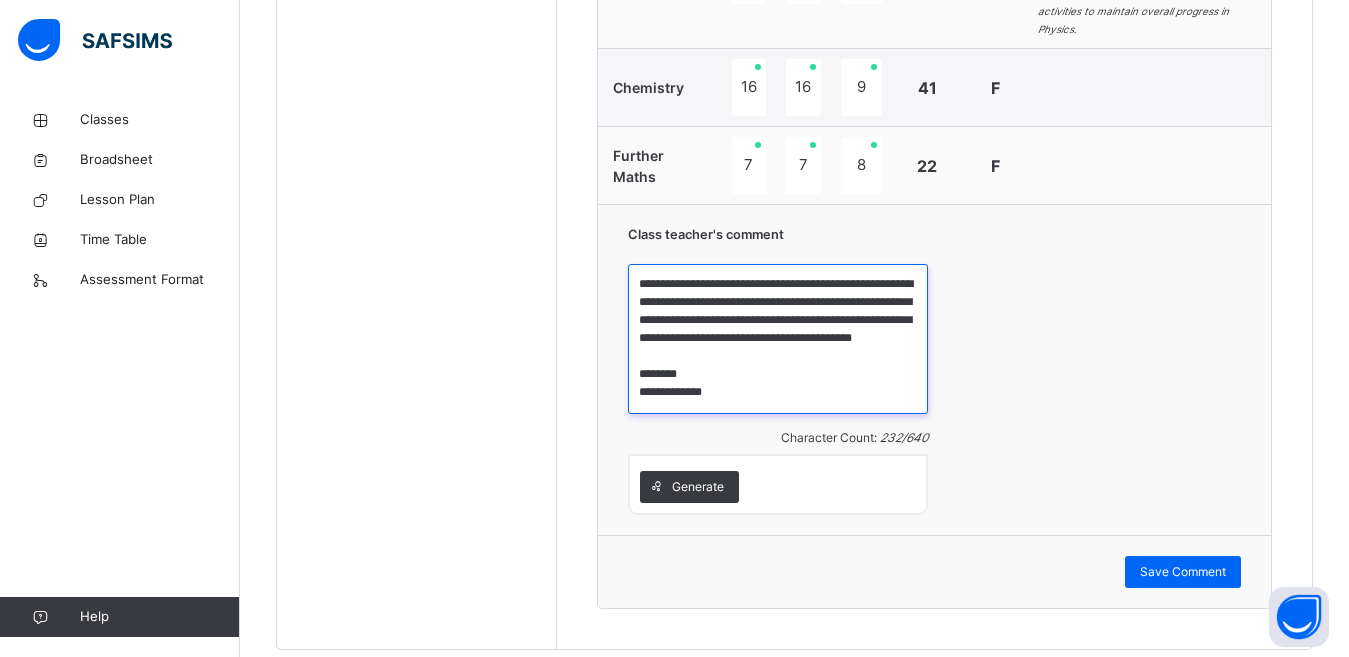 click on "**********" at bounding box center [778, 339] 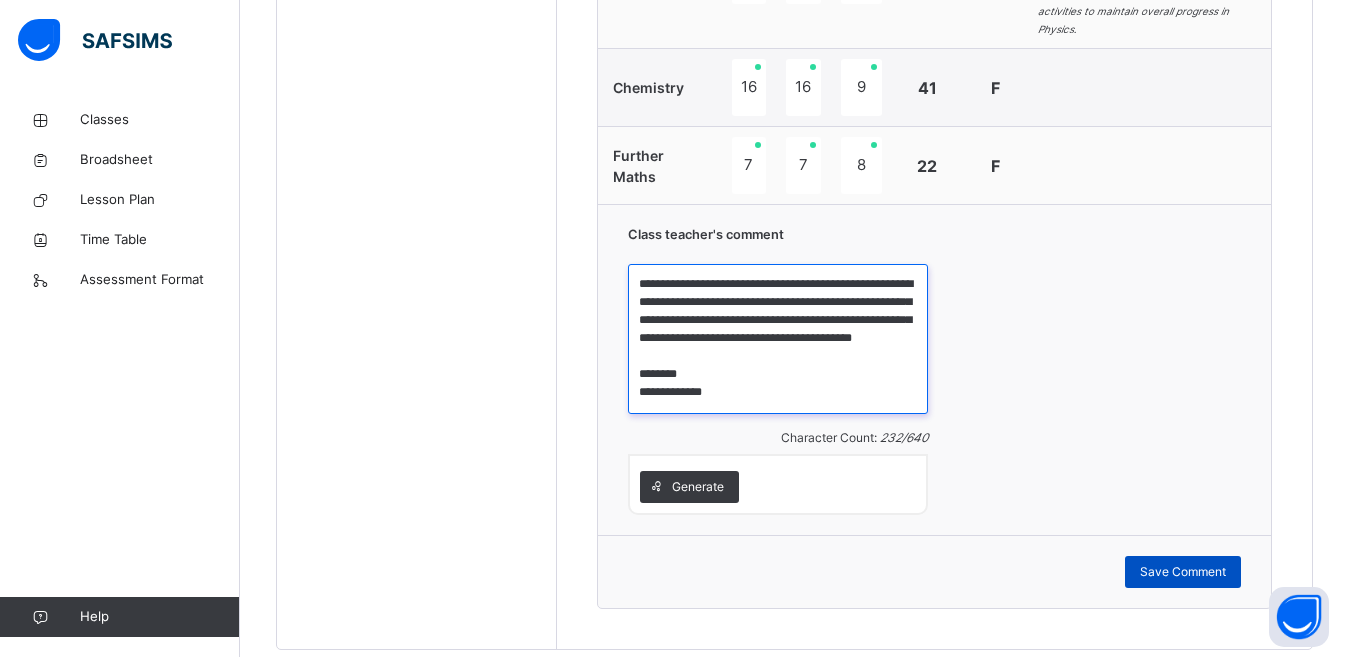 type on "**********" 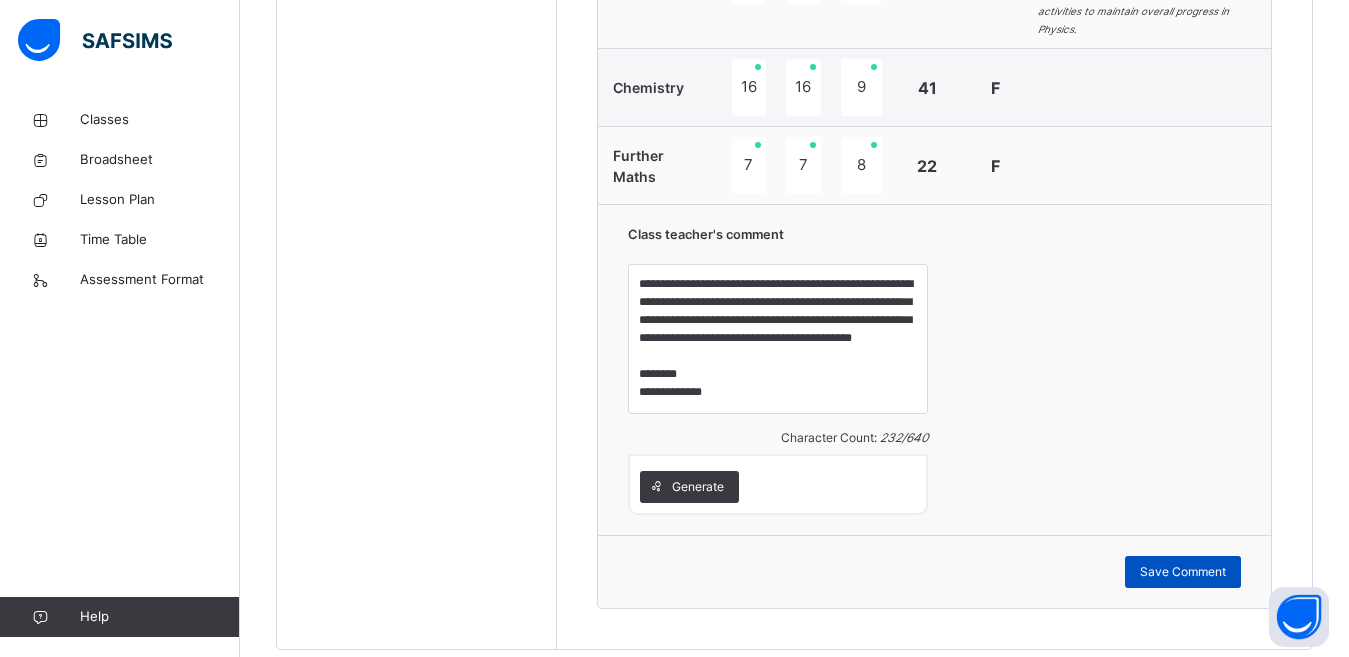 click on "Save Comment" at bounding box center [1183, 572] 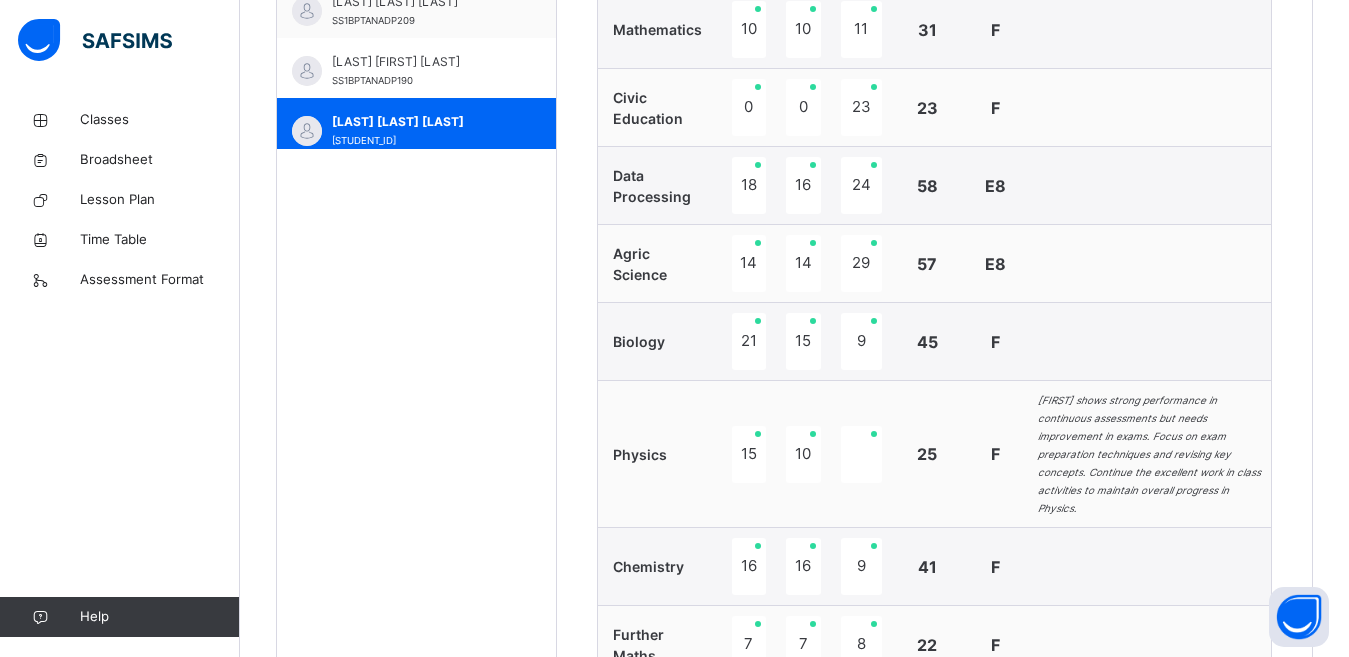 scroll, scrollTop: 849, scrollLeft: 0, axis: vertical 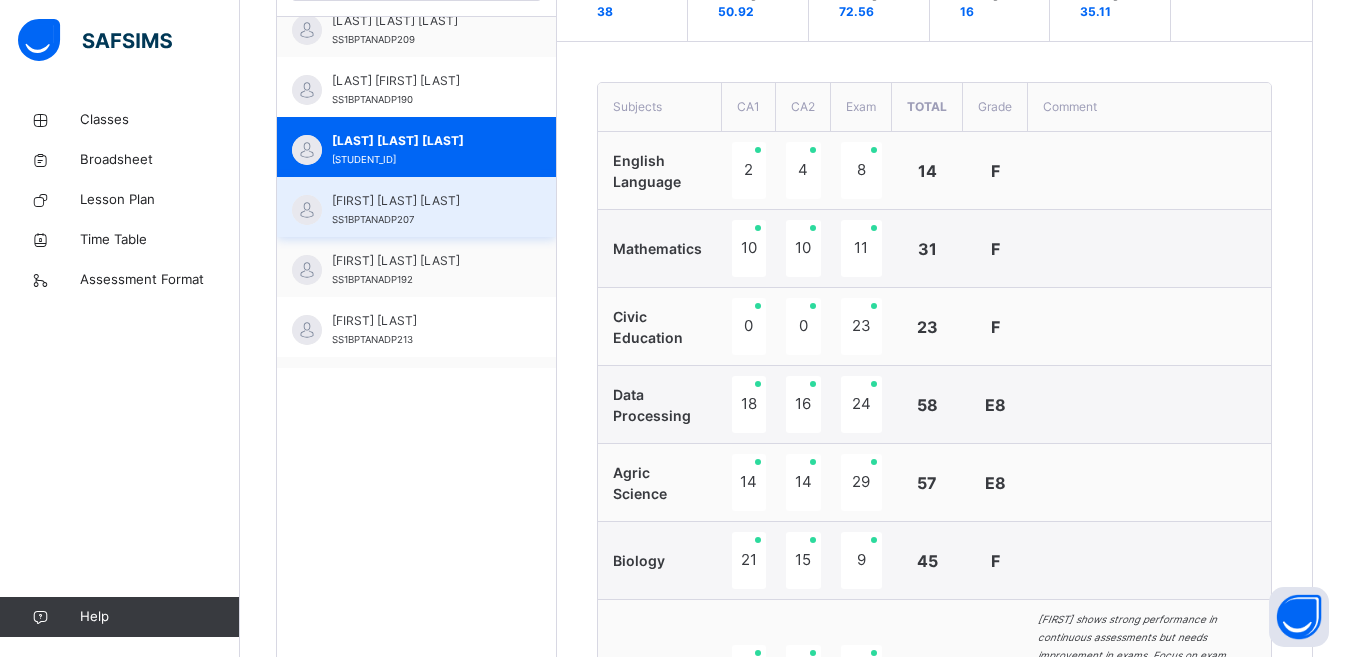 click on "[FIRST] [LAST] [LAST]" at bounding box center [421, 201] 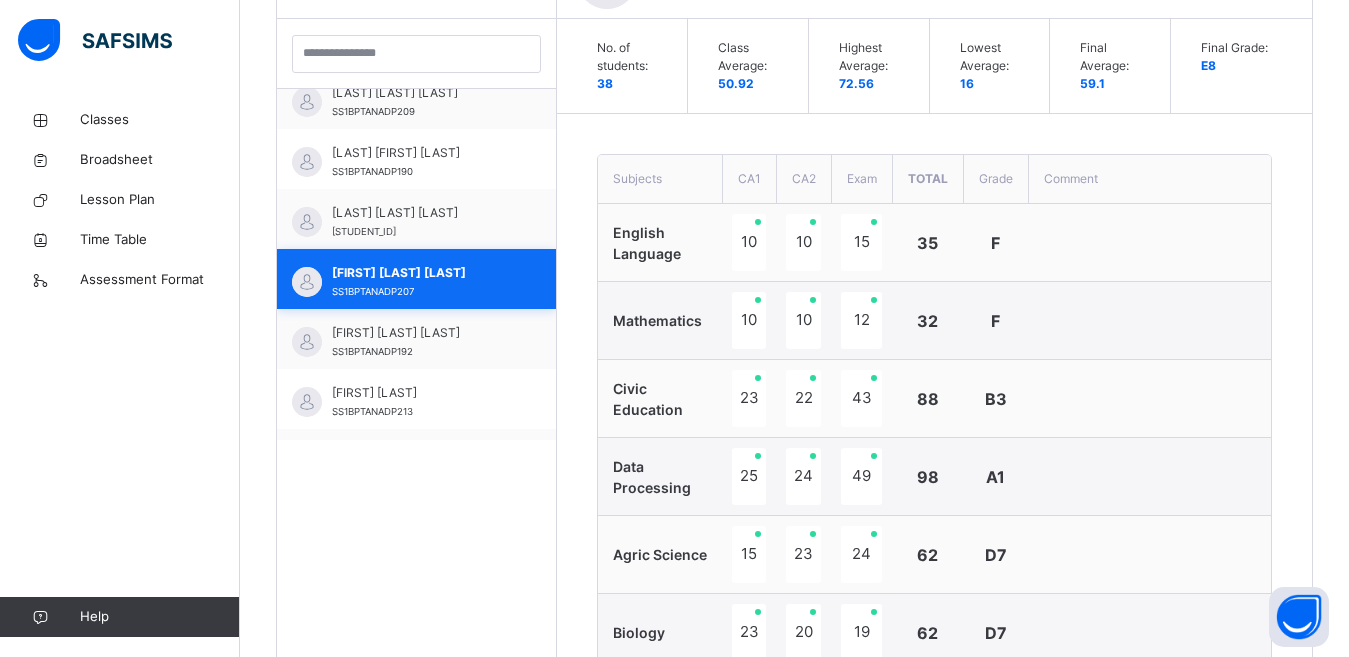 scroll, scrollTop: 653, scrollLeft: 0, axis: vertical 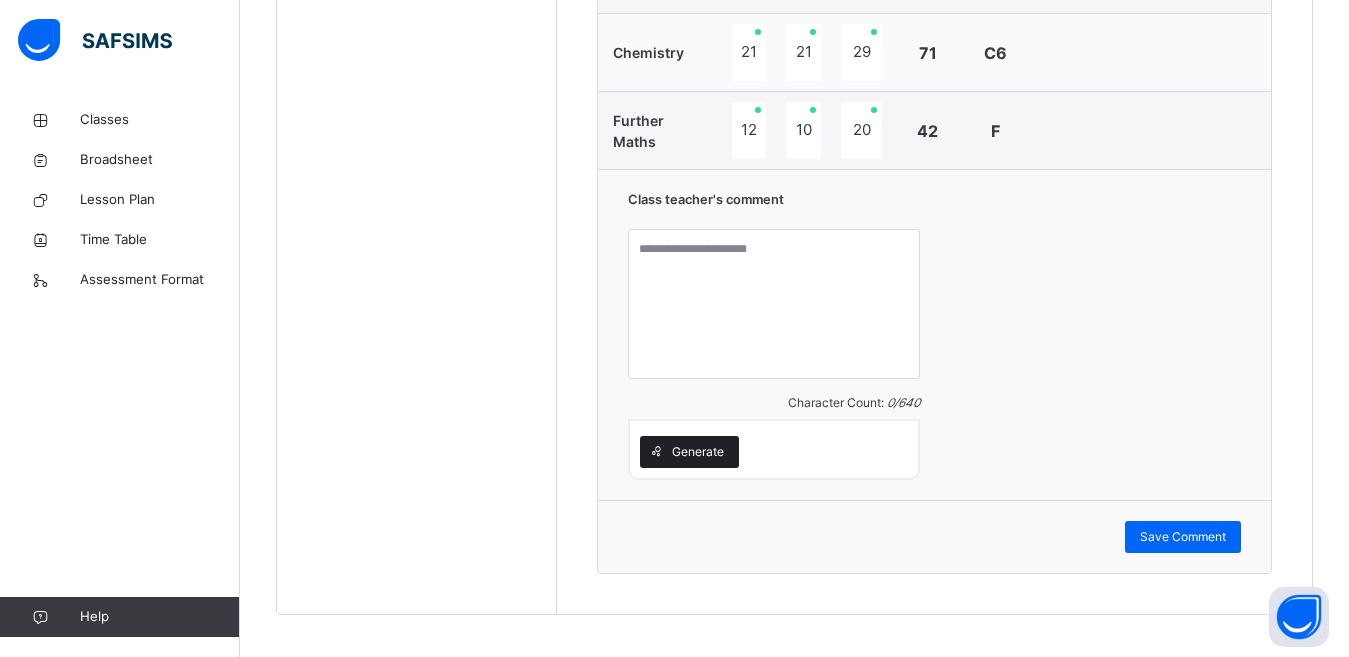 click on "Generate" at bounding box center (698, 452) 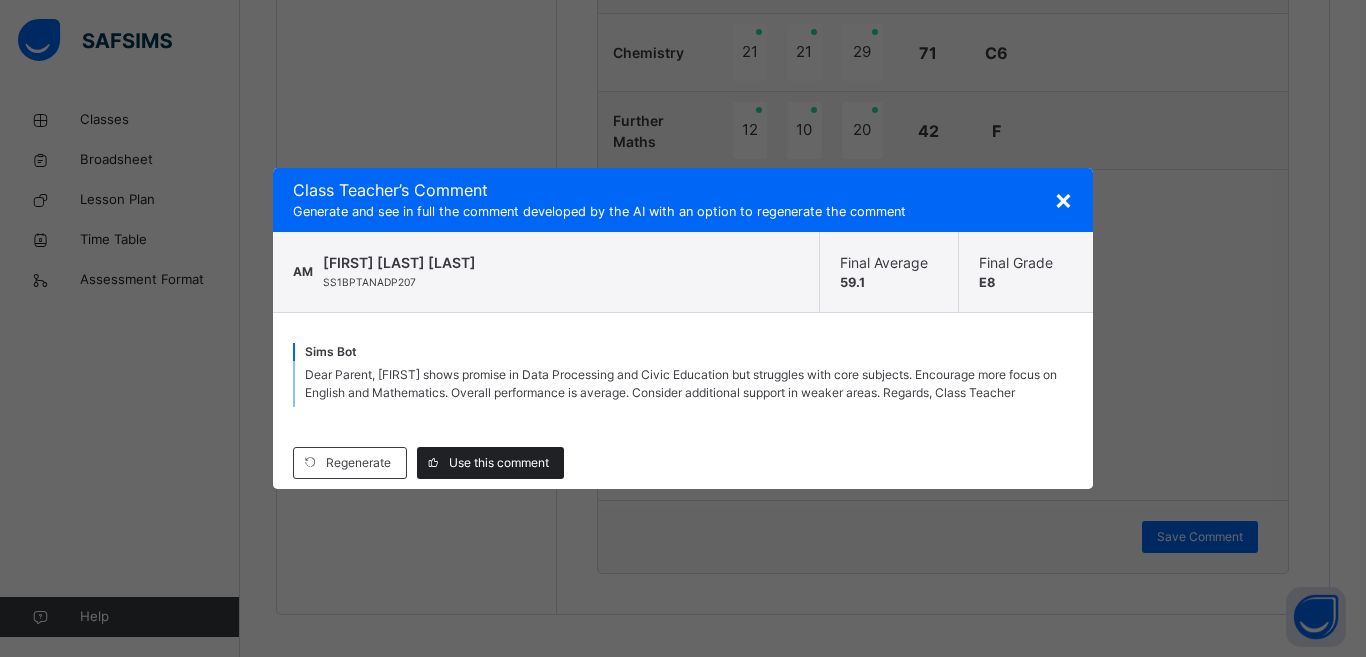 click on "Use this comment" at bounding box center (499, 463) 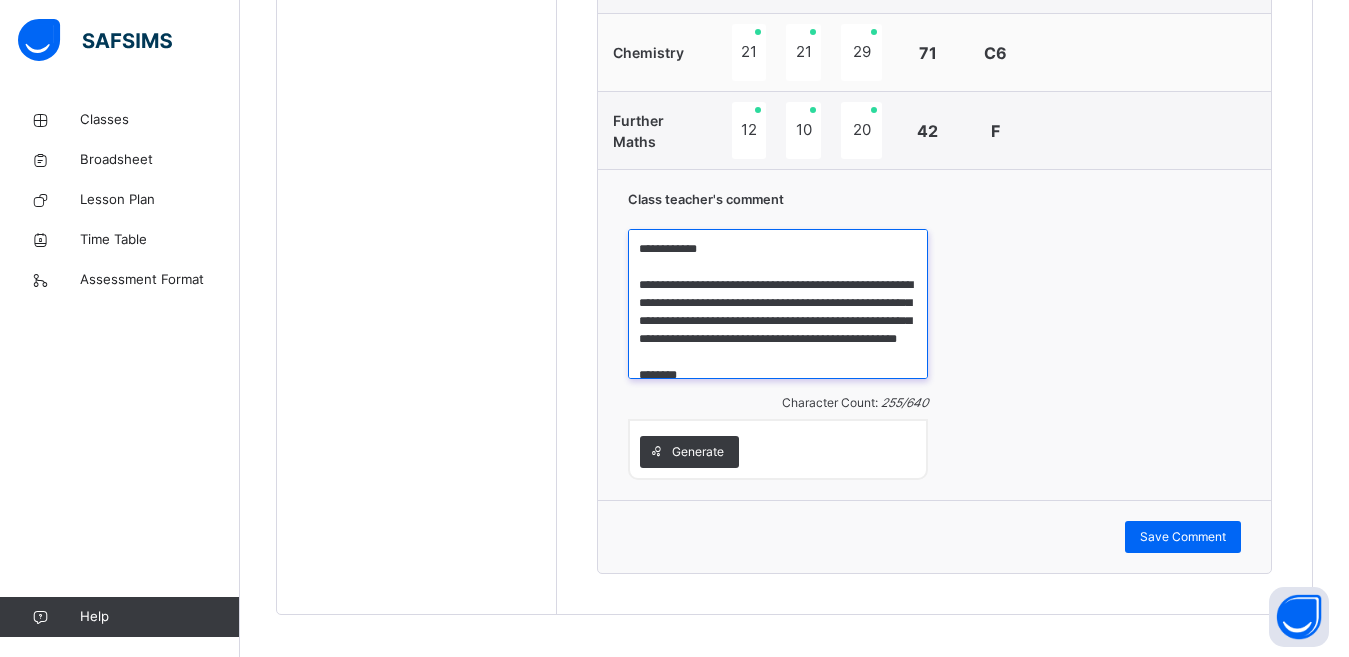 click on "**********" at bounding box center [778, 304] 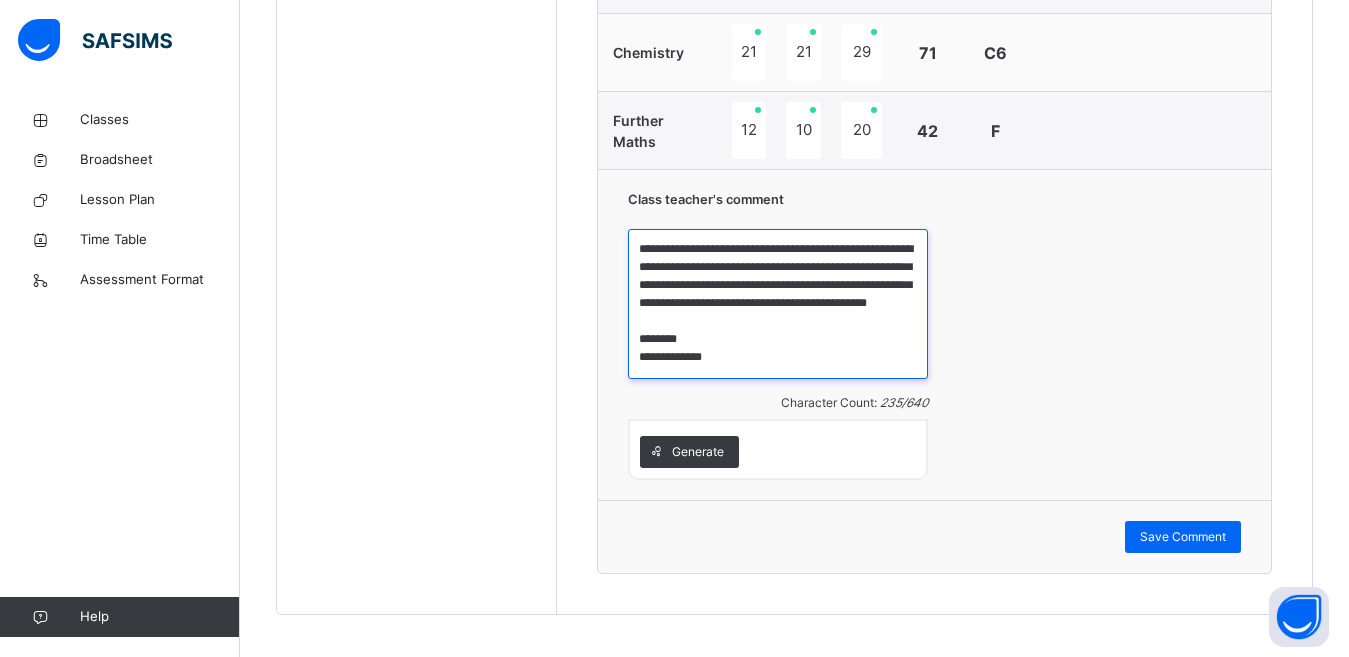 click on "**********" at bounding box center (778, 304) 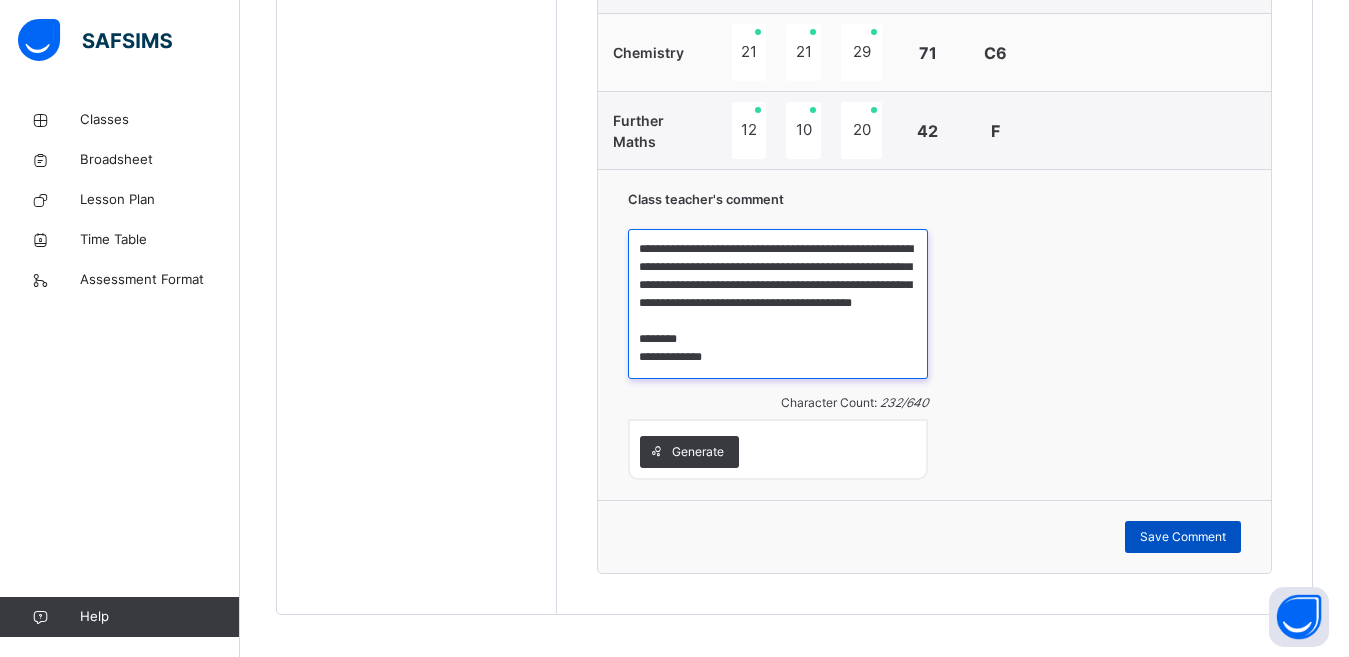 type on "**********" 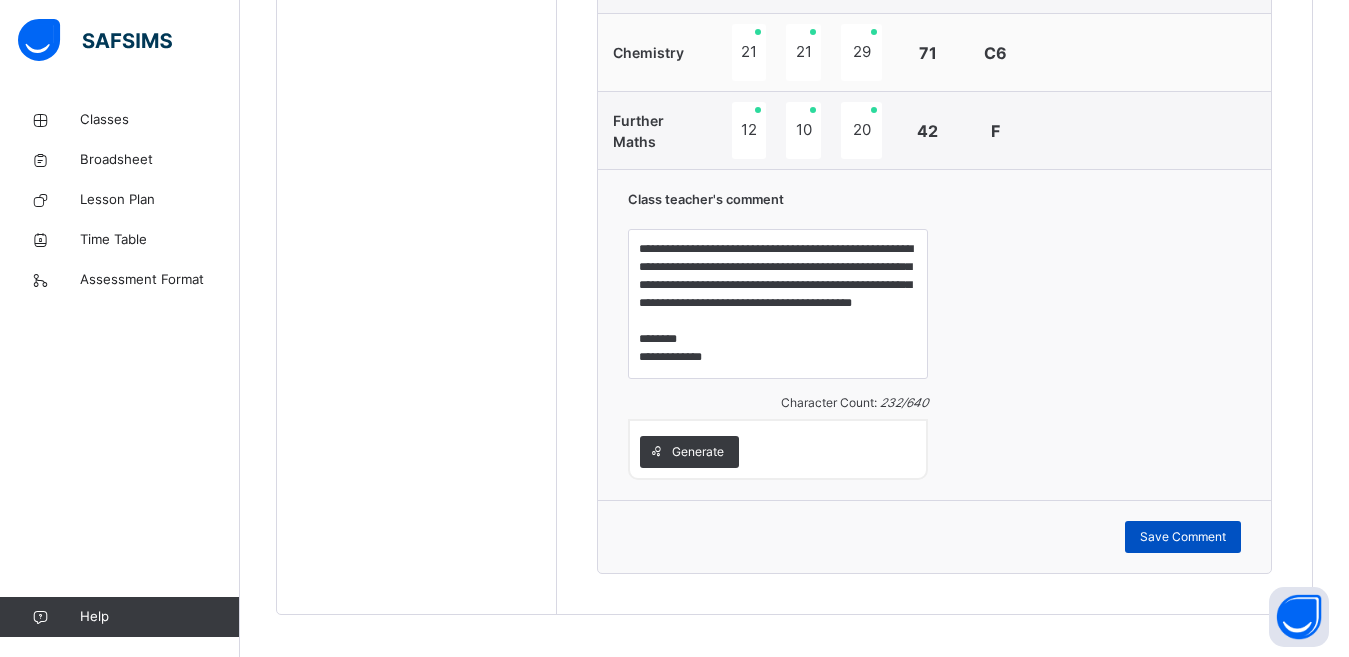 click on "Save Comment" at bounding box center (1183, 537) 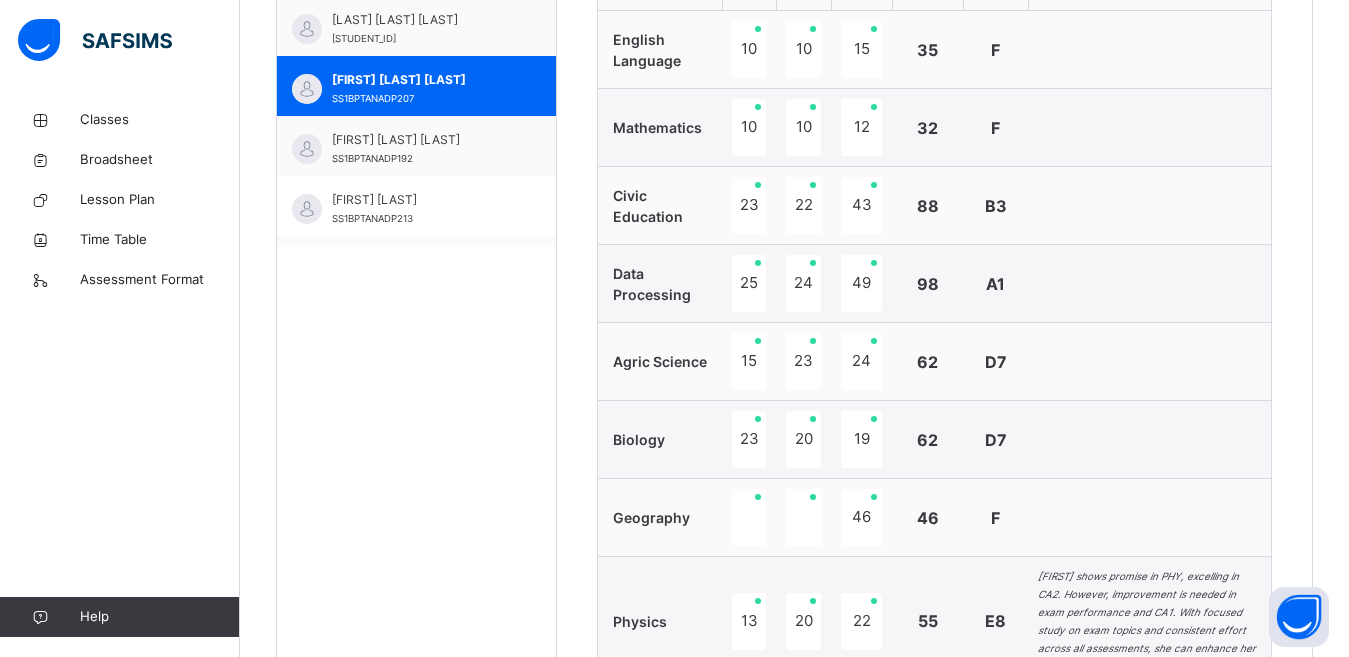 scroll, scrollTop: 747, scrollLeft: 0, axis: vertical 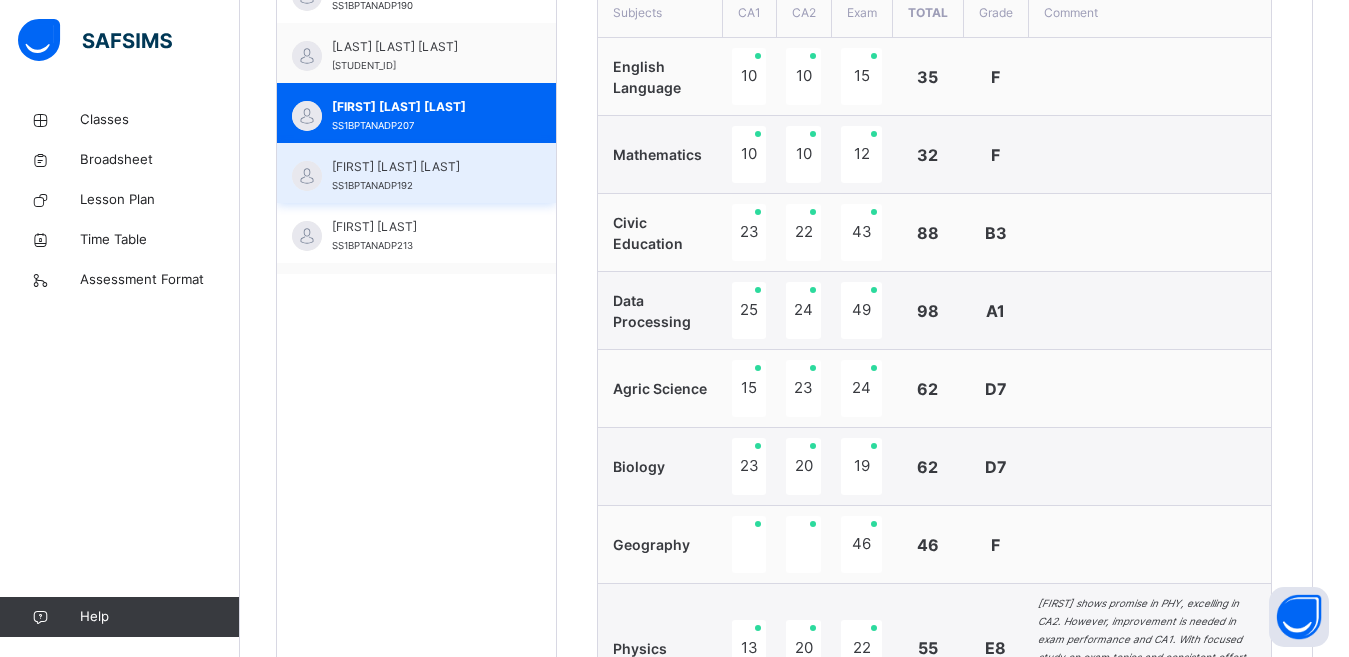 click on "[FIRST] [LAST] [LAST]" at bounding box center (421, 167) 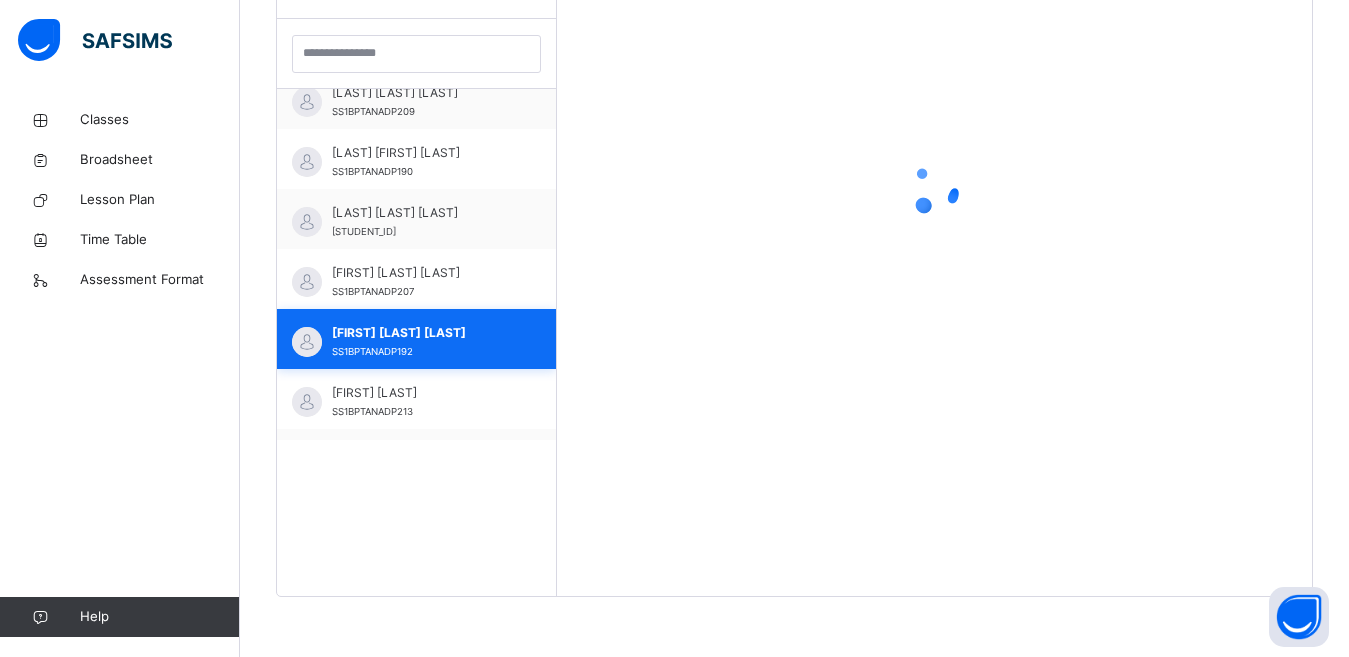 scroll, scrollTop: 581, scrollLeft: 0, axis: vertical 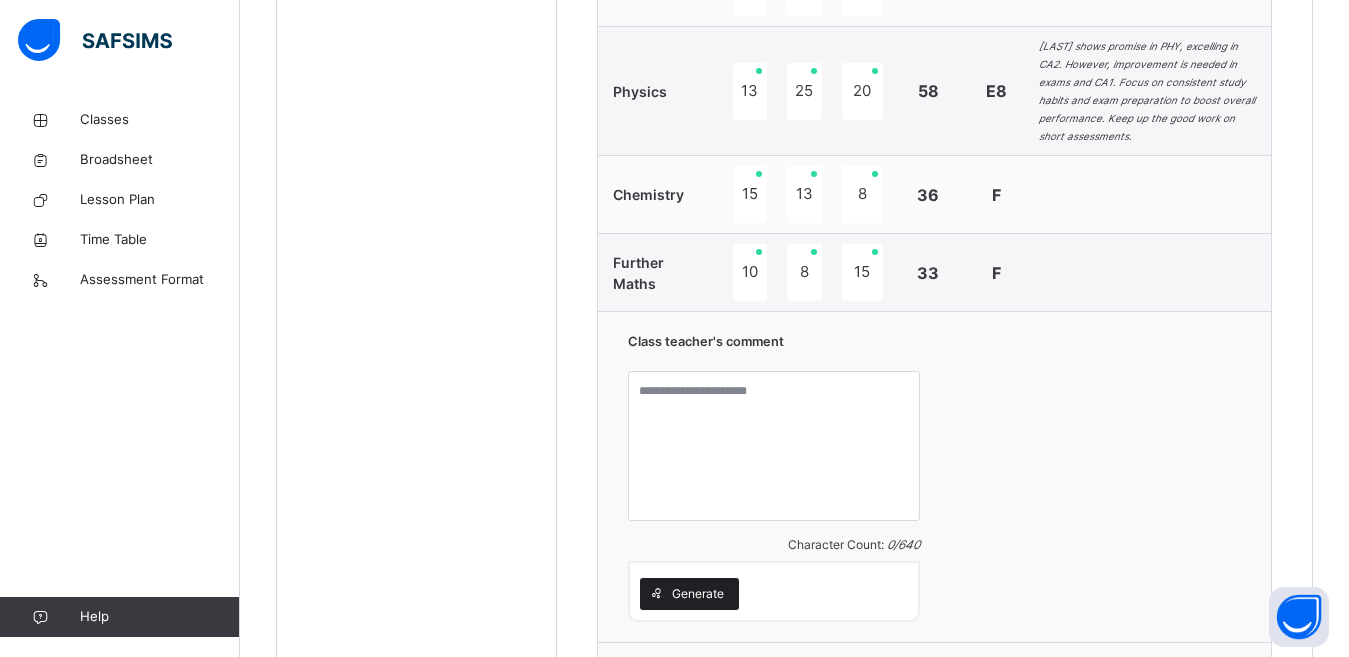 click on "Generate" at bounding box center [698, 594] 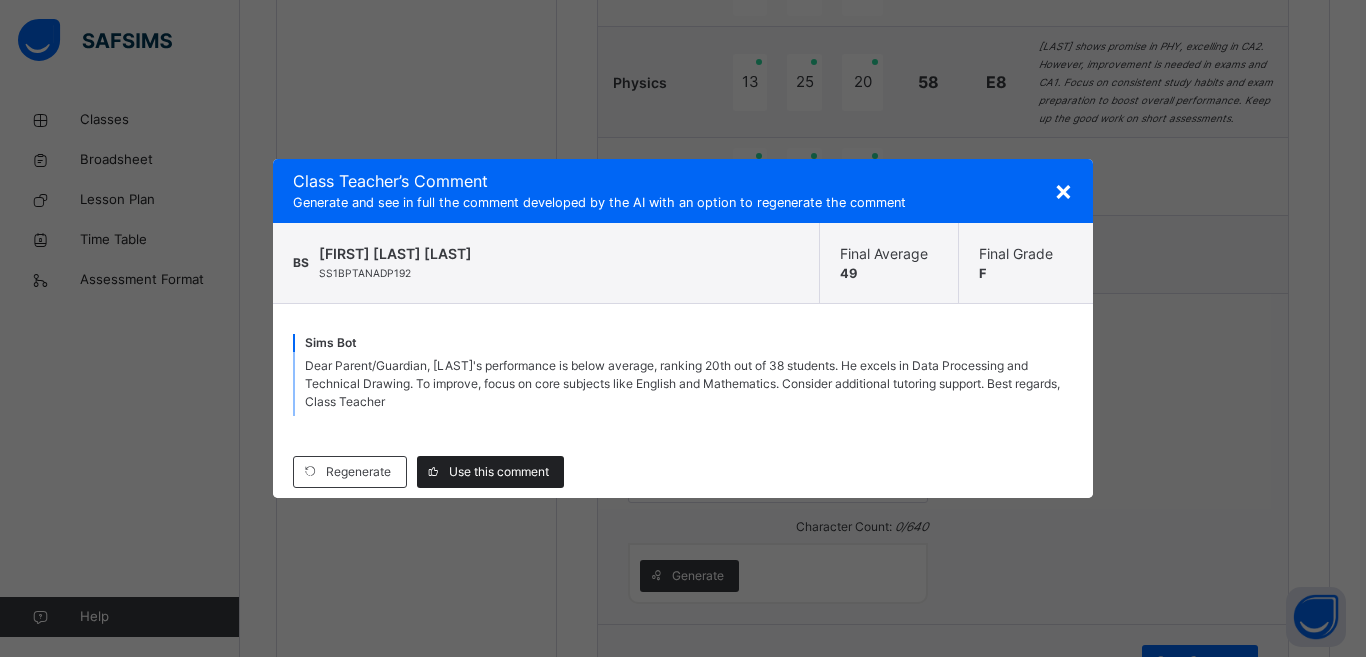 click on "Use this comment" at bounding box center [499, 472] 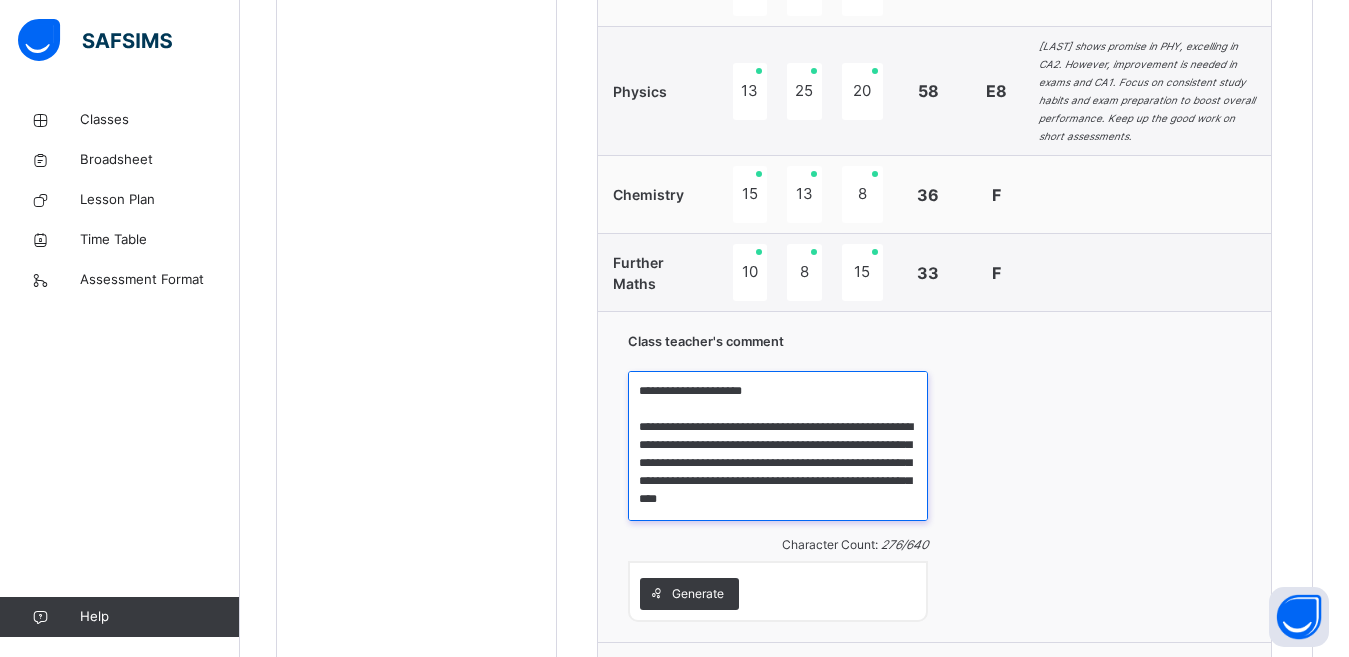 click on "**********" at bounding box center [778, 446] 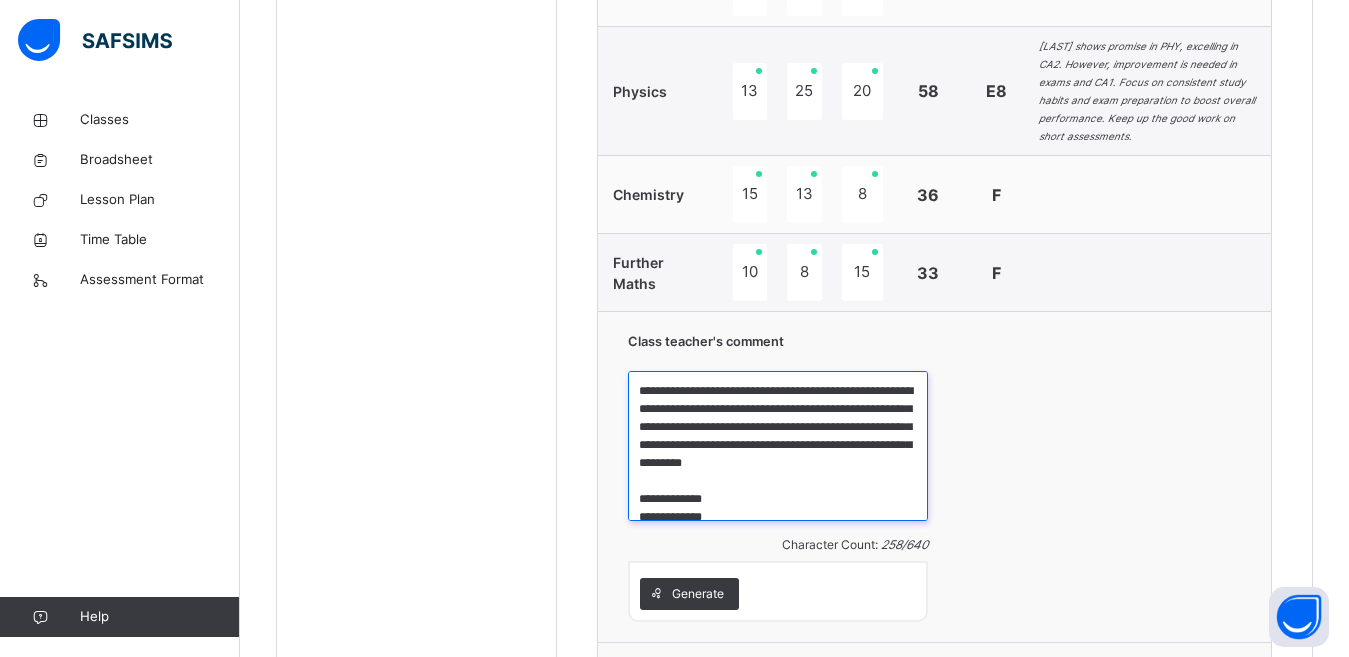 click on "**********" at bounding box center [778, 446] 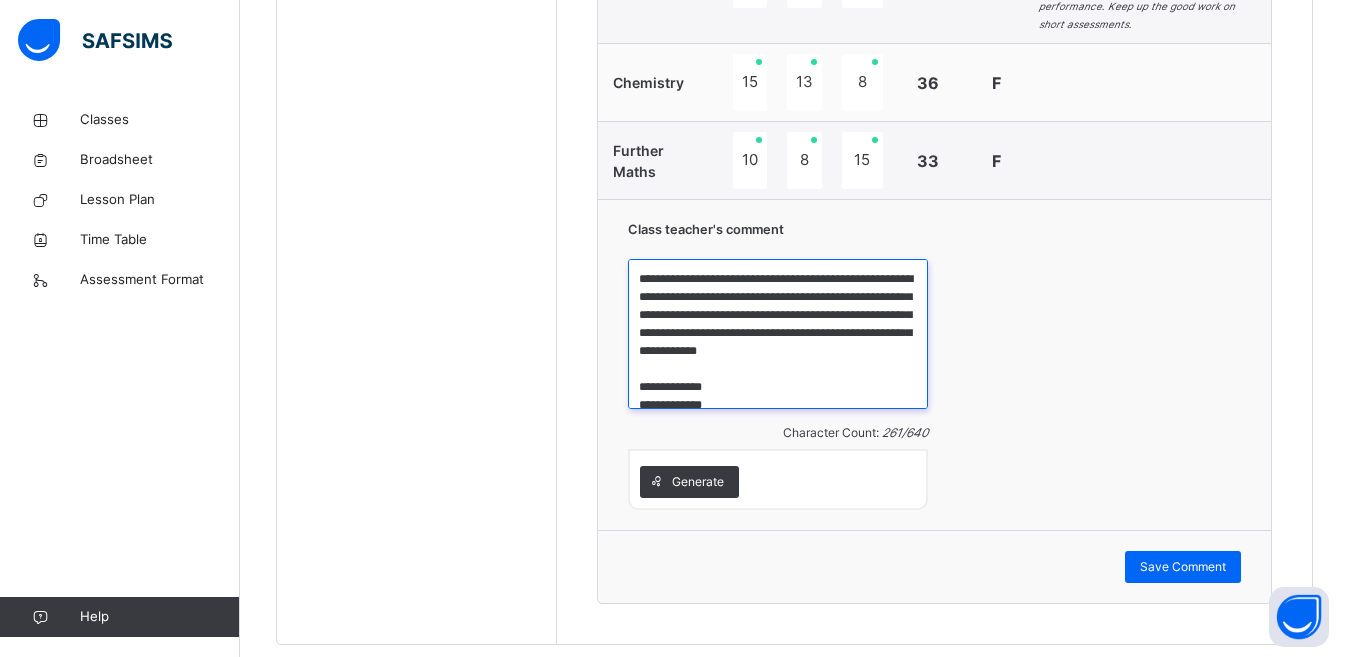 scroll, scrollTop: 1432, scrollLeft: 0, axis: vertical 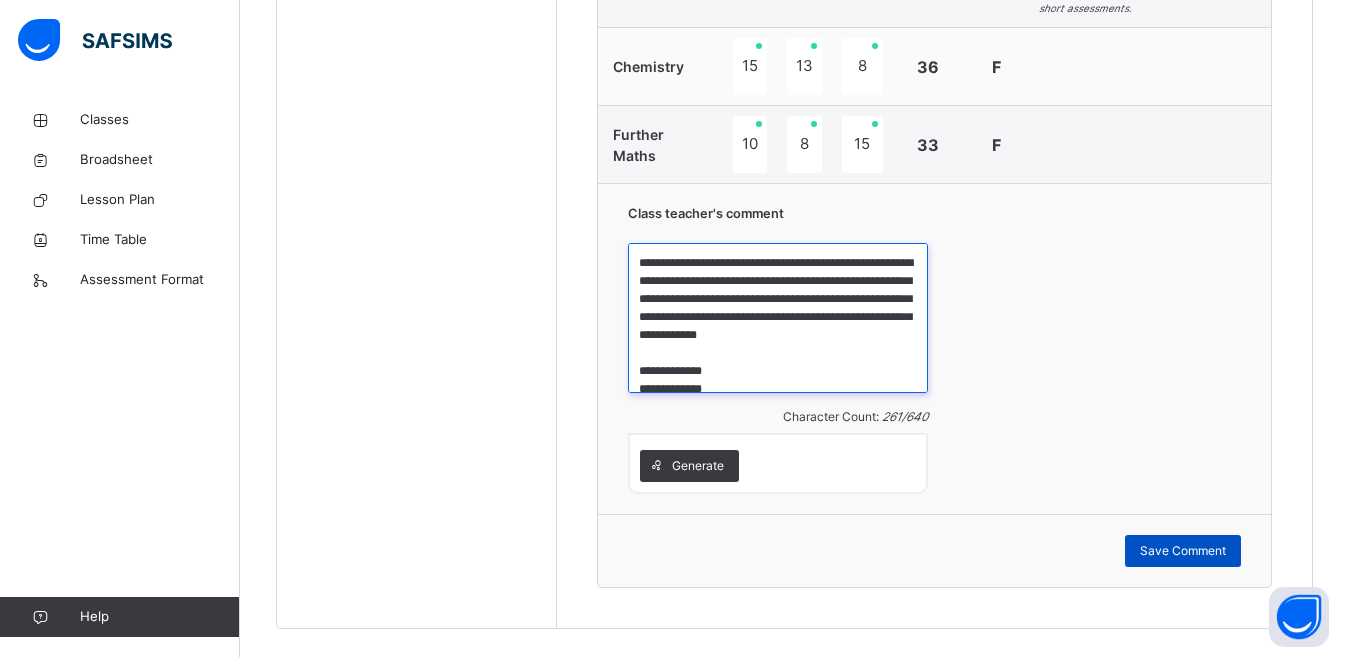 type on "**********" 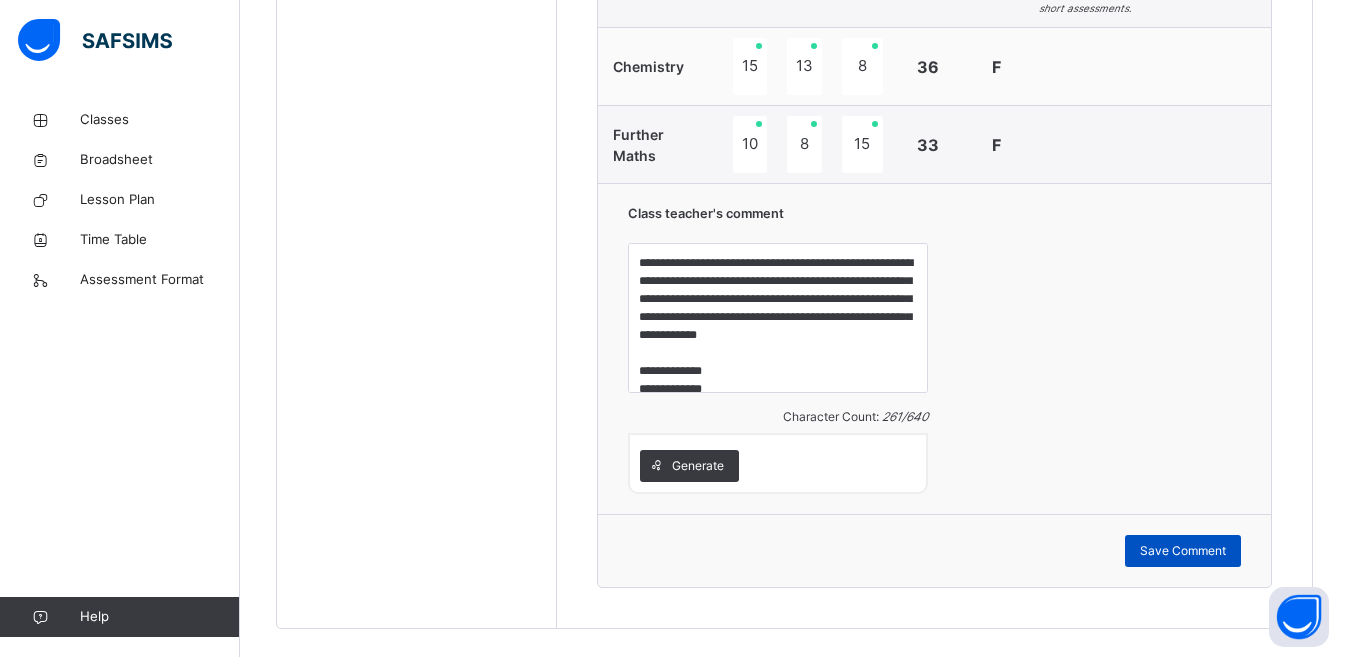 click on "Save Comment" at bounding box center [1183, 551] 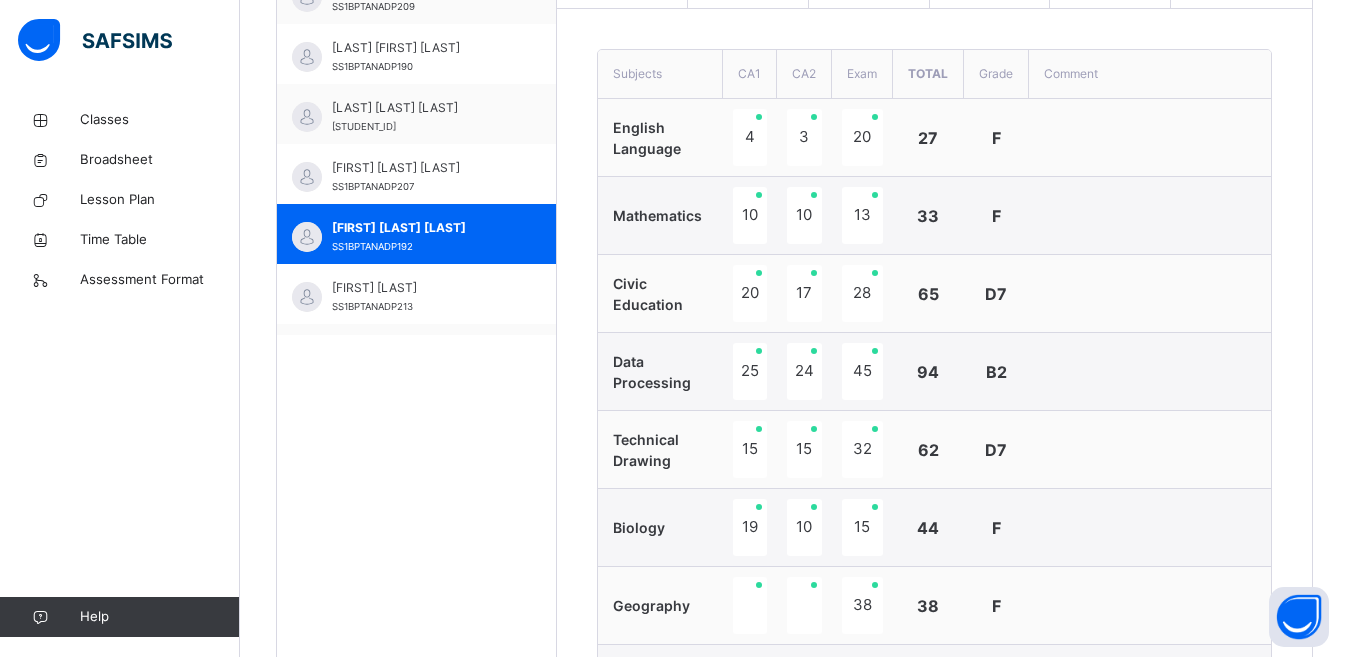 scroll, scrollTop: 655, scrollLeft: 0, axis: vertical 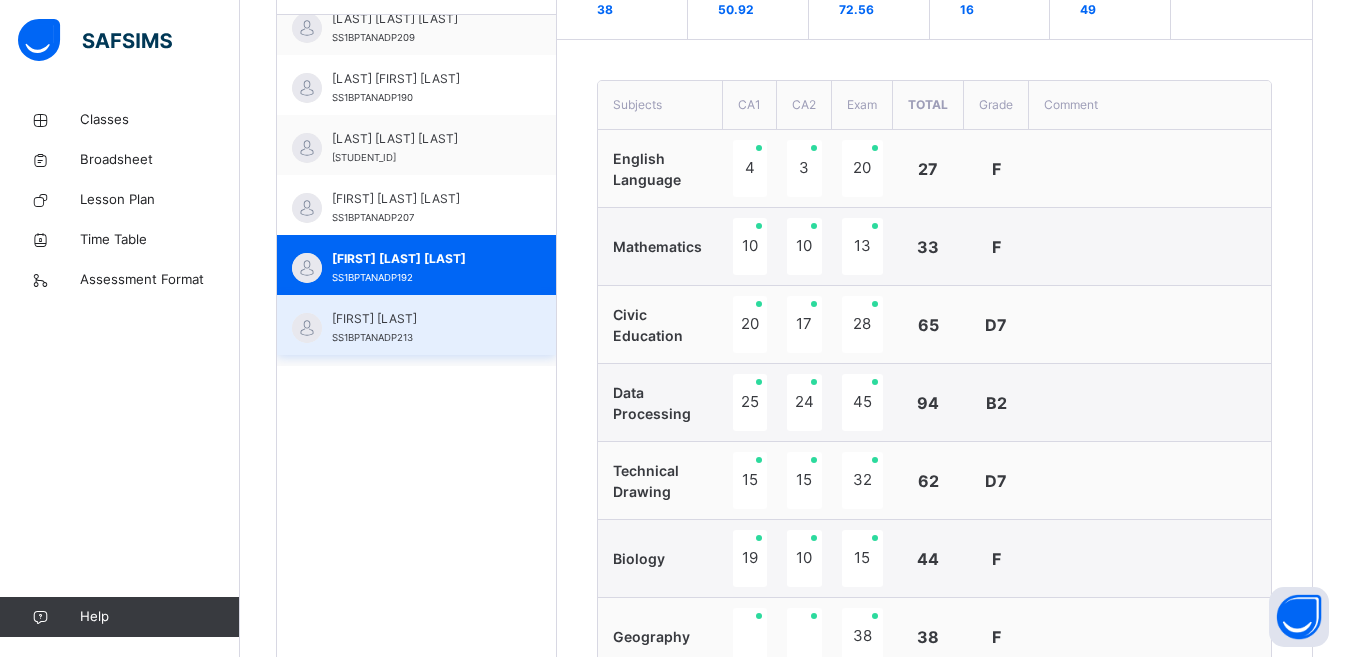click on "[FIRST] [LAST]" at bounding box center (421, 319) 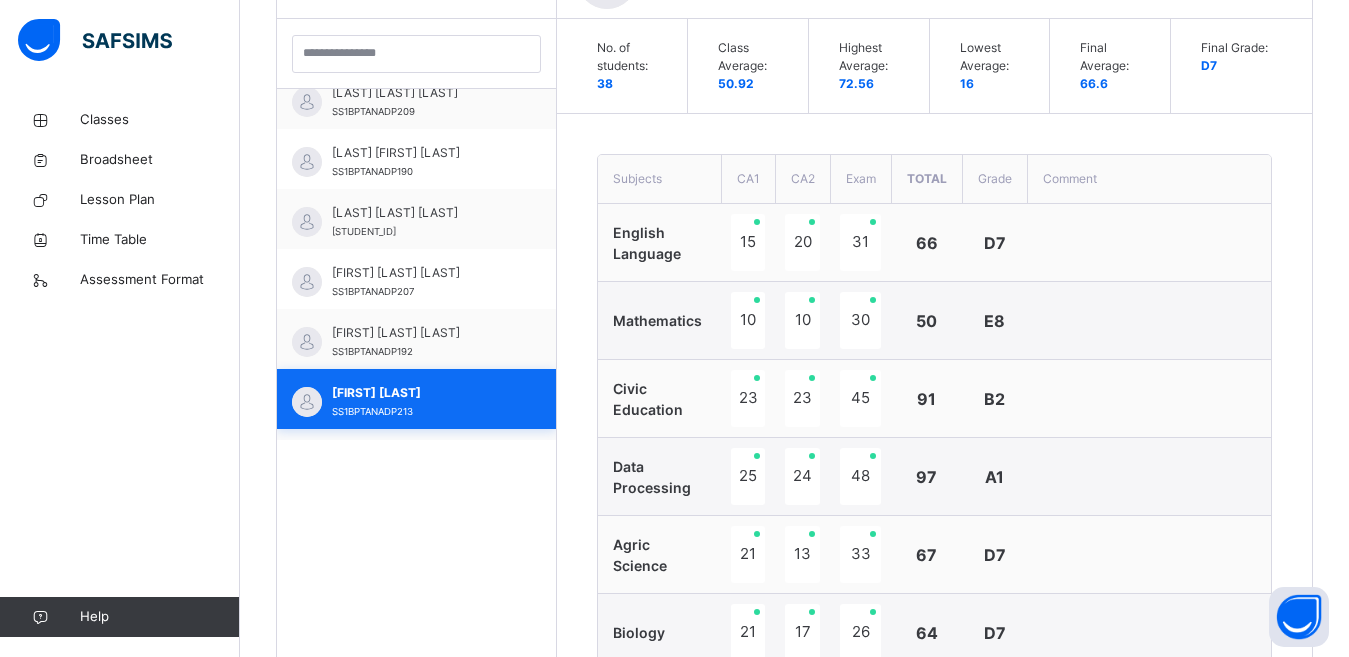 scroll, scrollTop: 655, scrollLeft: 0, axis: vertical 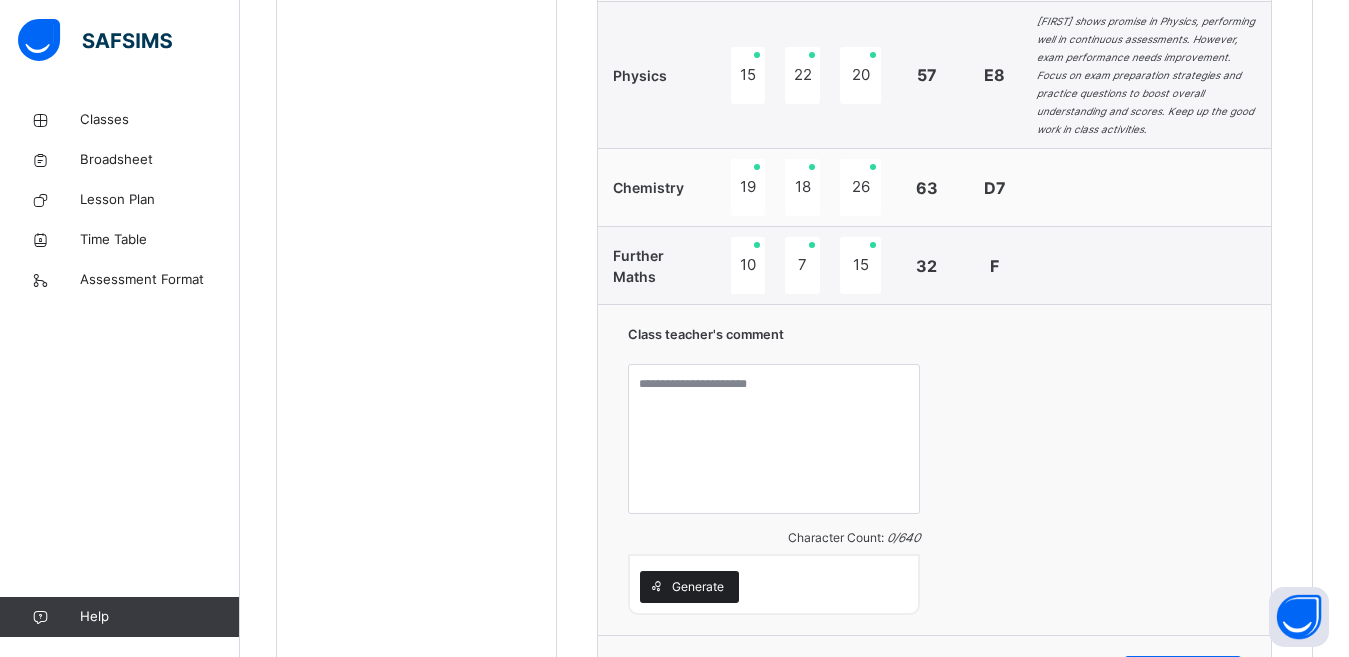 click on "Generate" at bounding box center (698, 587) 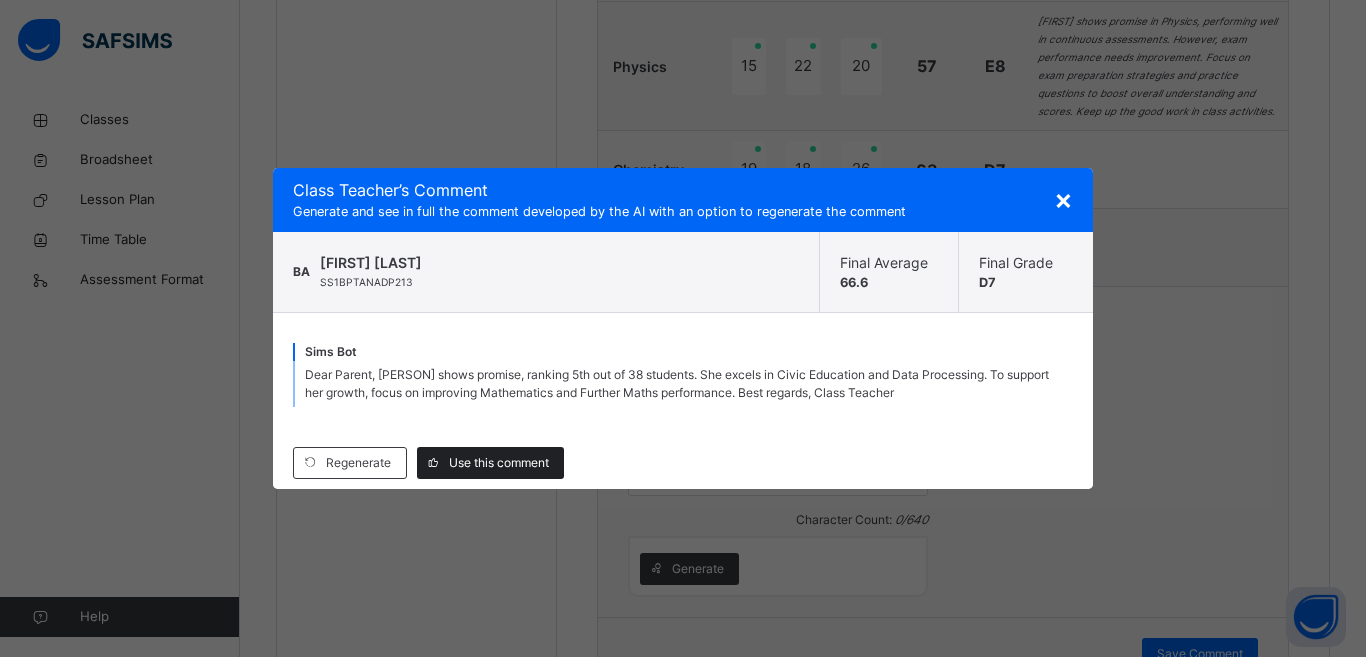 click on "Use this comment" at bounding box center (499, 463) 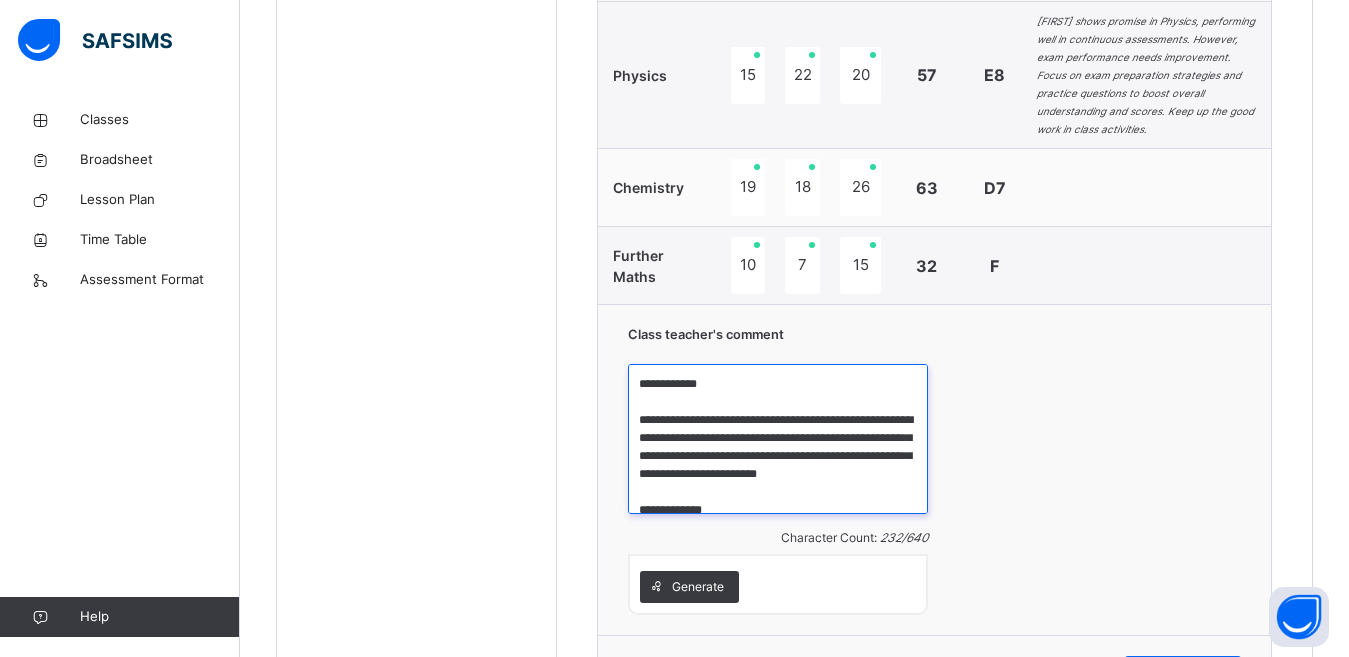 click on "**********" at bounding box center (778, 439) 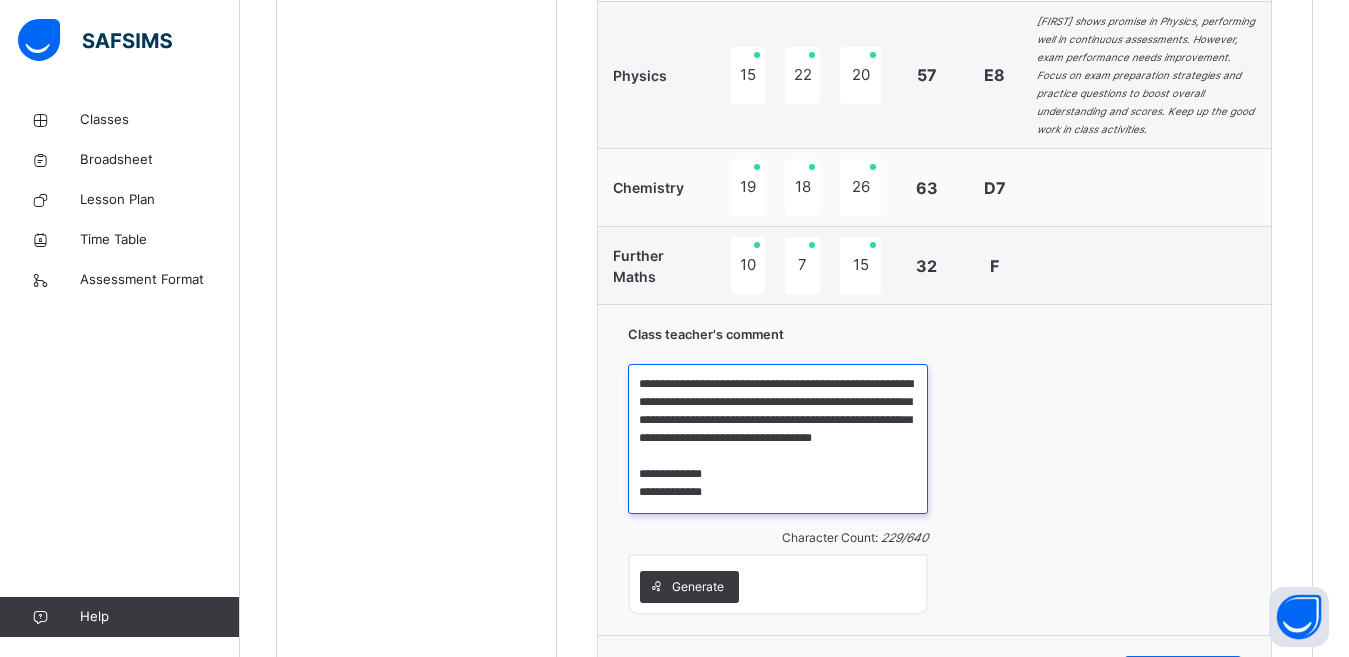 click on "**********" at bounding box center [778, 439] 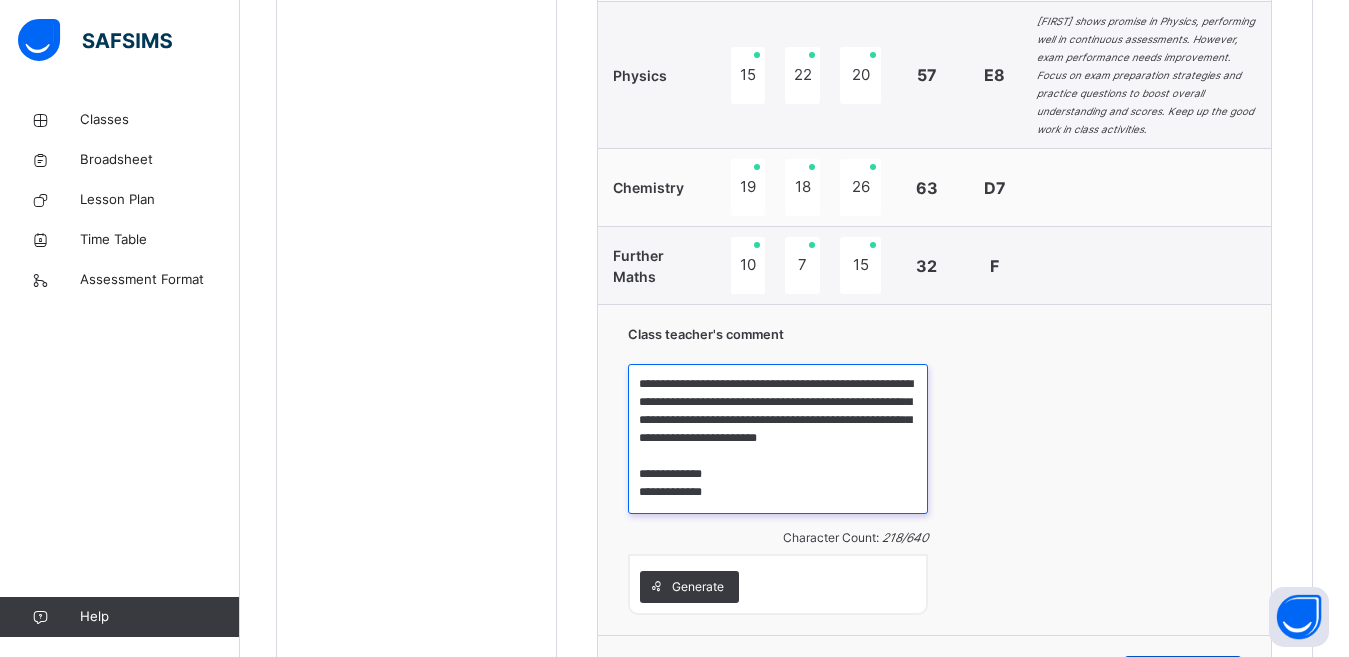 type on "**********" 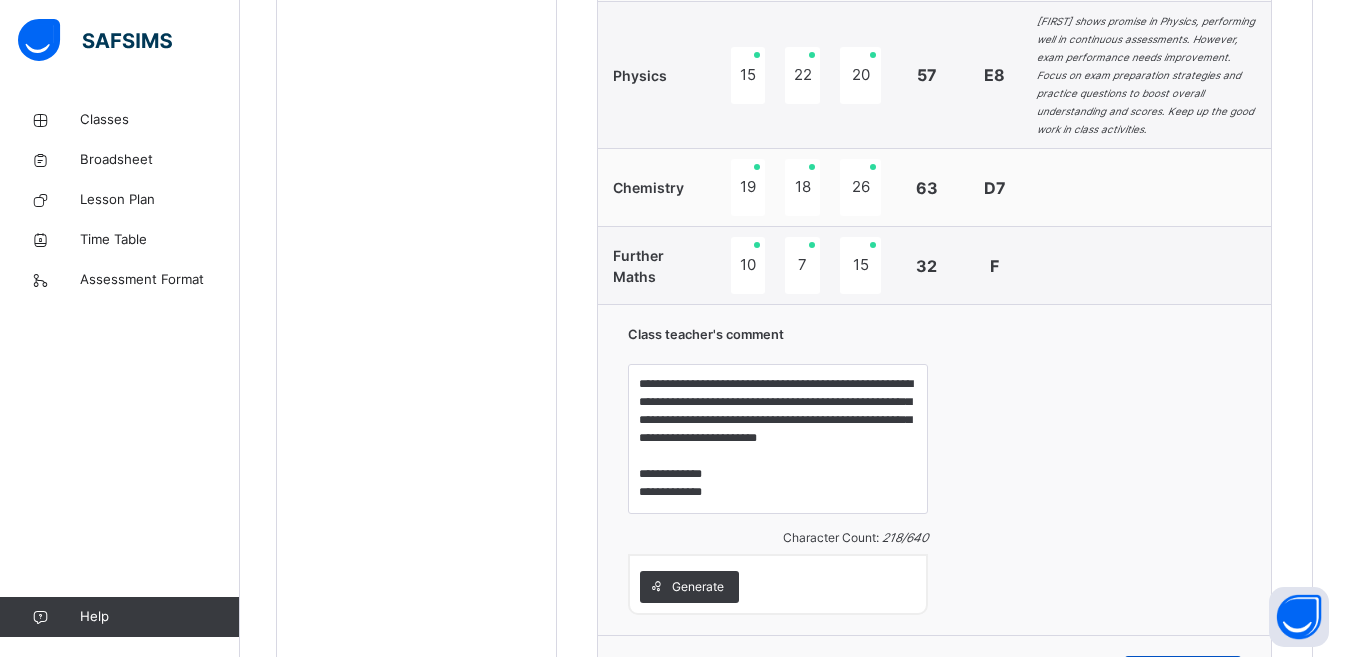 click on "Save Comment" at bounding box center [1183, 672] 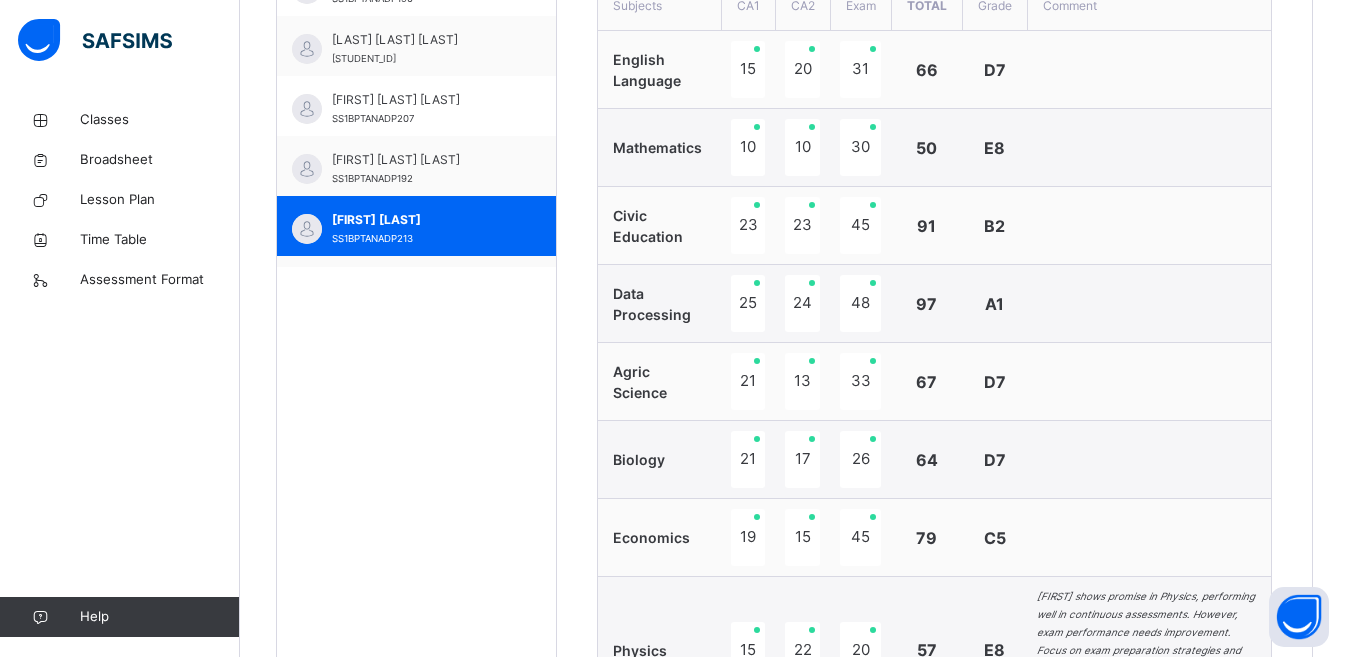 scroll, scrollTop: 771, scrollLeft: 0, axis: vertical 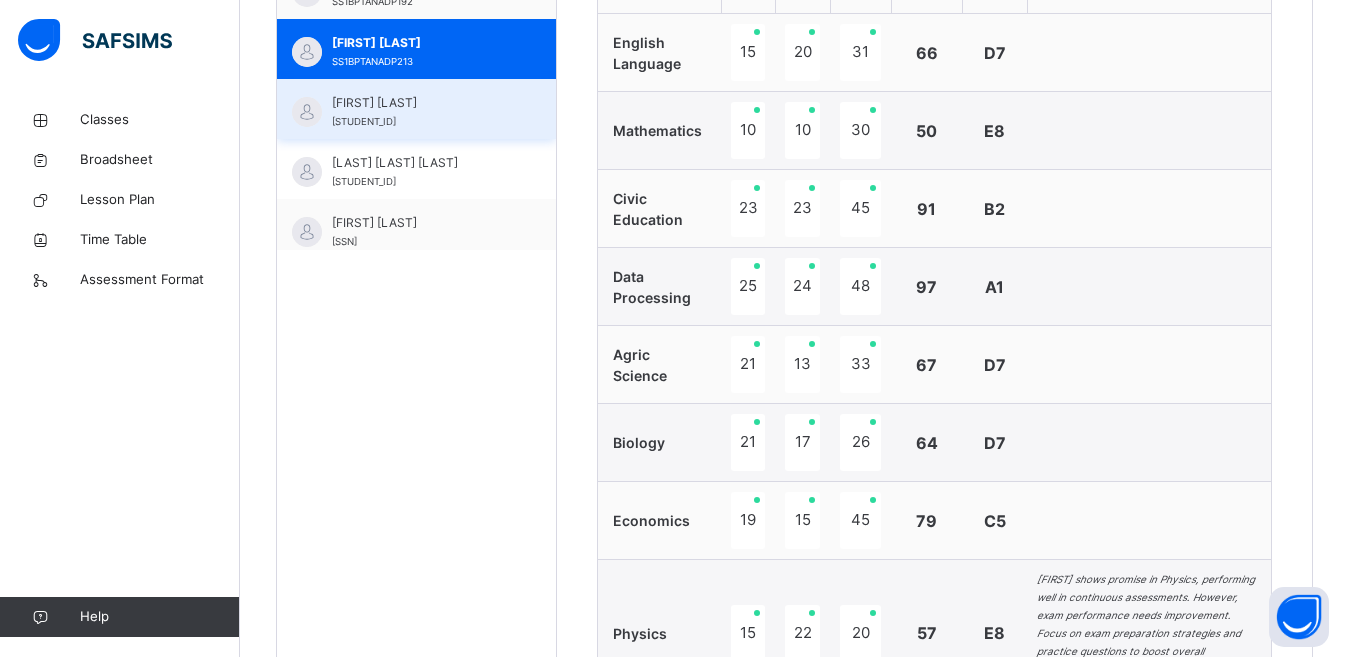 click on "[FIRST]  [LAST]" at bounding box center [421, 103] 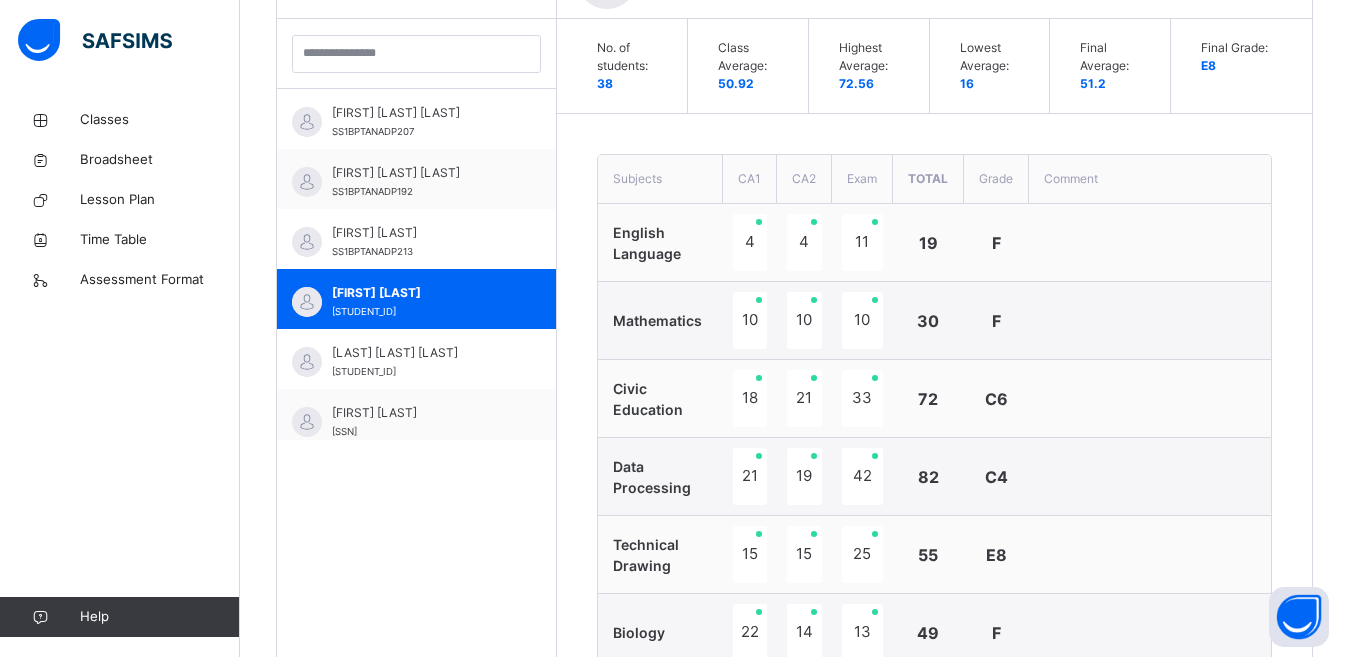 scroll, scrollTop: 771, scrollLeft: 0, axis: vertical 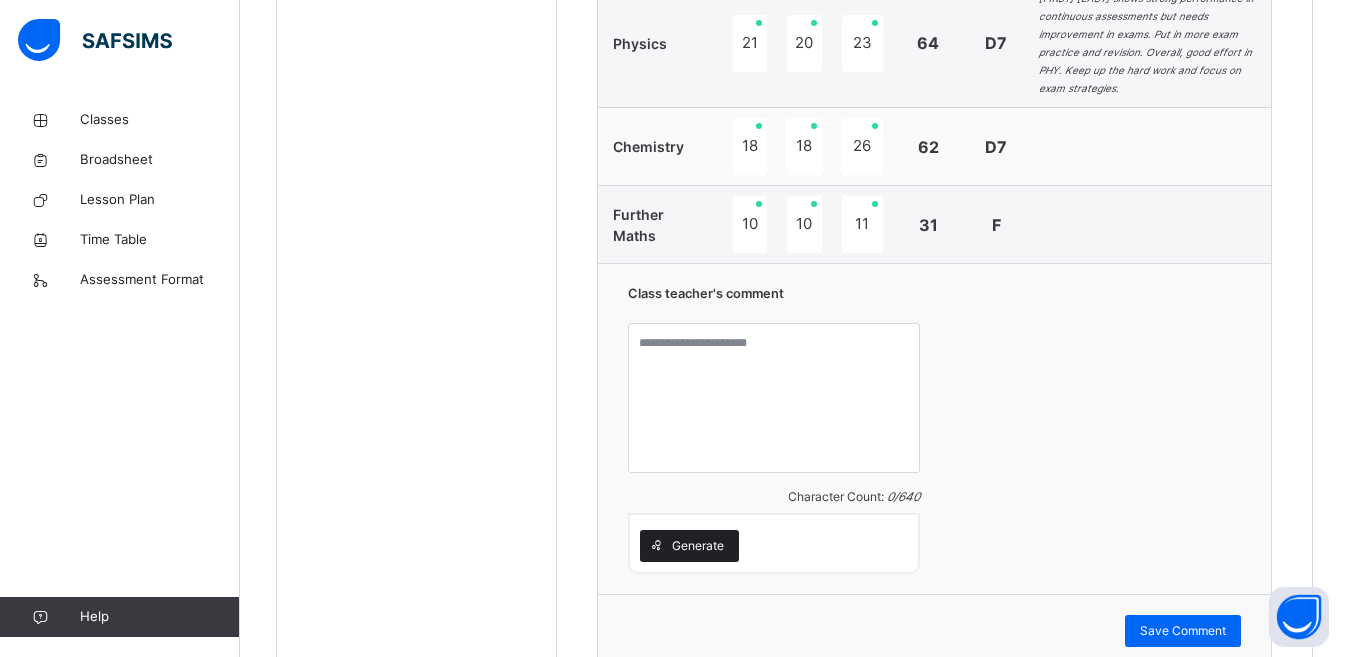 click on "Generate" at bounding box center [698, 546] 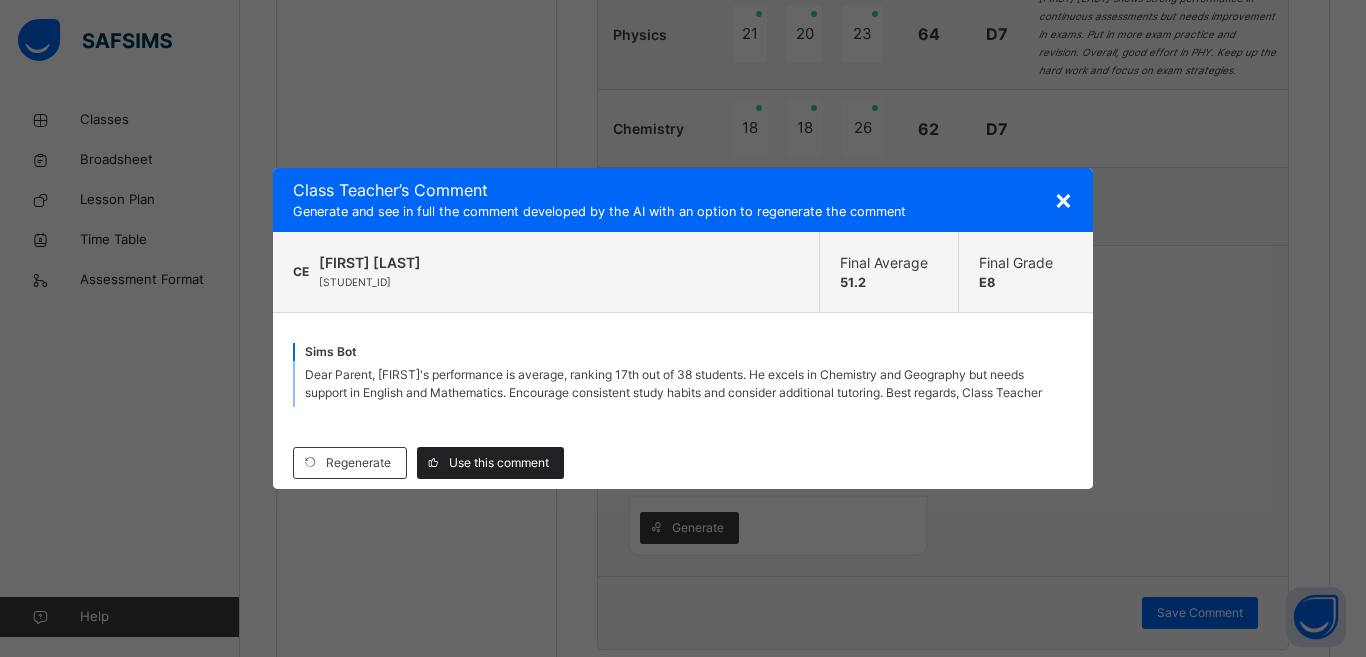 click on "Use this comment" at bounding box center [499, 463] 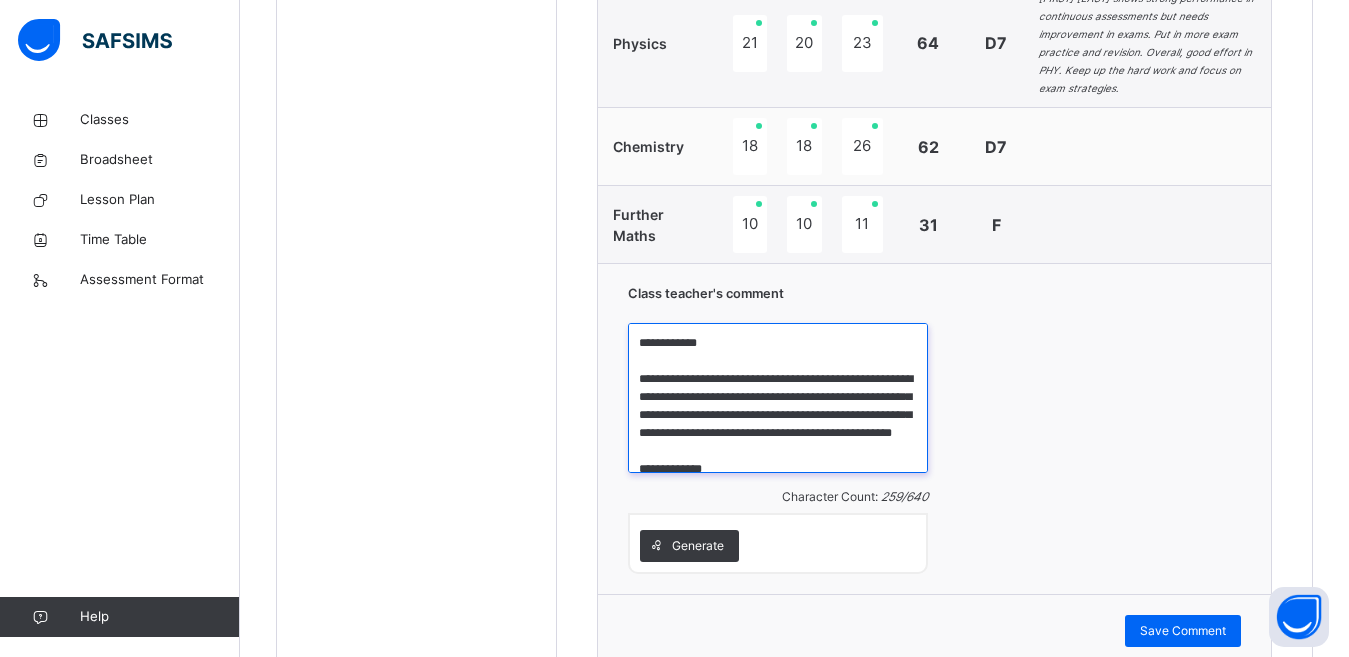 click on "**********" at bounding box center (778, 398) 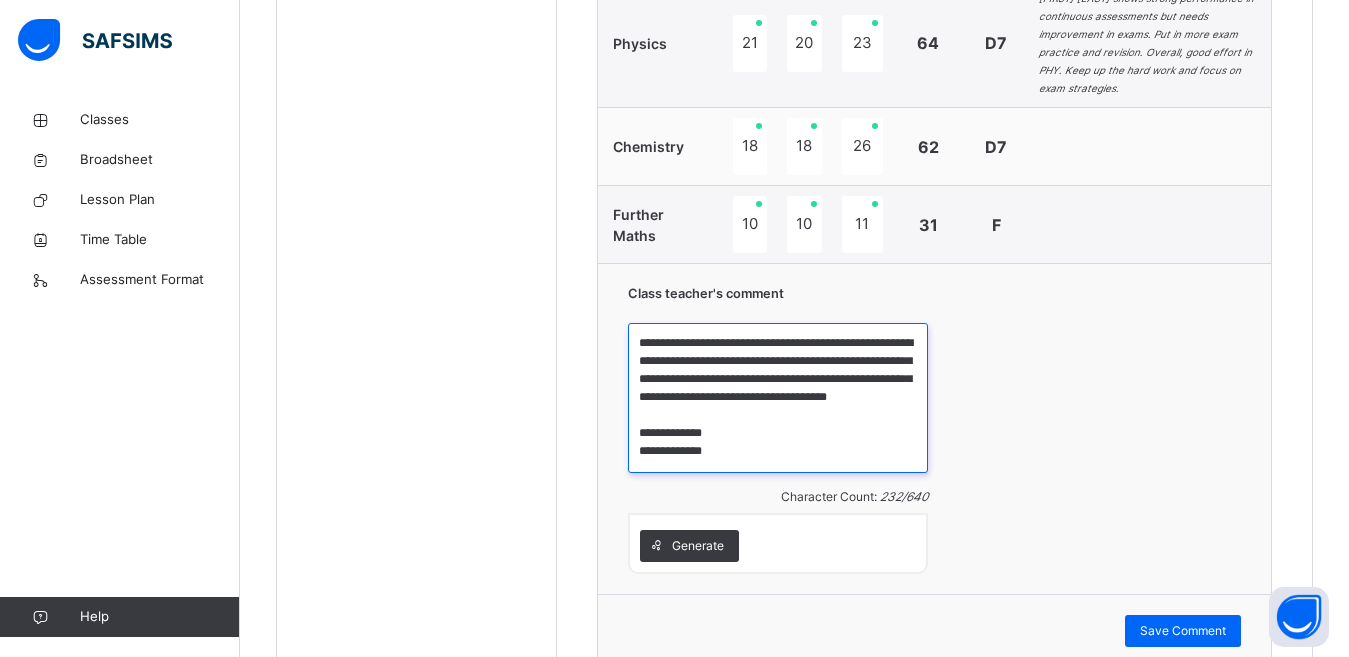 click on "**********" at bounding box center [778, 398] 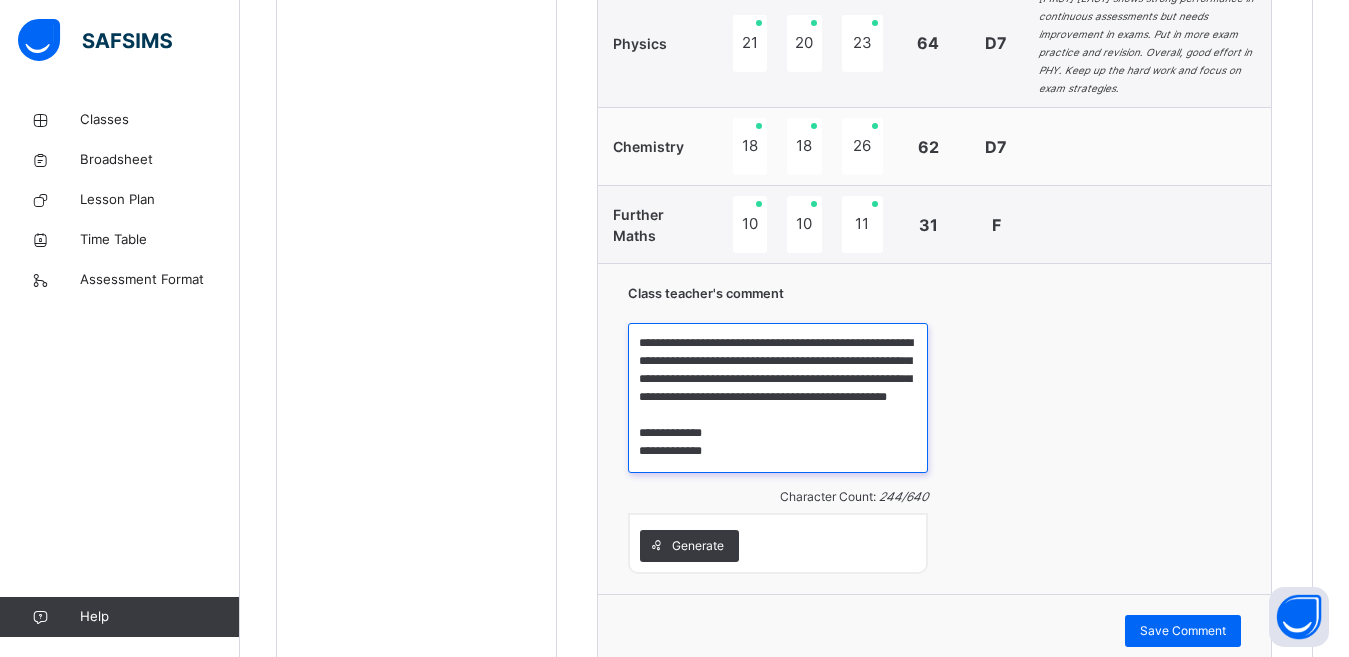 click on "**********" at bounding box center (778, 398) 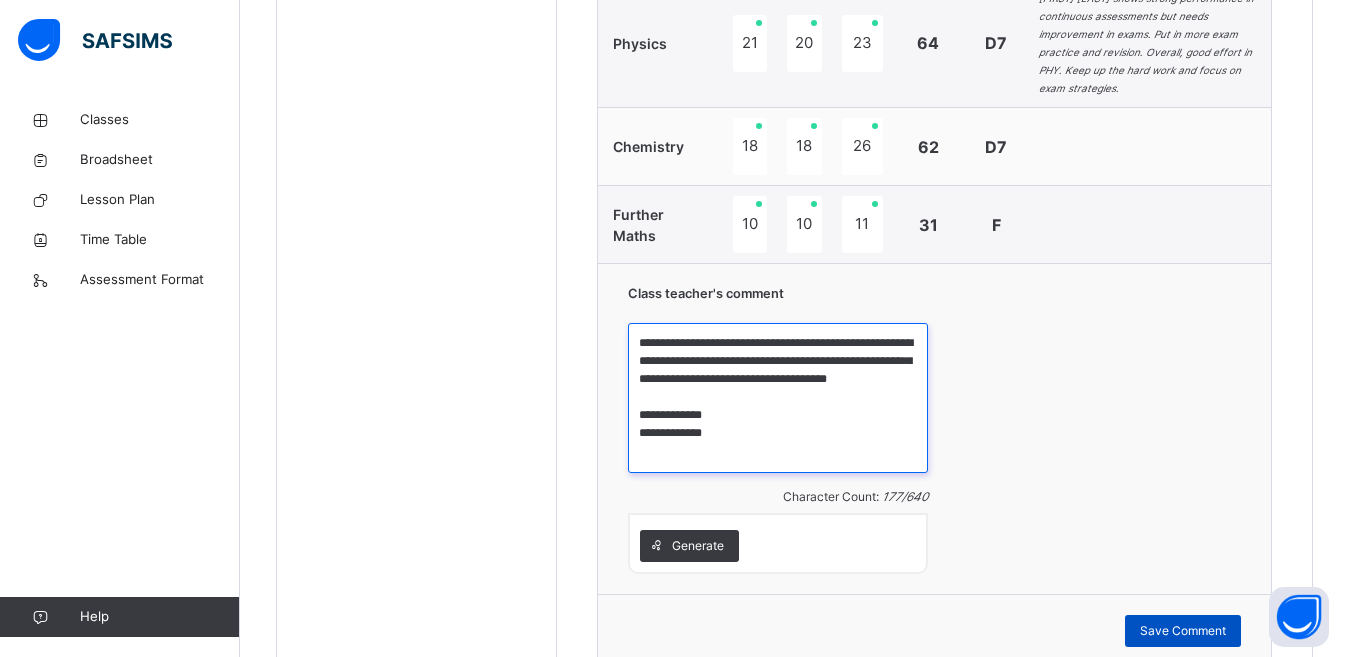 type on "**********" 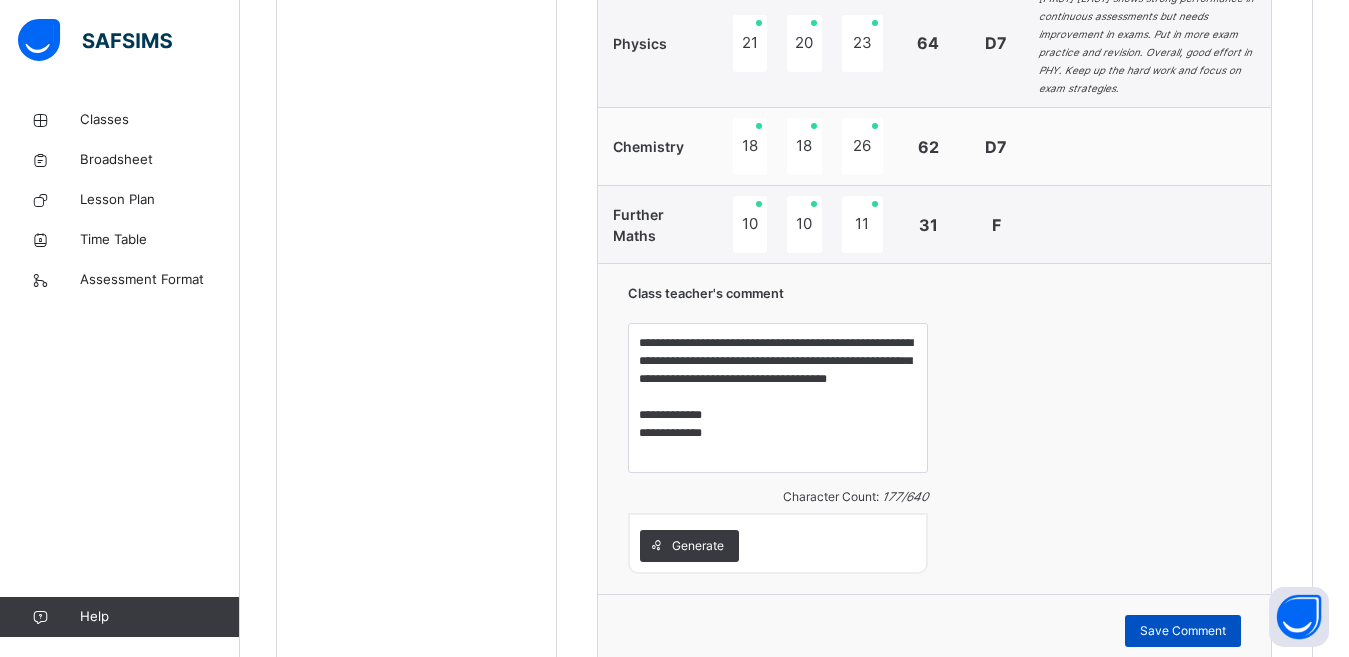 click on "Save Comment" at bounding box center [1183, 631] 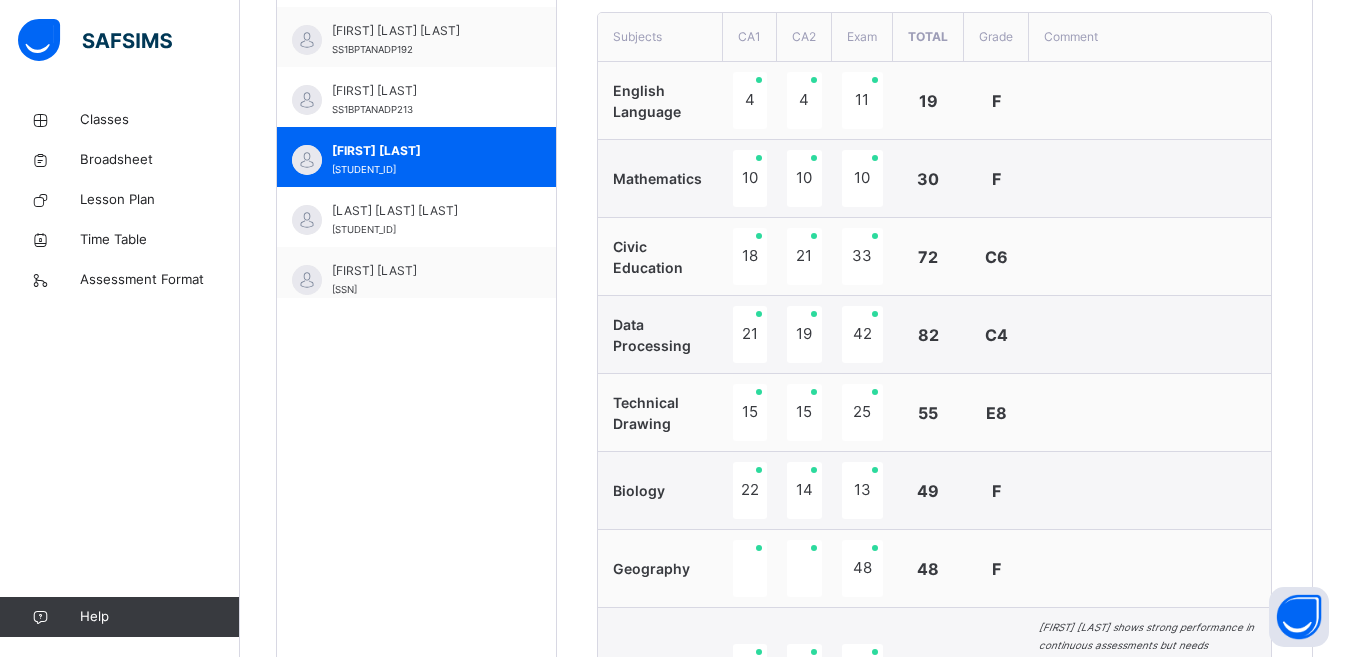 scroll, scrollTop: 710, scrollLeft: 0, axis: vertical 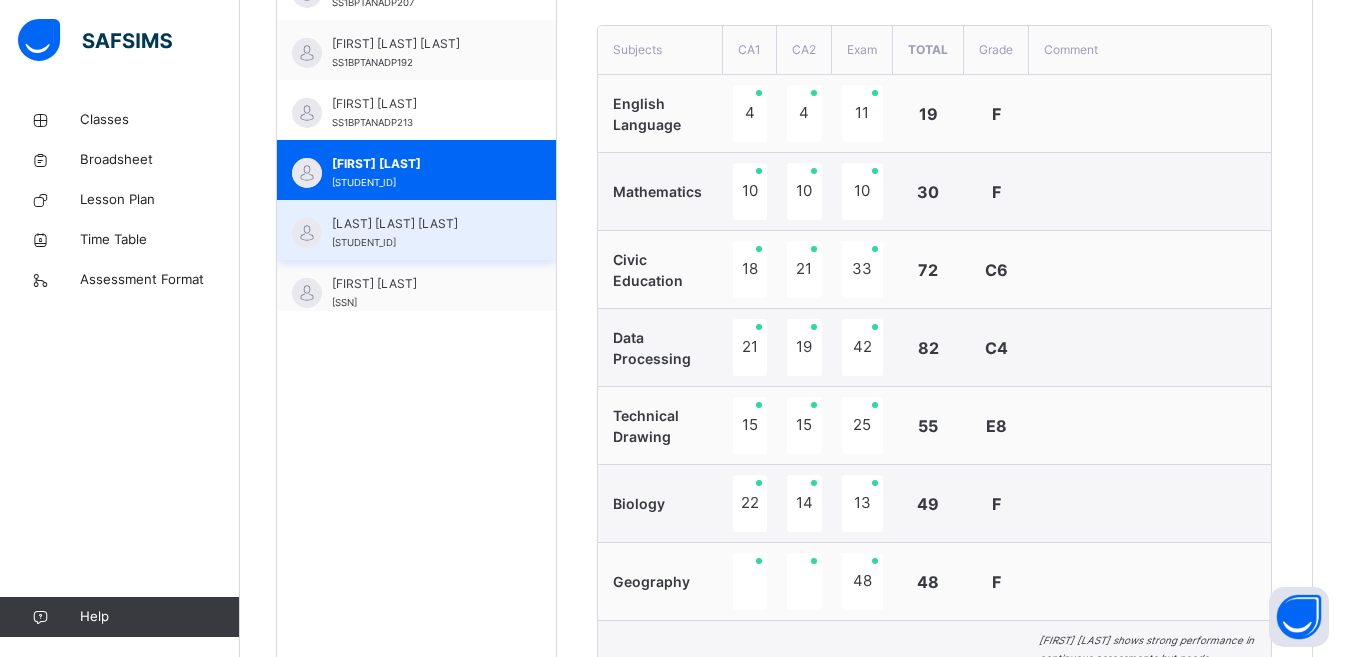click on "[FIRST] [LAST] [STUDENT_ID]" at bounding box center (416, 230) 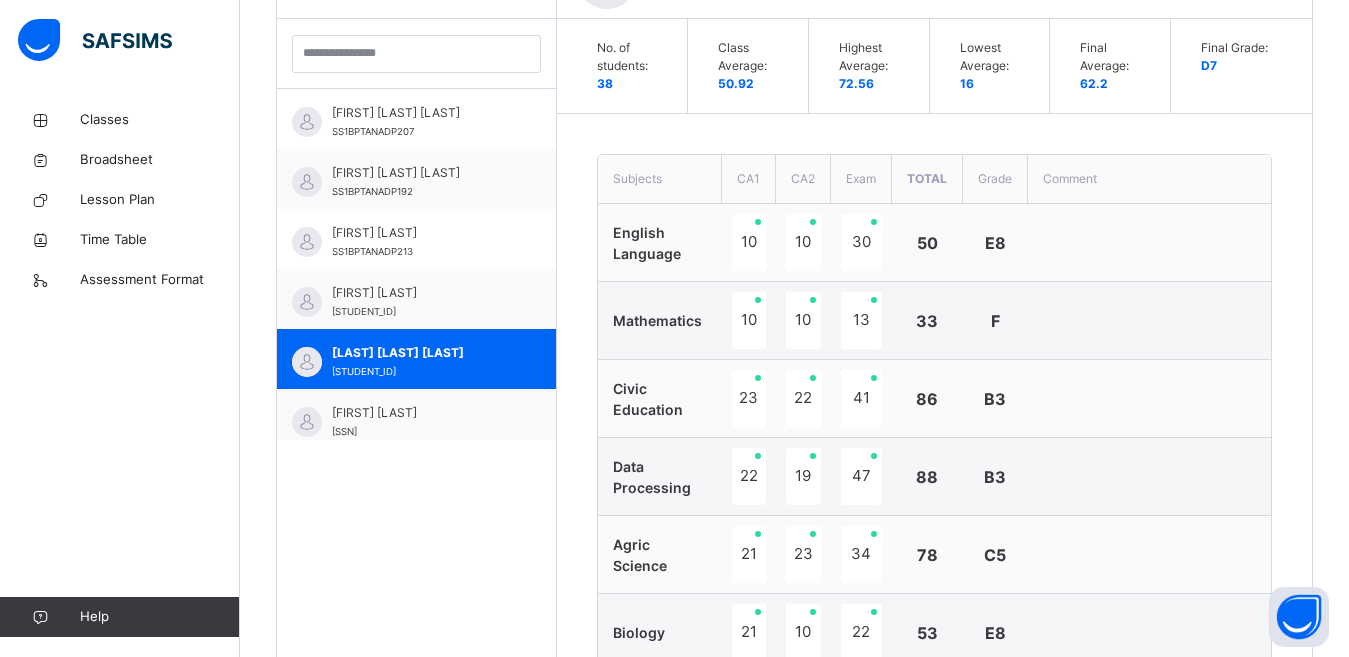 scroll, scrollTop: 710, scrollLeft: 0, axis: vertical 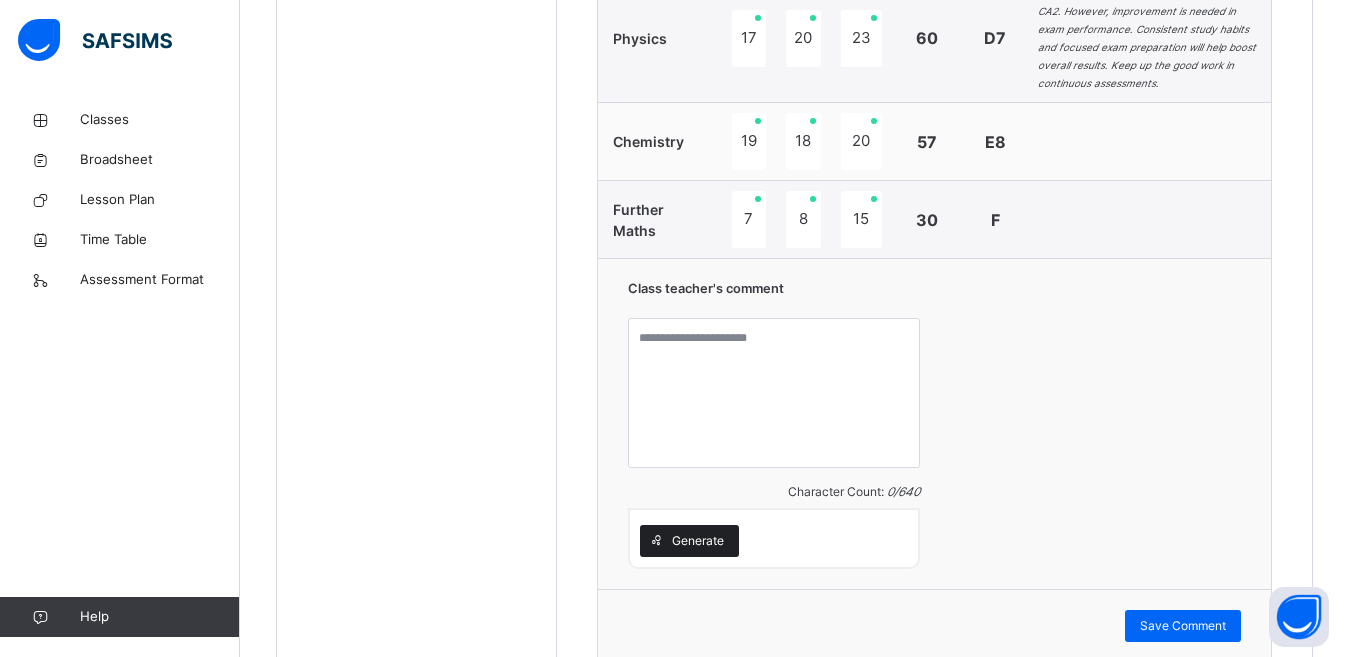 click on "Generate" at bounding box center (698, 541) 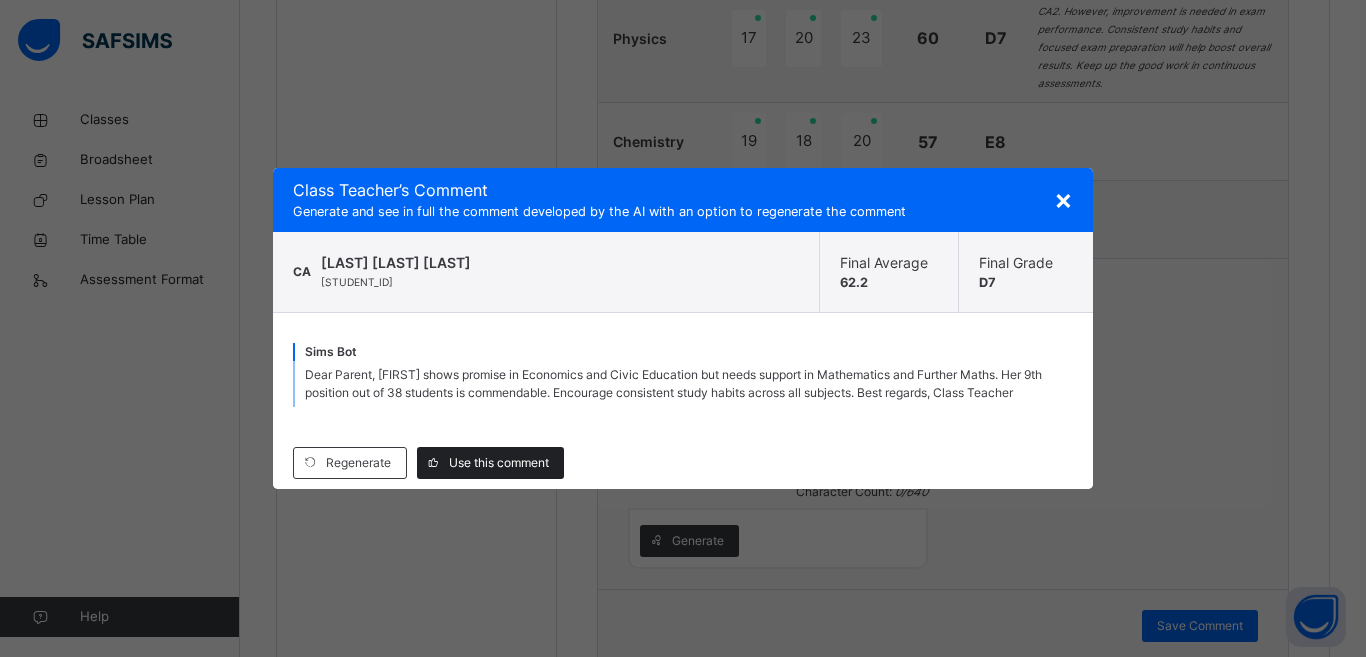click on "Use this comment" at bounding box center [499, 463] 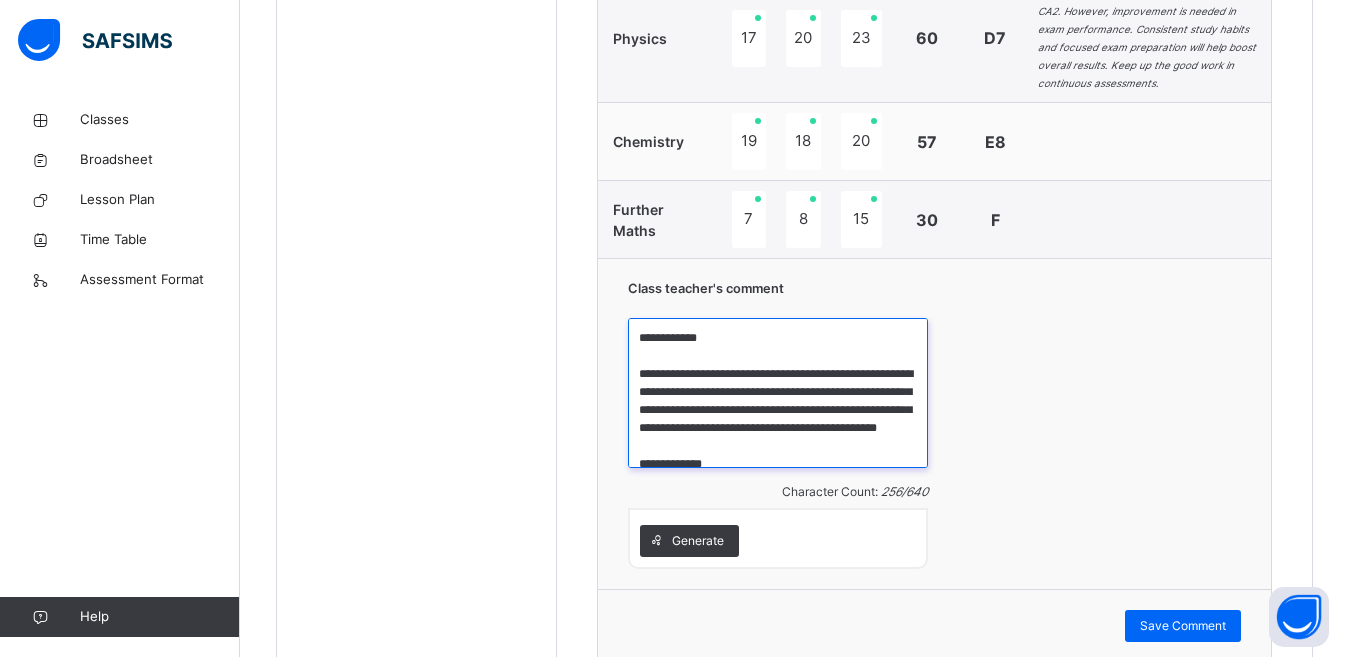 click on "**********" at bounding box center (778, 393) 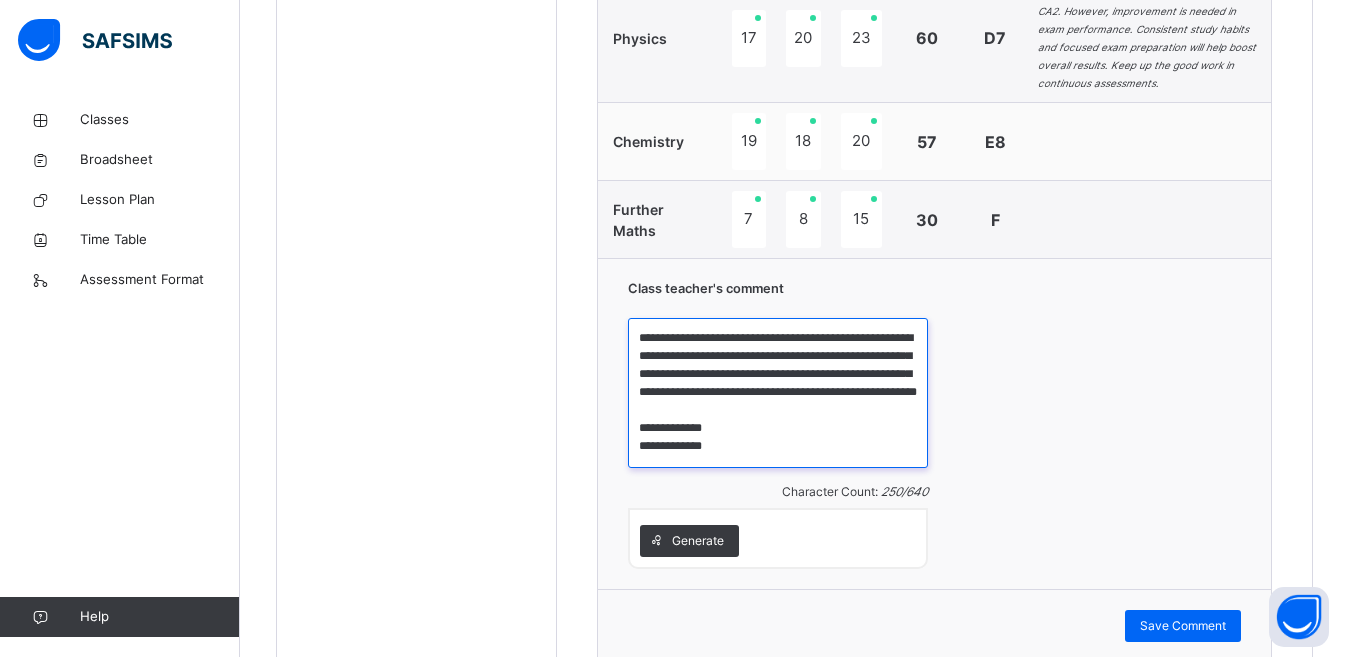 click on "**********" at bounding box center [778, 393] 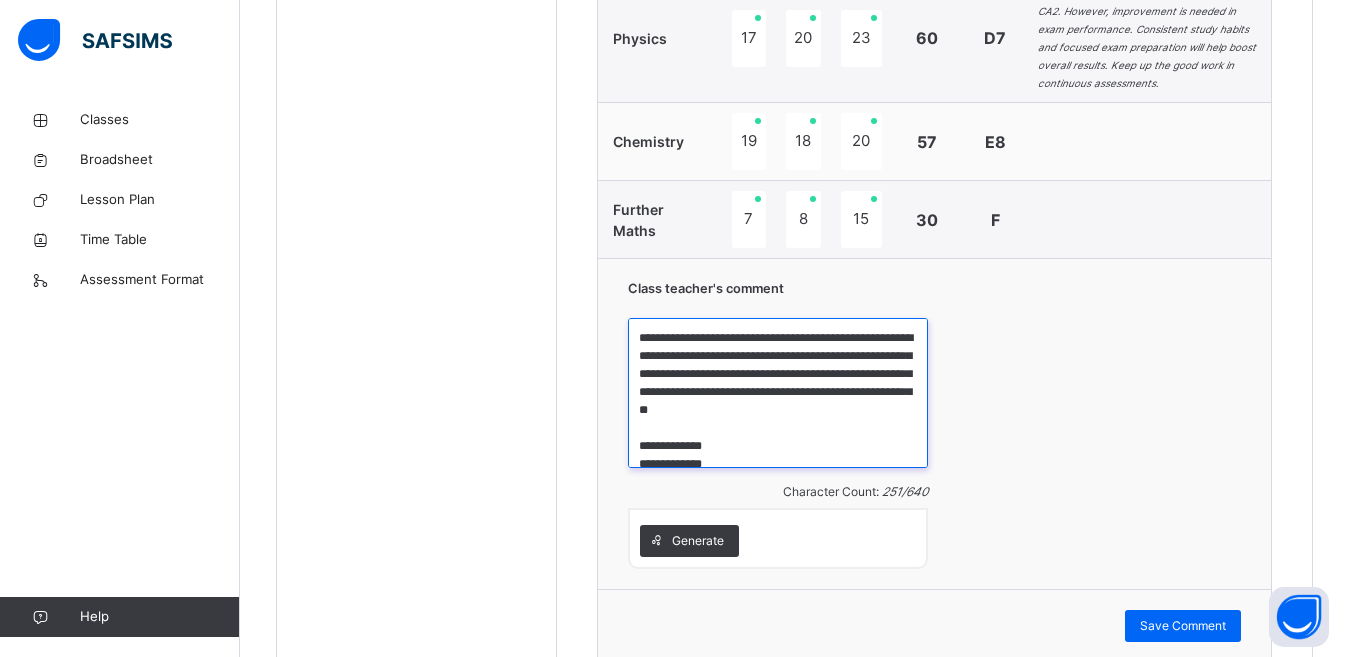 click on "**********" at bounding box center (778, 393) 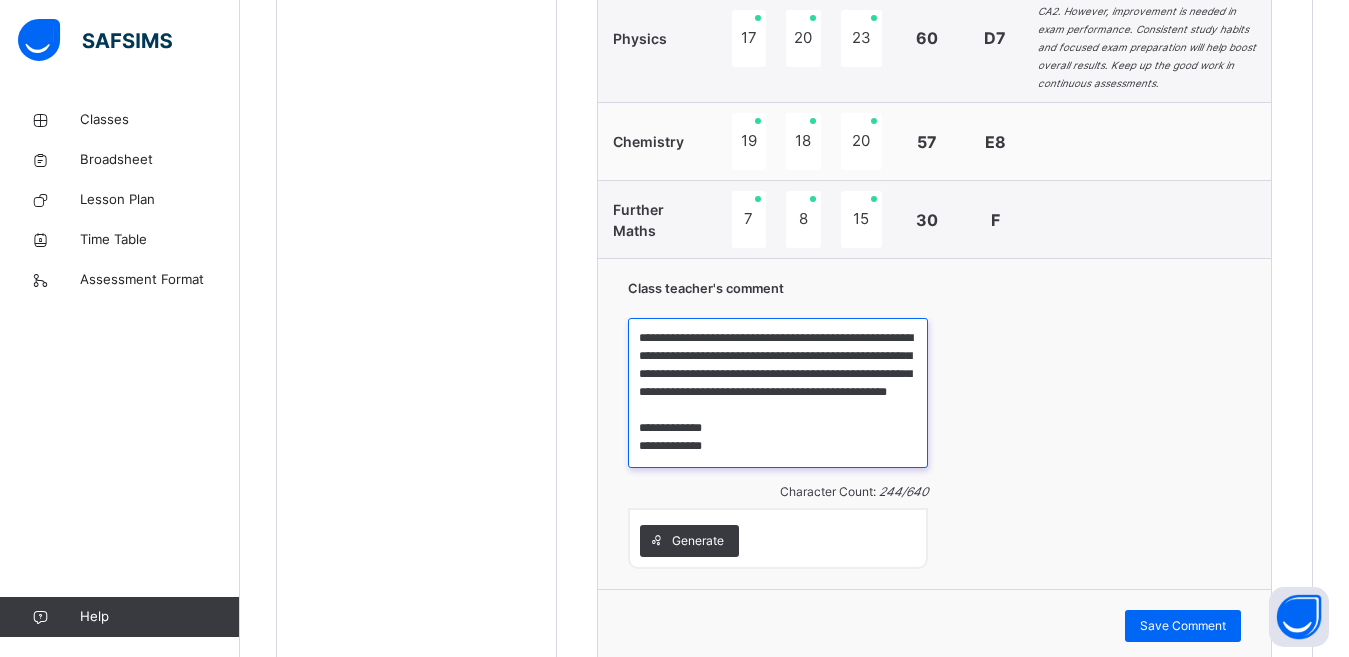 click on "**********" at bounding box center (778, 393) 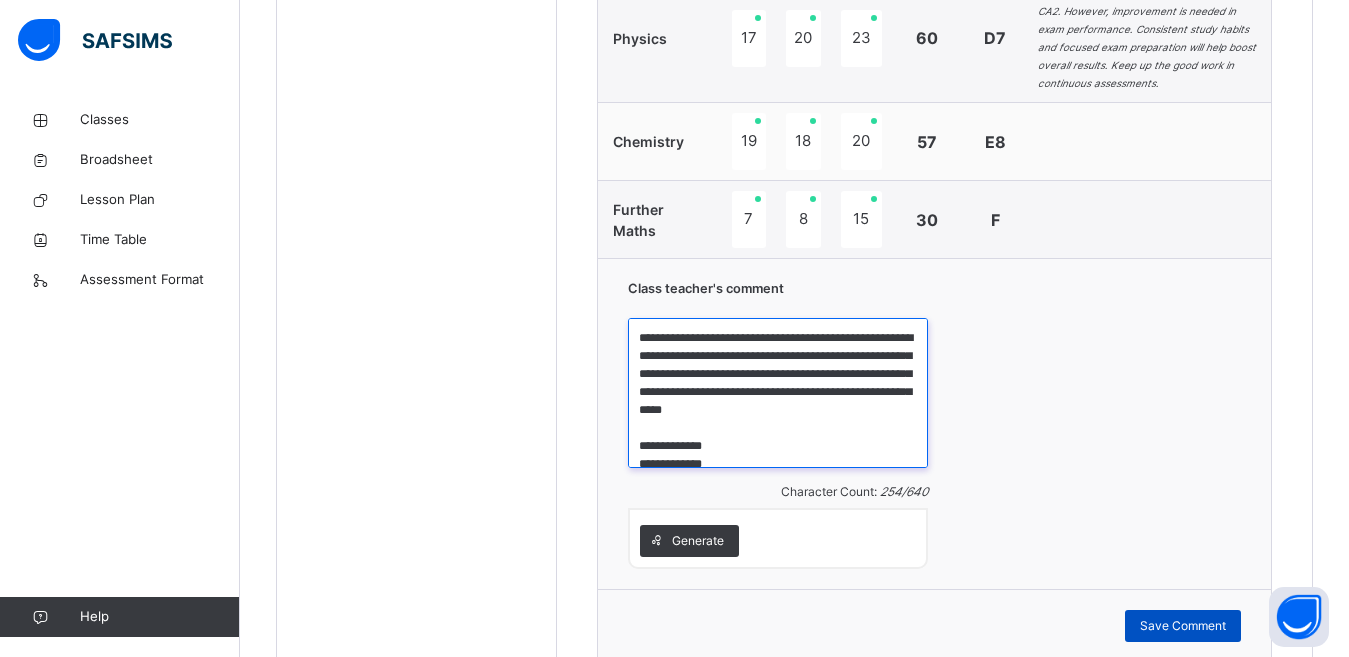 type on "**********" 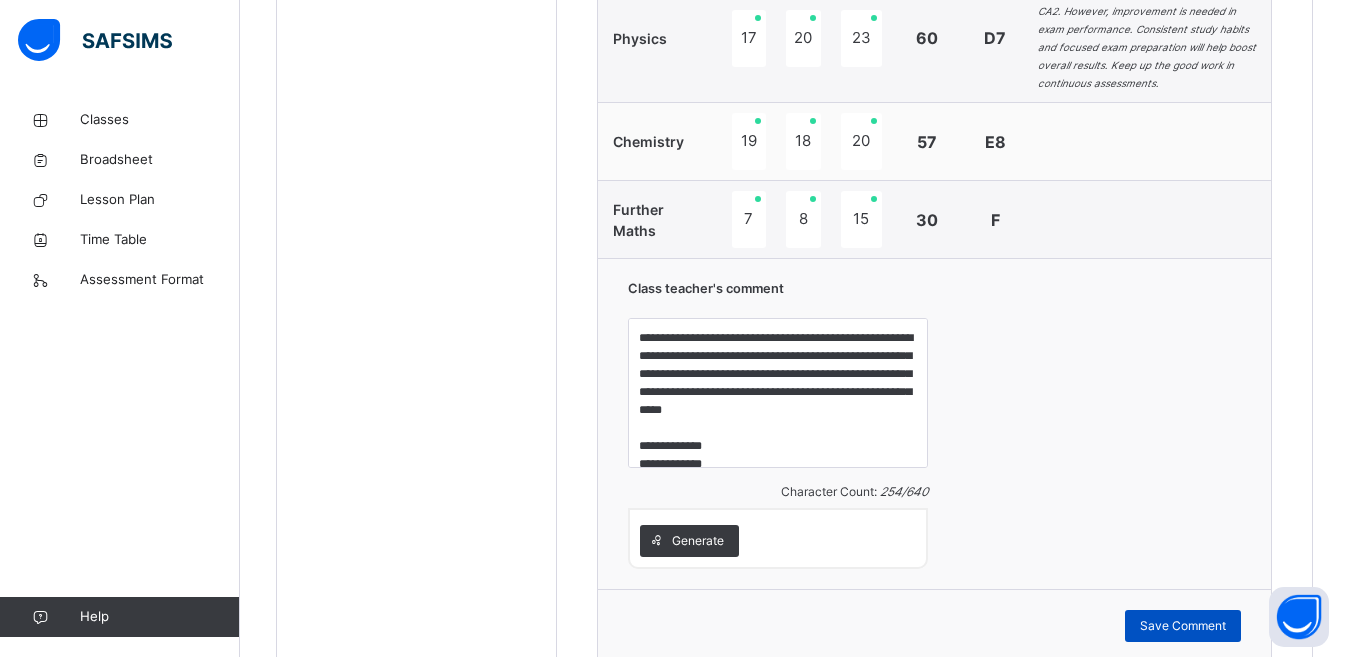 click on "Save Comment" at bounding box center [1183, 626] 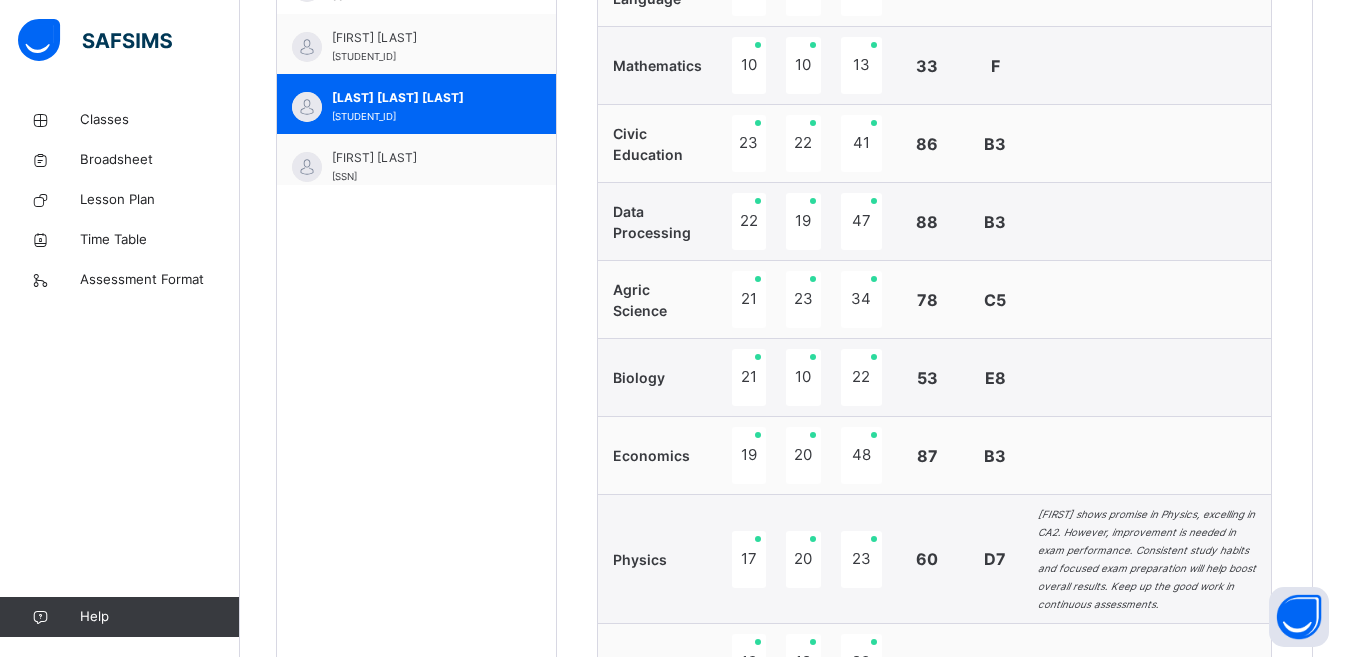 scroll, scrollTop: 822, scrollLeft: 0, axis: vertical 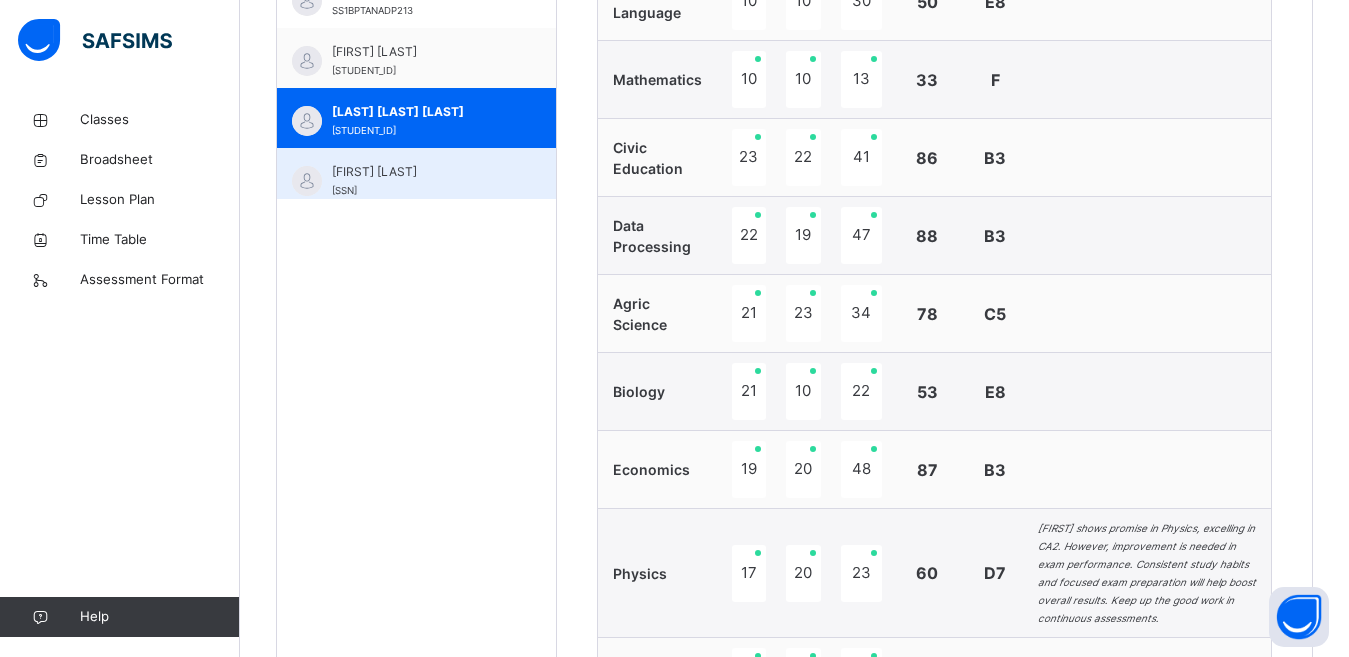 click on "[FIRST] [LAST]" at bounding box center (421, 172) 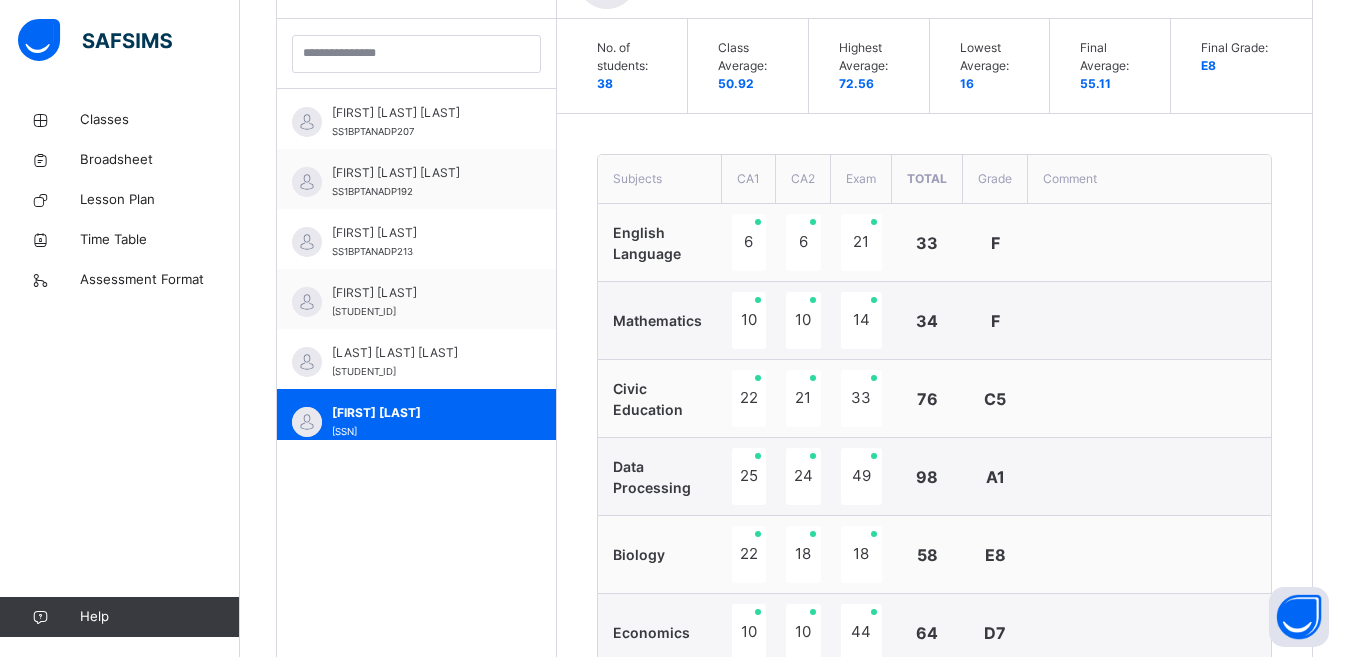 scroll, scrollTop: 822, scrollLeft: 0, axis: vertical 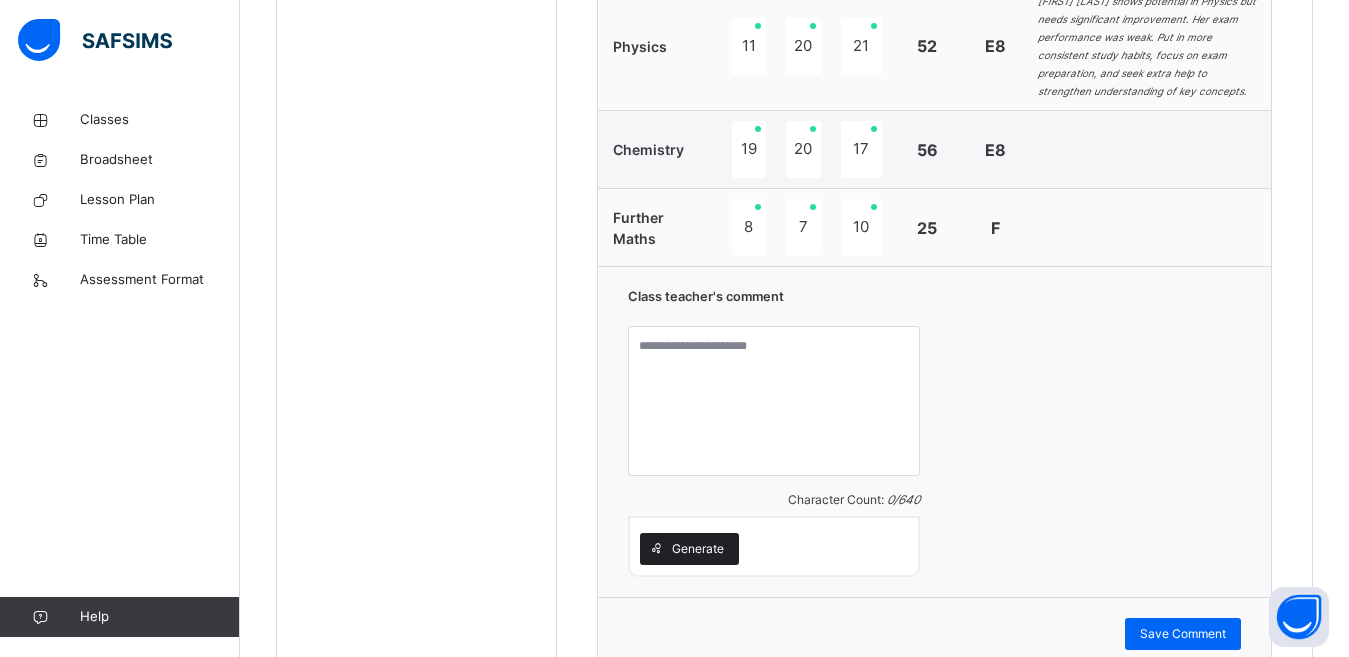 click on "Generate" at bounding box center (698, 549) 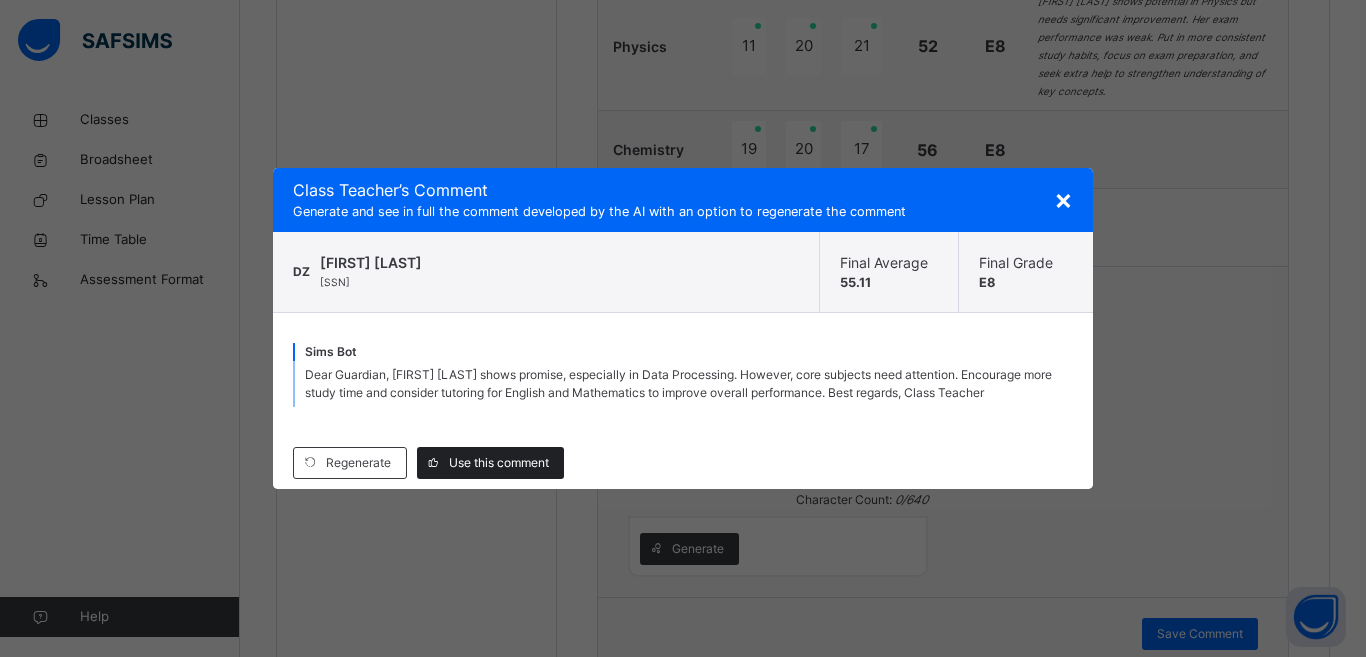 click on "Use this comment" at bounding box center [499, 463] 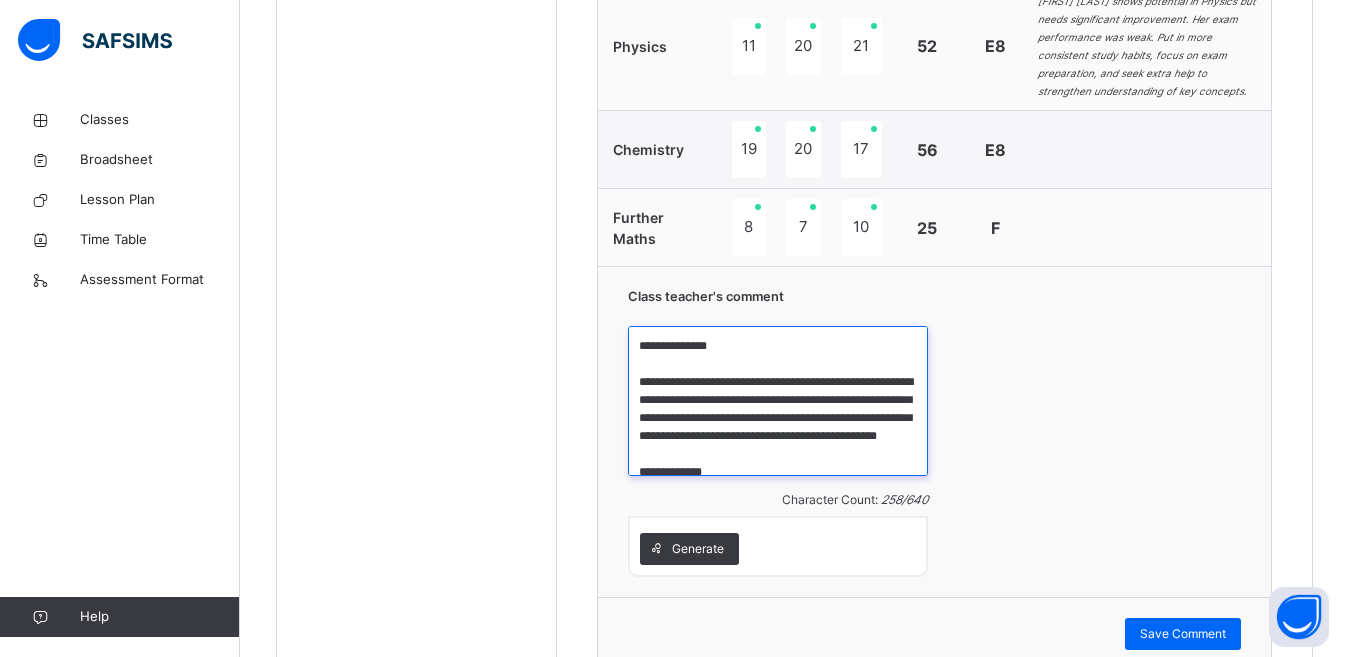 click on "**********" at bounding box center (778, 401) 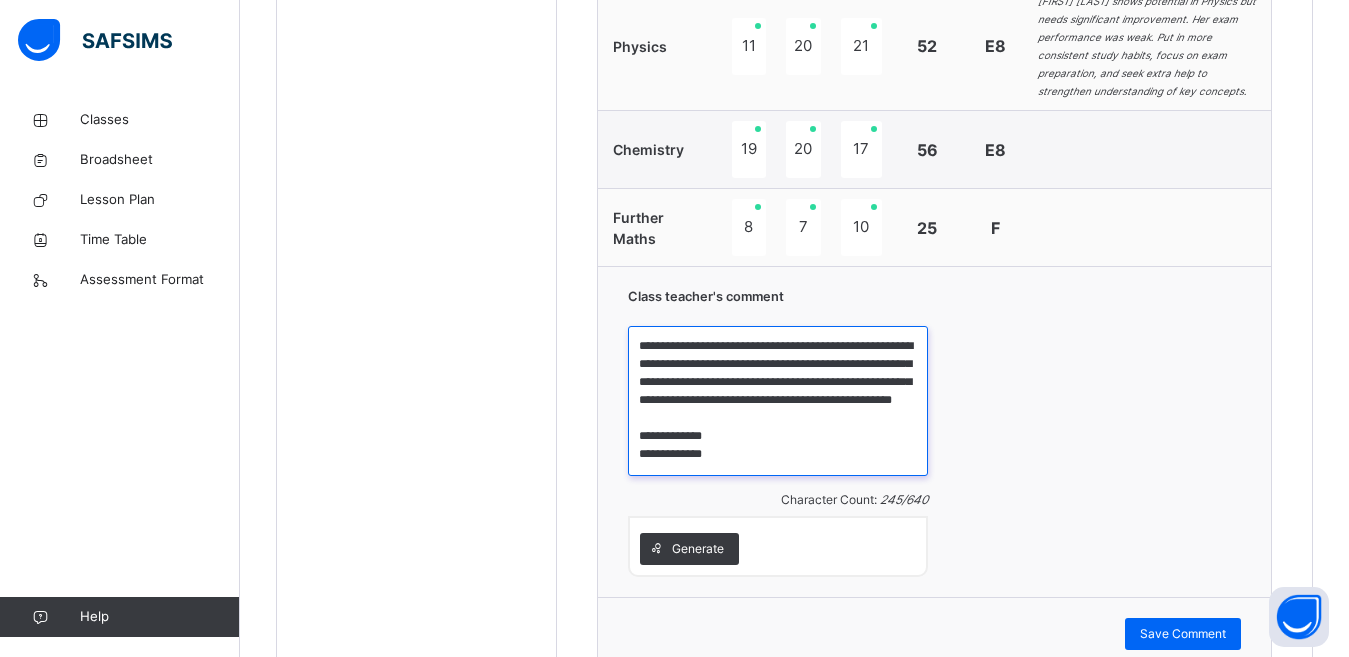 click on "**********" at bounding box center [778, 401] 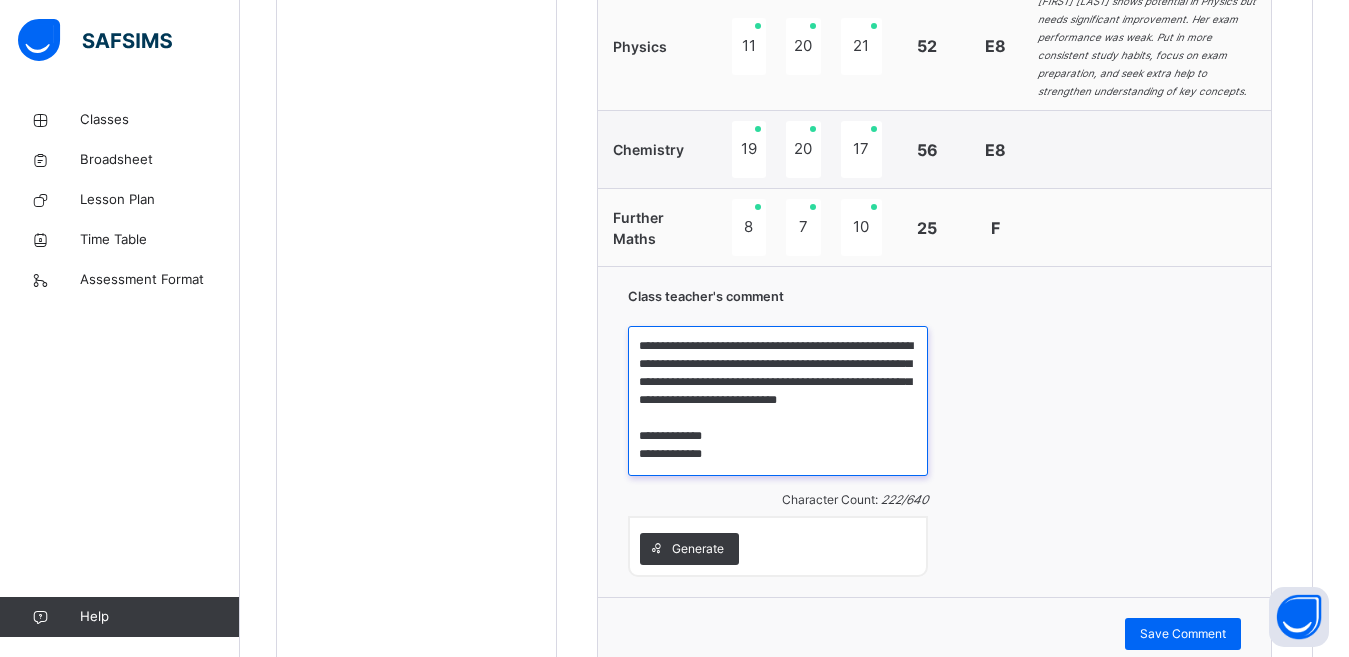click on "**********" at bounding box center [778, 401] 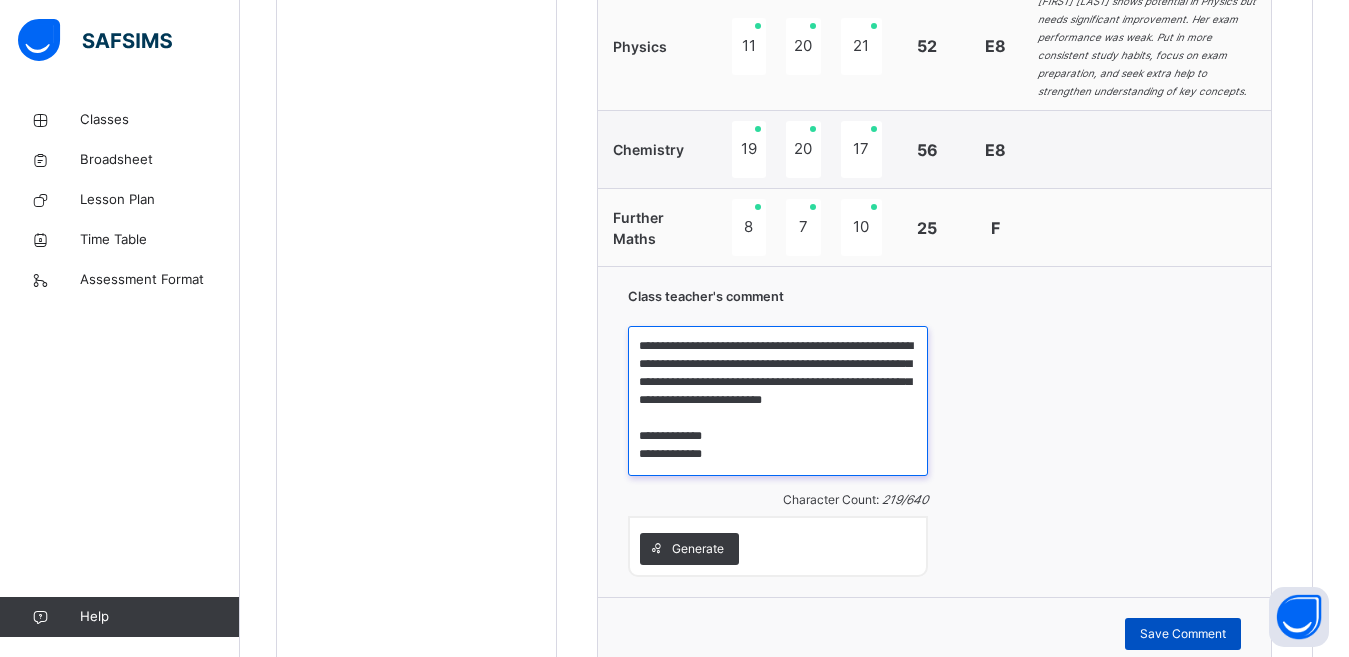 type on "**********" 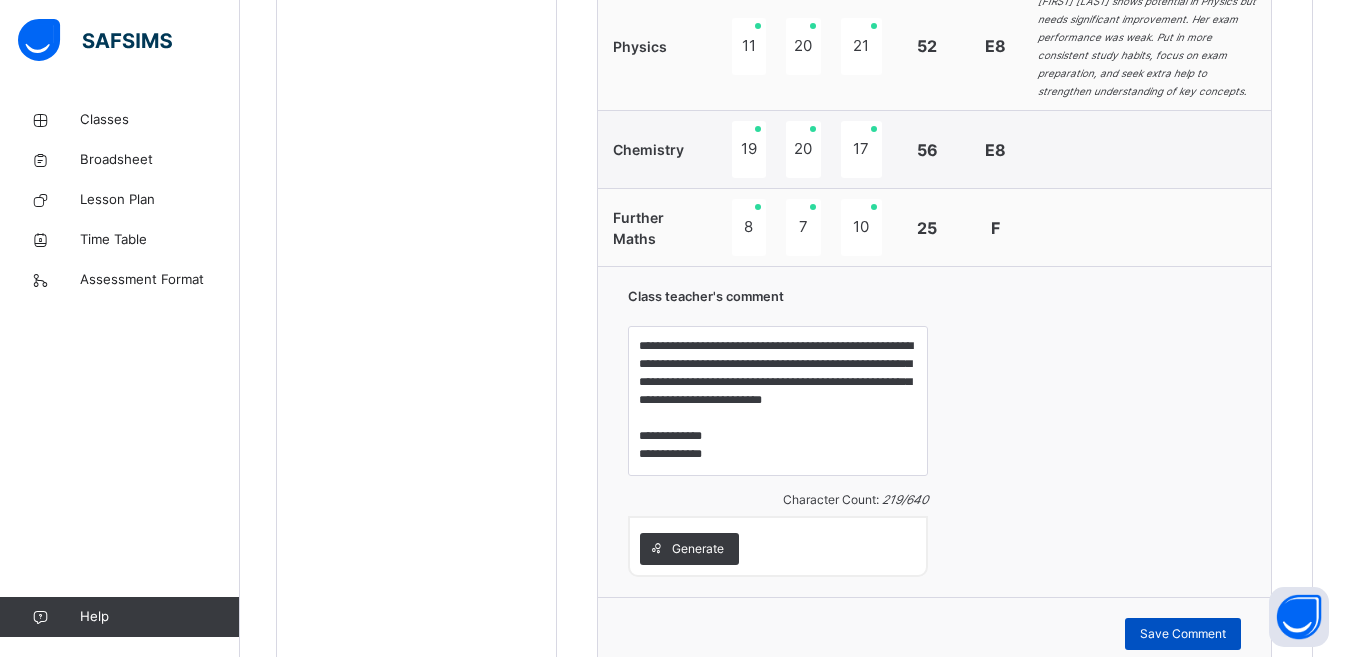 click on "Save Comment" at bounding box center [1183, 634] 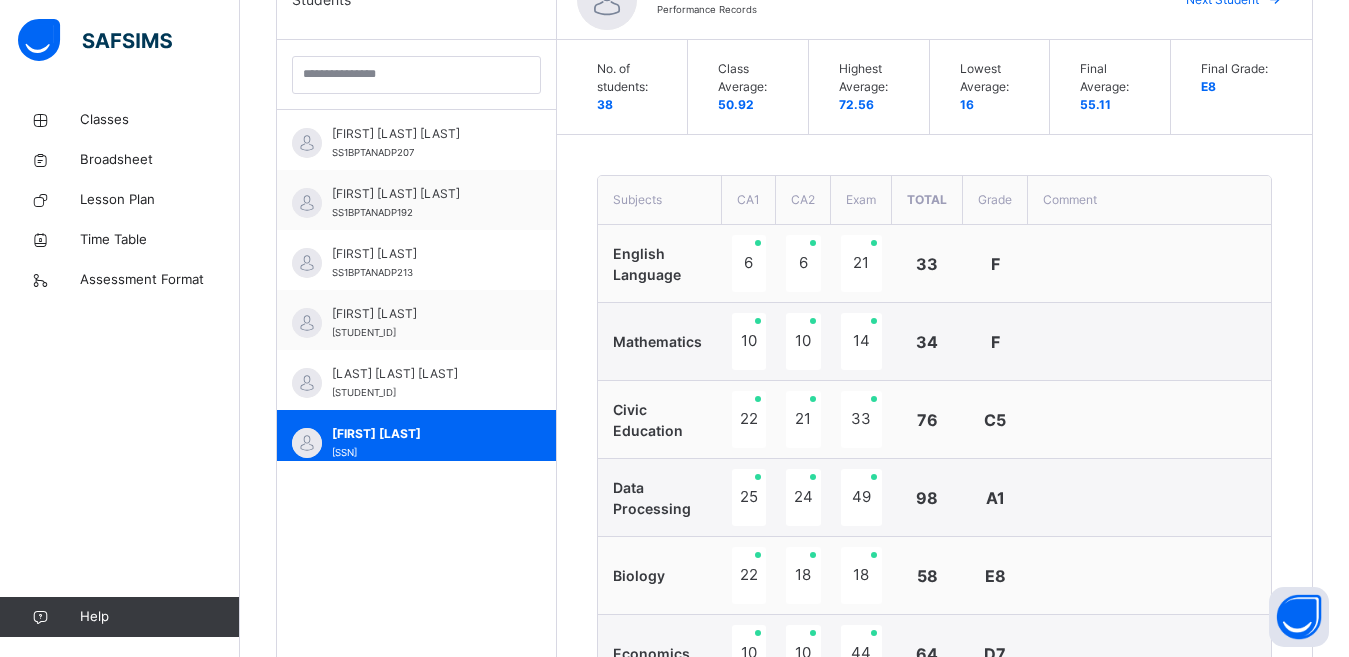 scroll, scrollTop: 524, scrollLeft: 0, axis: vertical 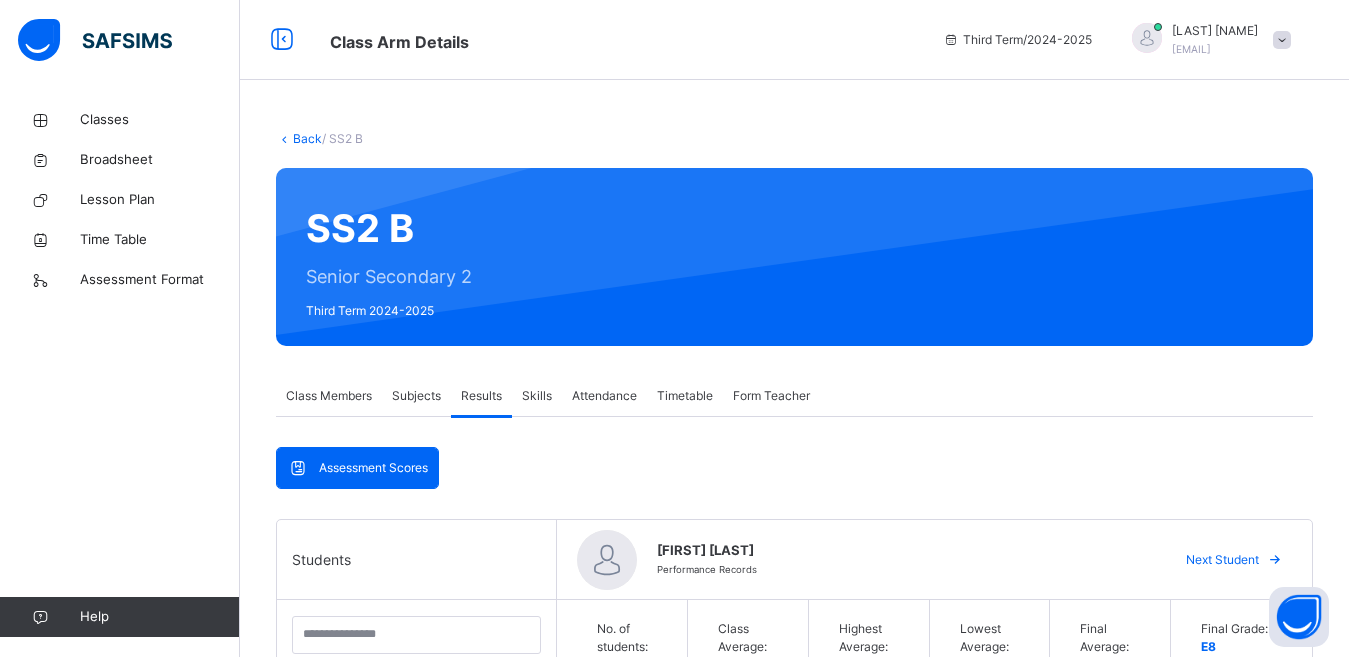 click at bounding box center [1282, 40] 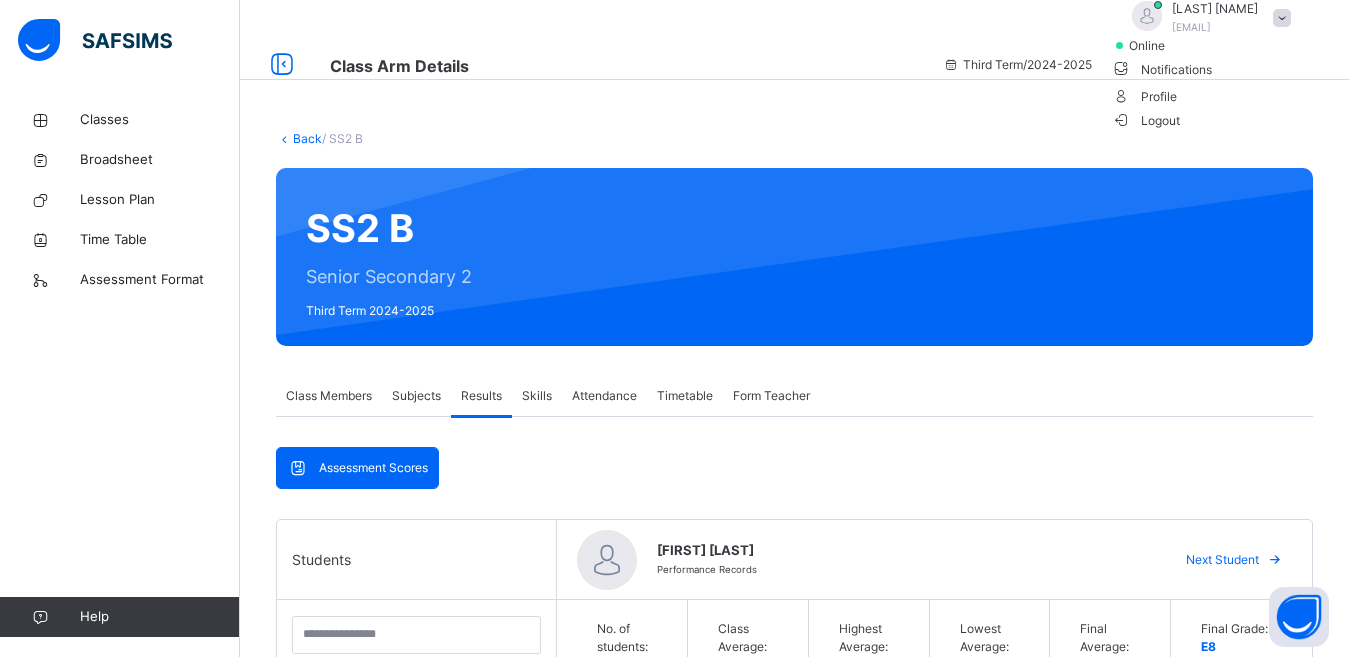 click on "Logout" at bounding box center [1146, 120] 